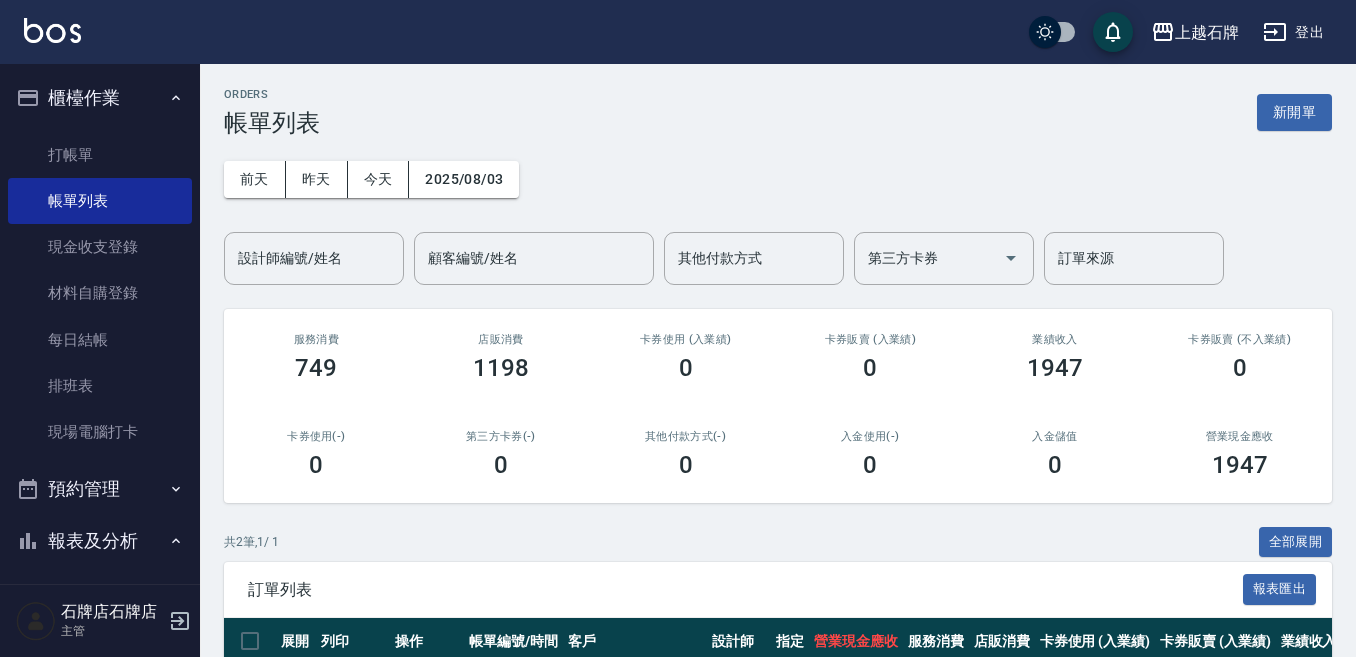 scroll, scrollTop: 199, scrollLeft: 0, axis: vertical 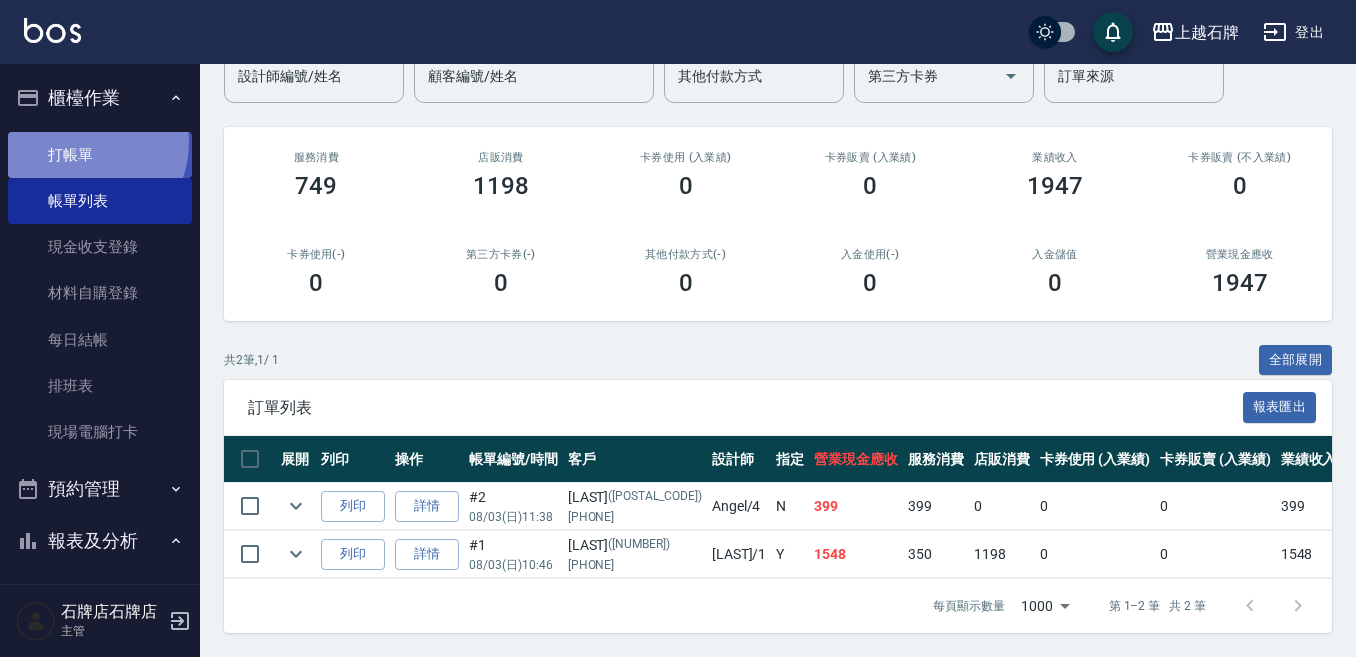 click on "打帳單" at bounding box center (100, 155) 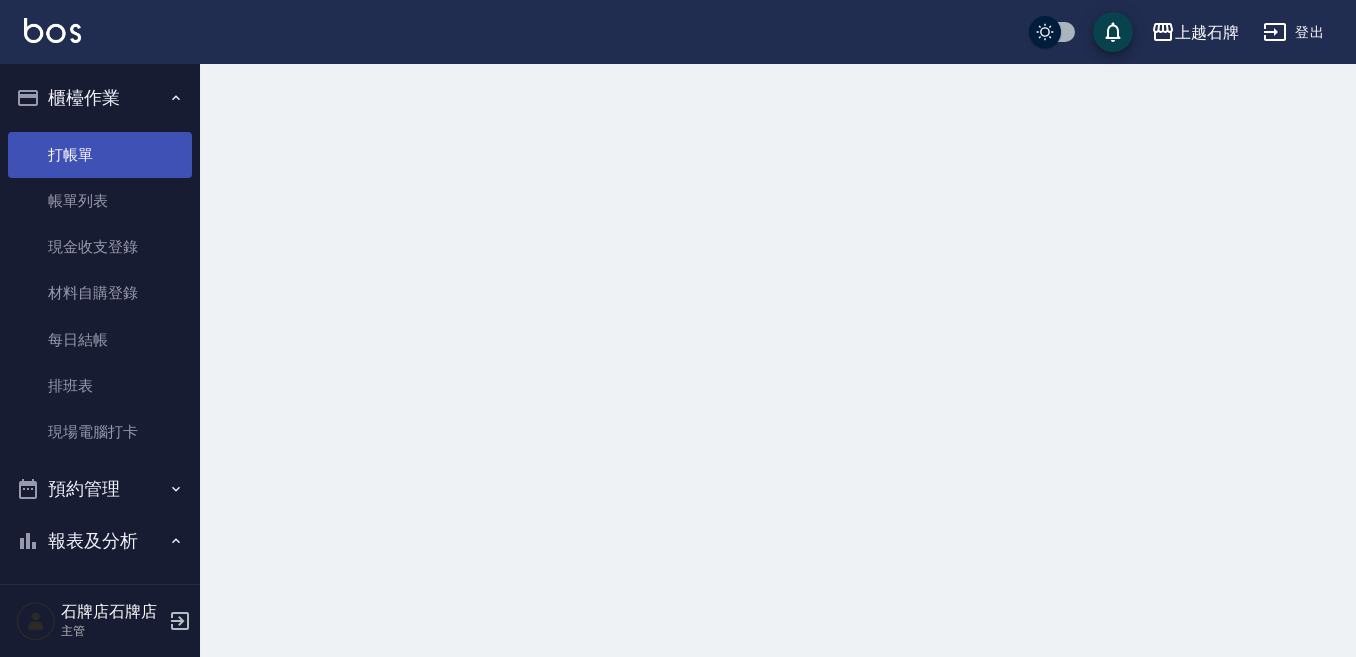 scroll, scrollTop: 0, scrollLeft: 0, axis: both 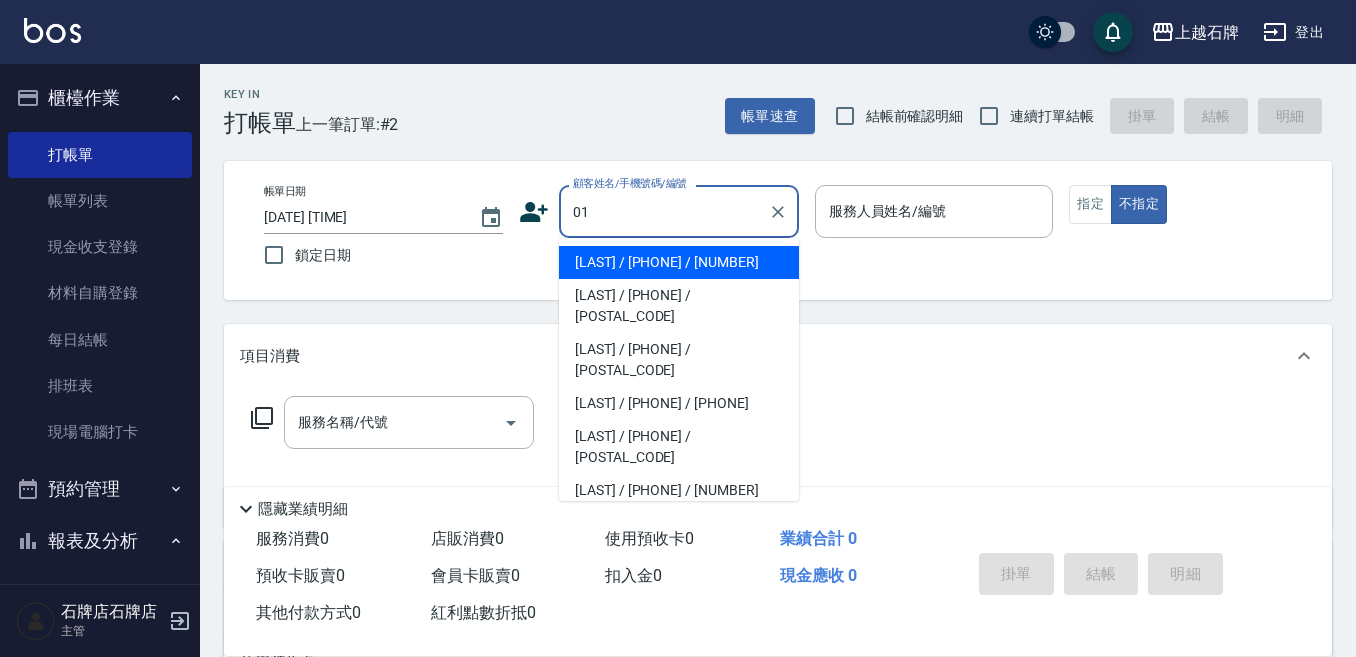 drag, startPoint x: 668, startPoint y: 260, endPoint x: 752, endPoint y: 253, distance: 84.29116 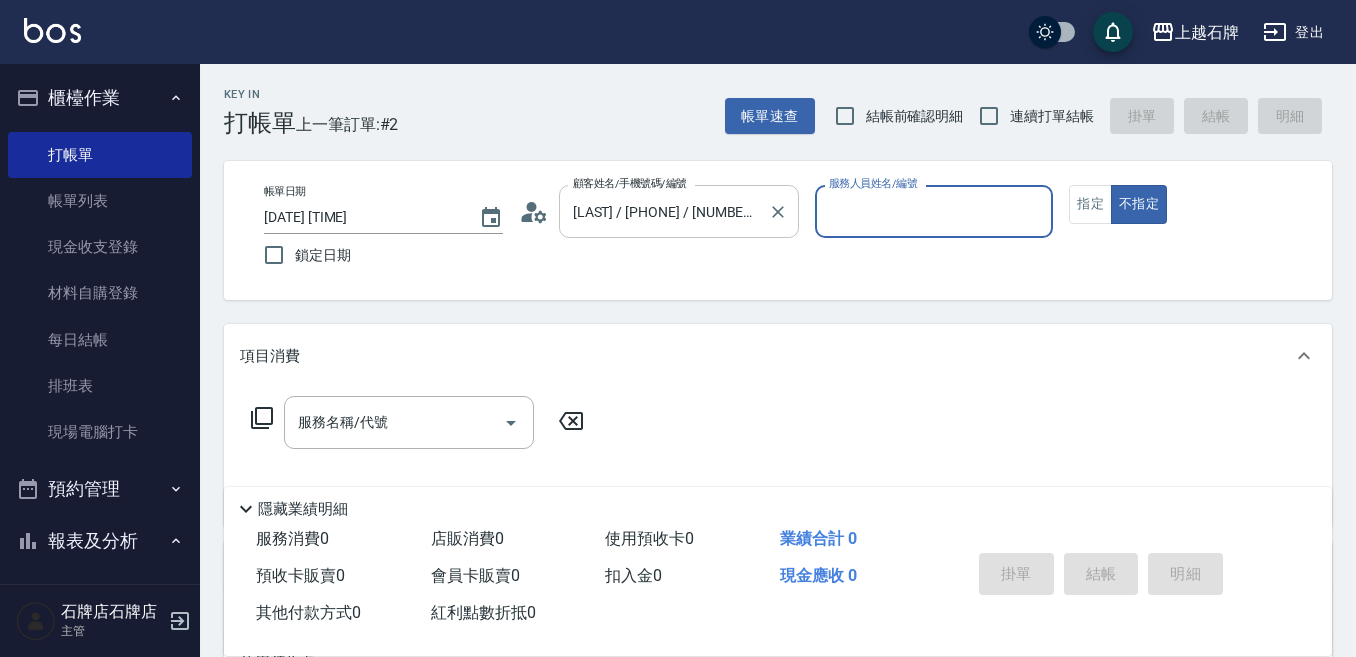 click at bounding box center (778, 212) 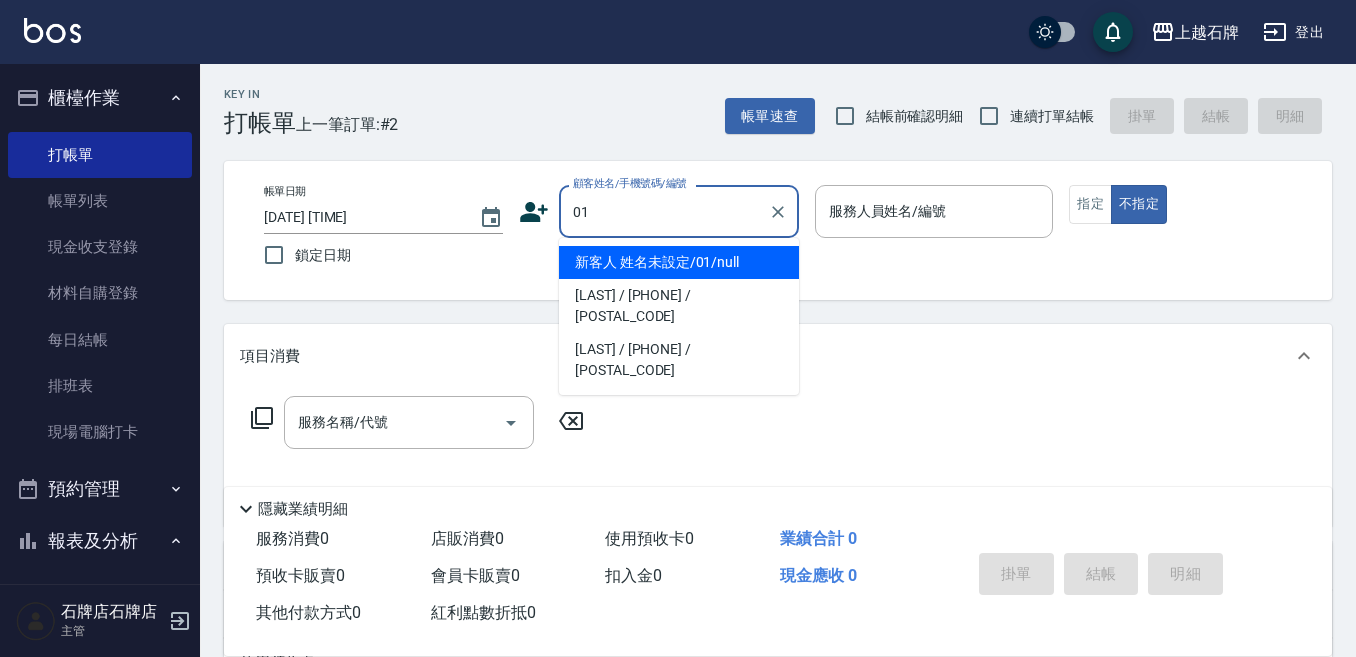 click on "新客人 姓名未設定/01/null" at bounding box center (679, 262) 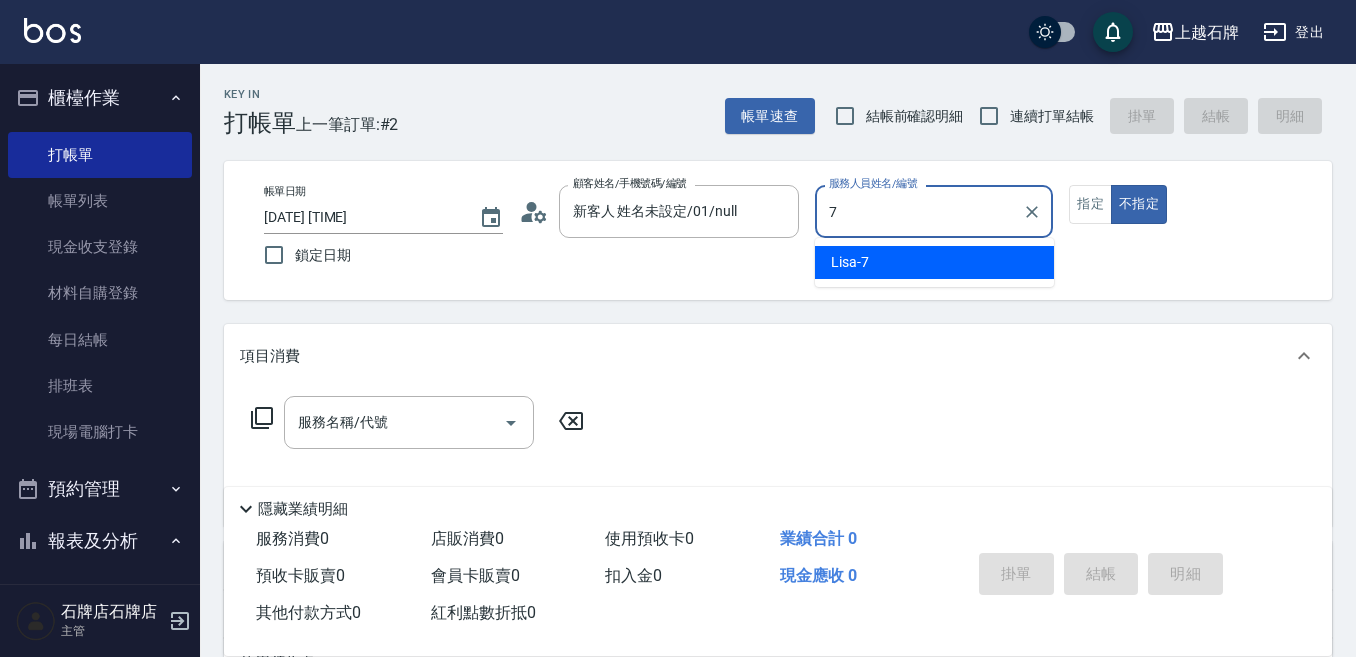 click on "[NUMBER] 服務人員姓名/編號" at bounding box center (934, 211) 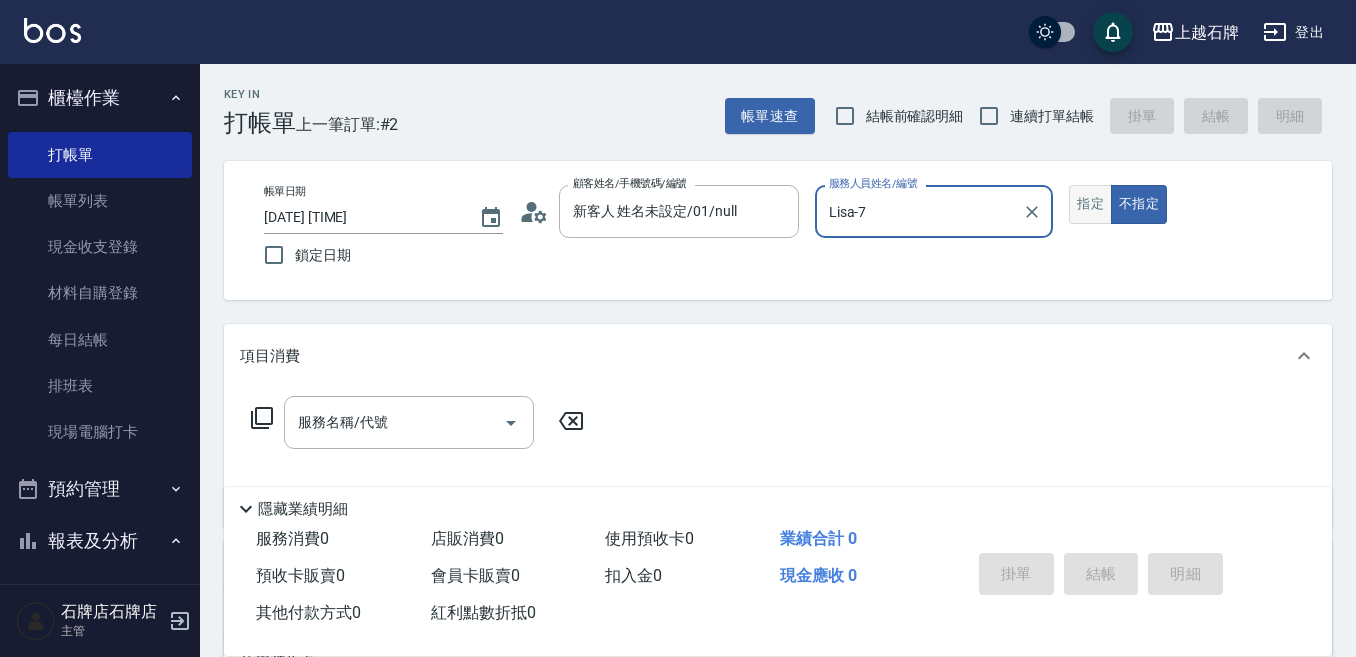 type on "Lisa-7" 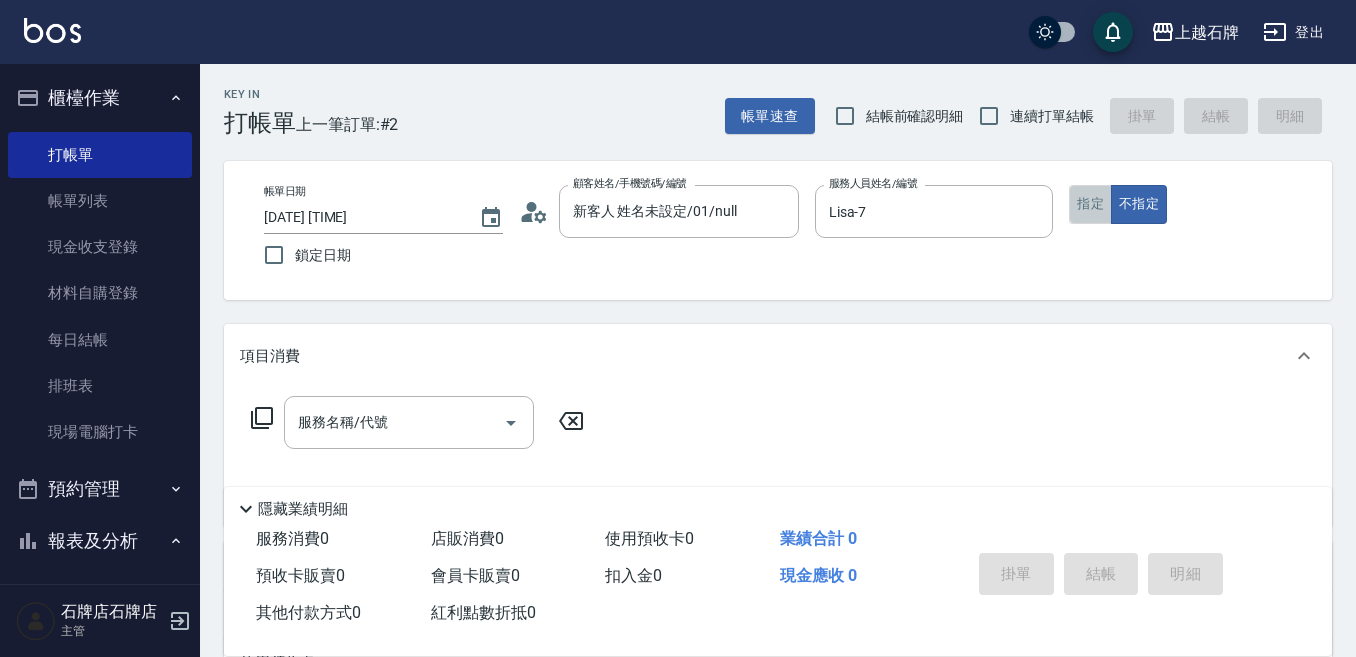 click on "指定" at bounding box center (1090, 204) 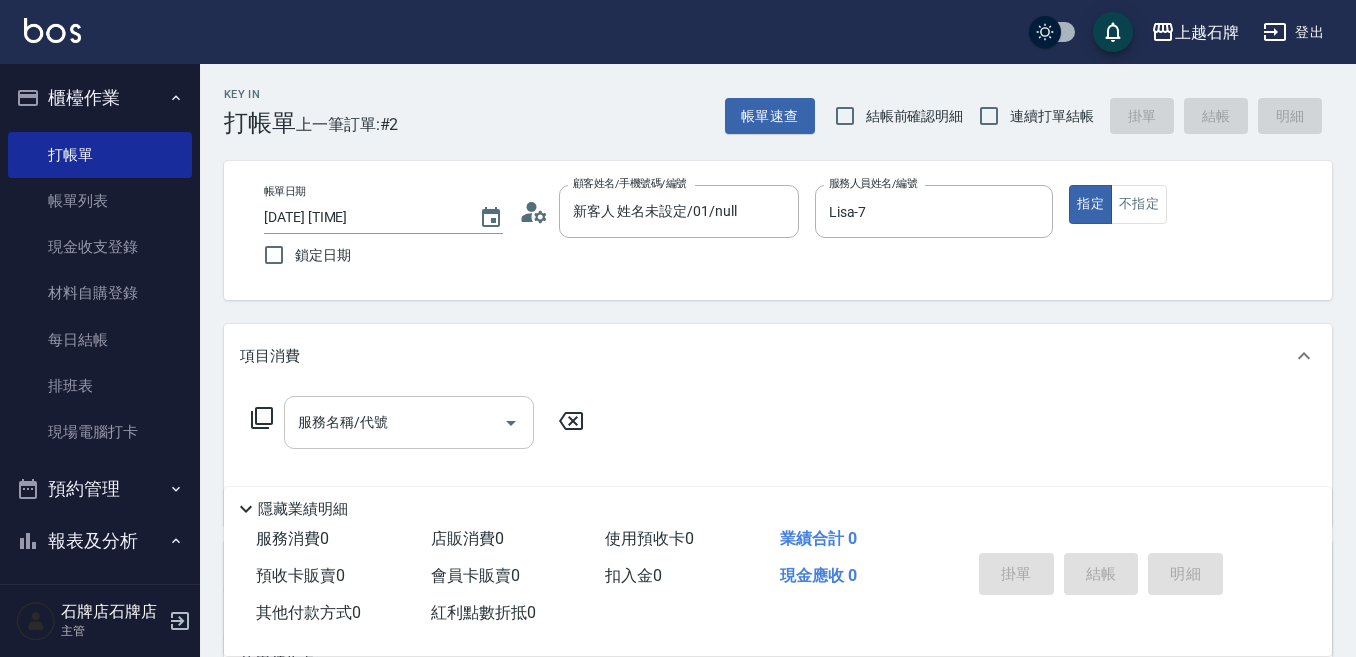 click on "服務名稱/代號" at bounding box center (394, 422) 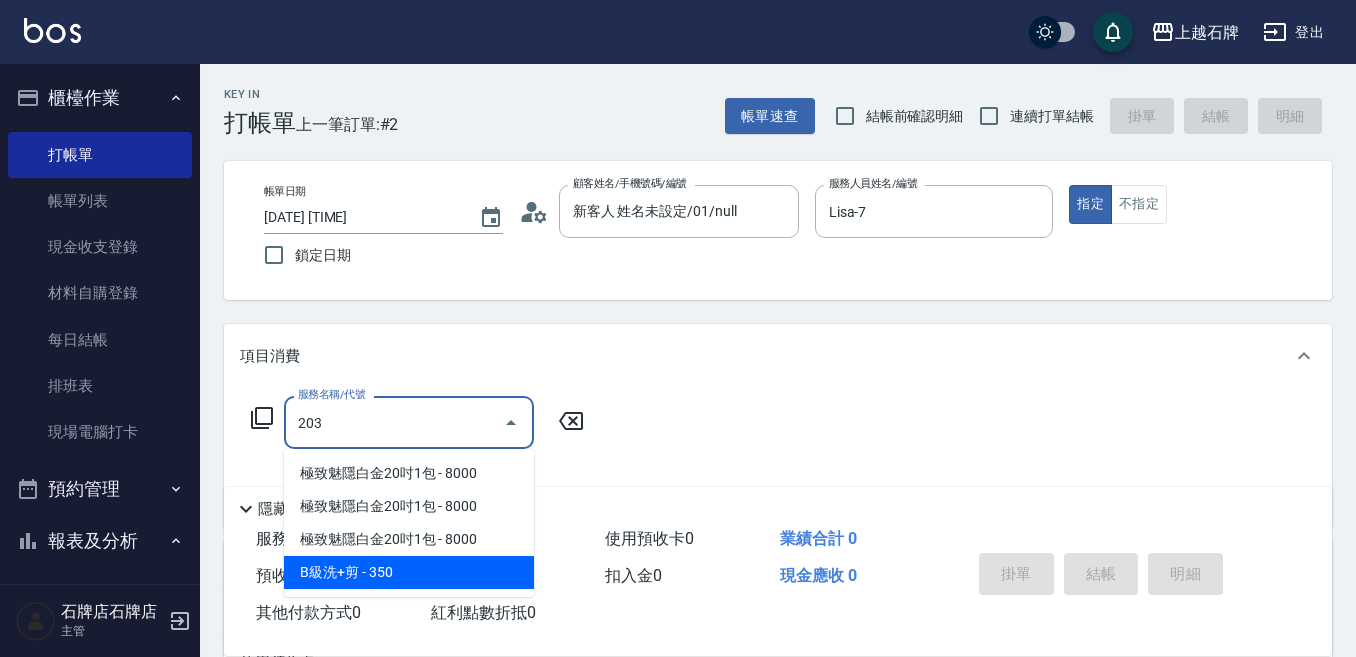 click on "B級洗+剪 - 350" at bounding box center (409, 572) 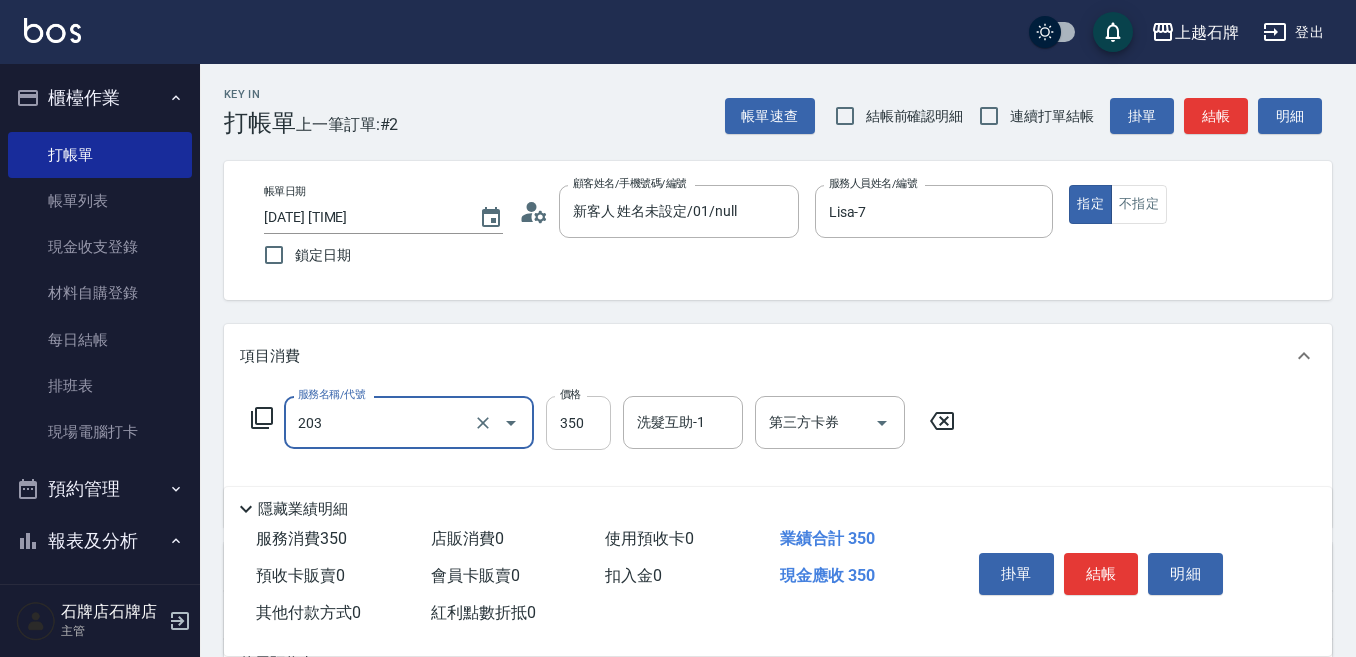 type on "B級洗+剪(203)" 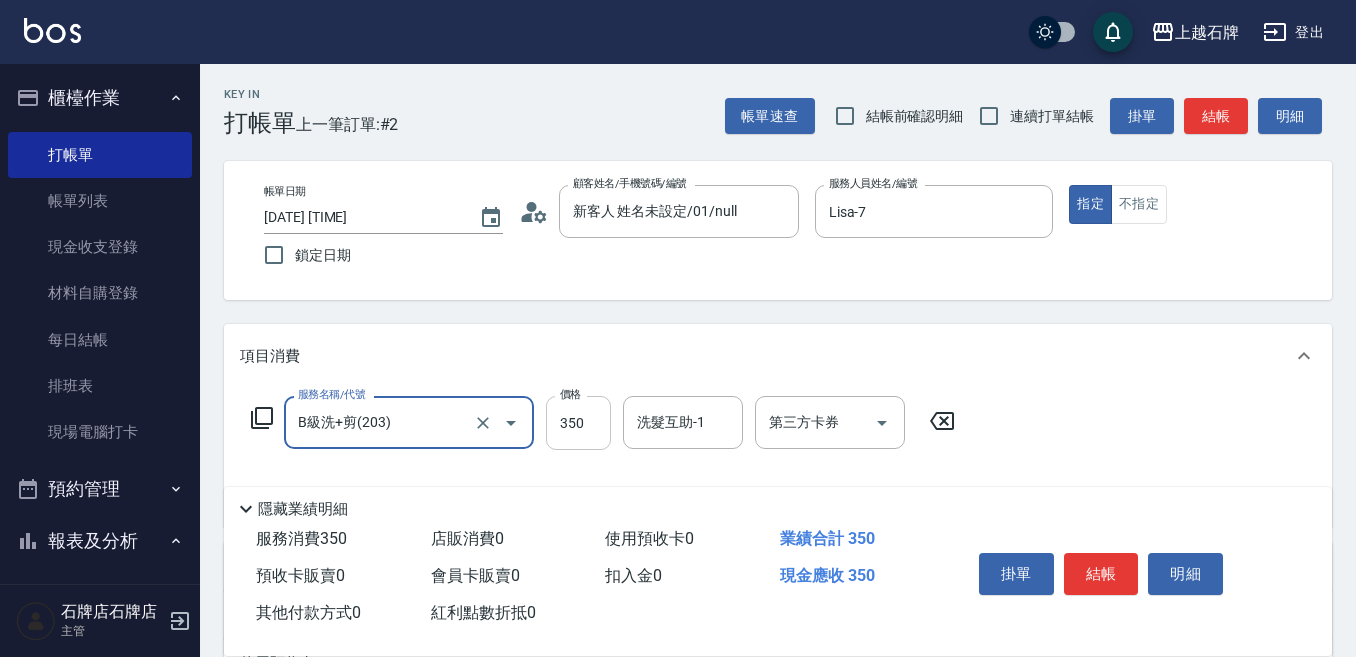 click on "350" at bounding box center (578, 423) 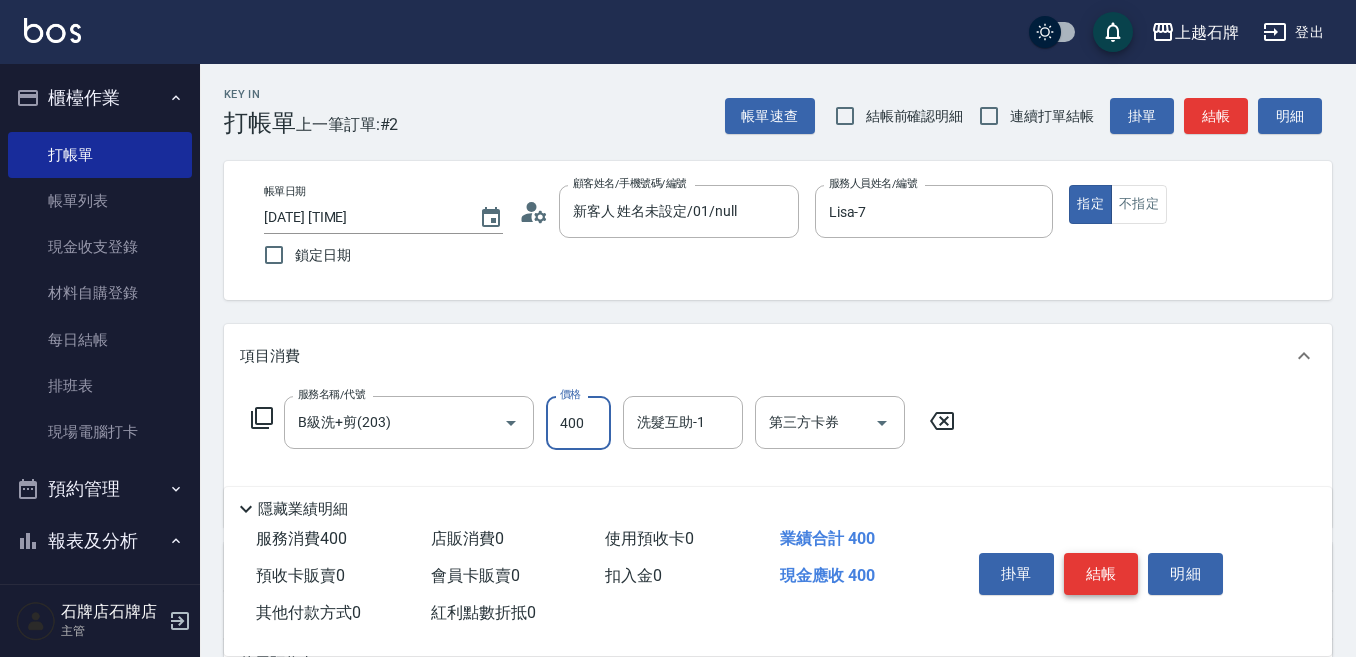 type on "400" 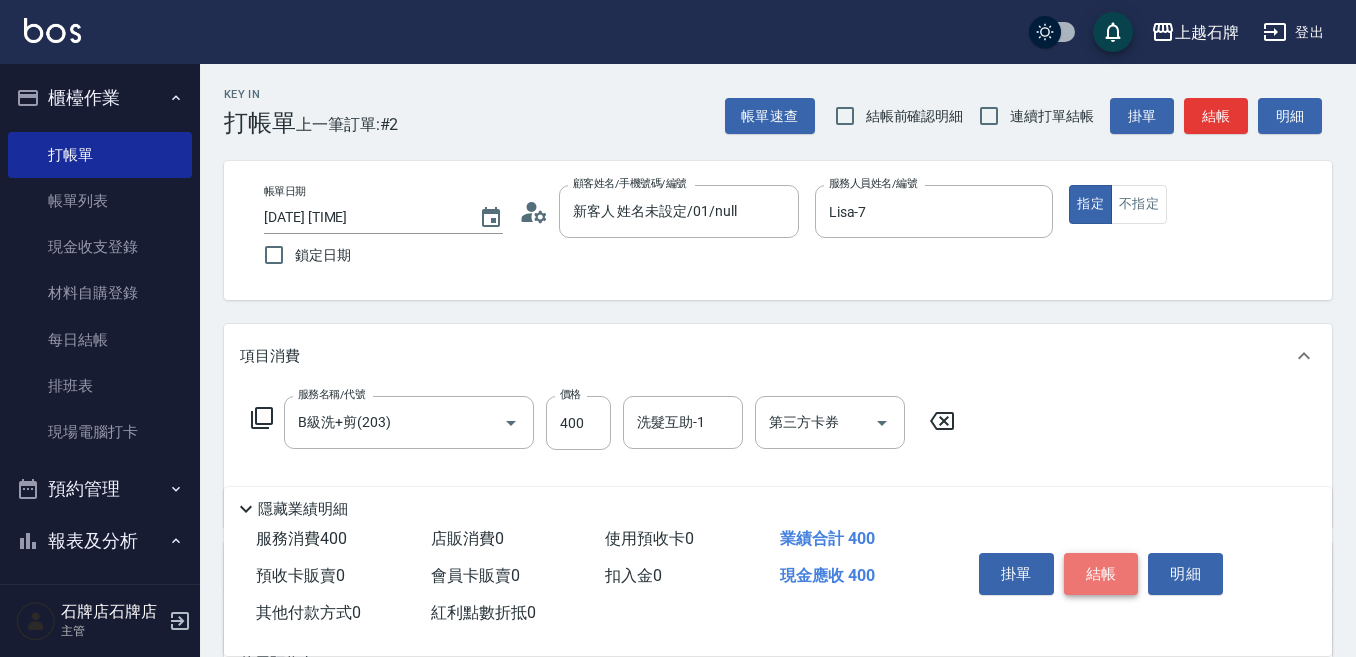 click on "結帳" at bounding box center (1101, 574) 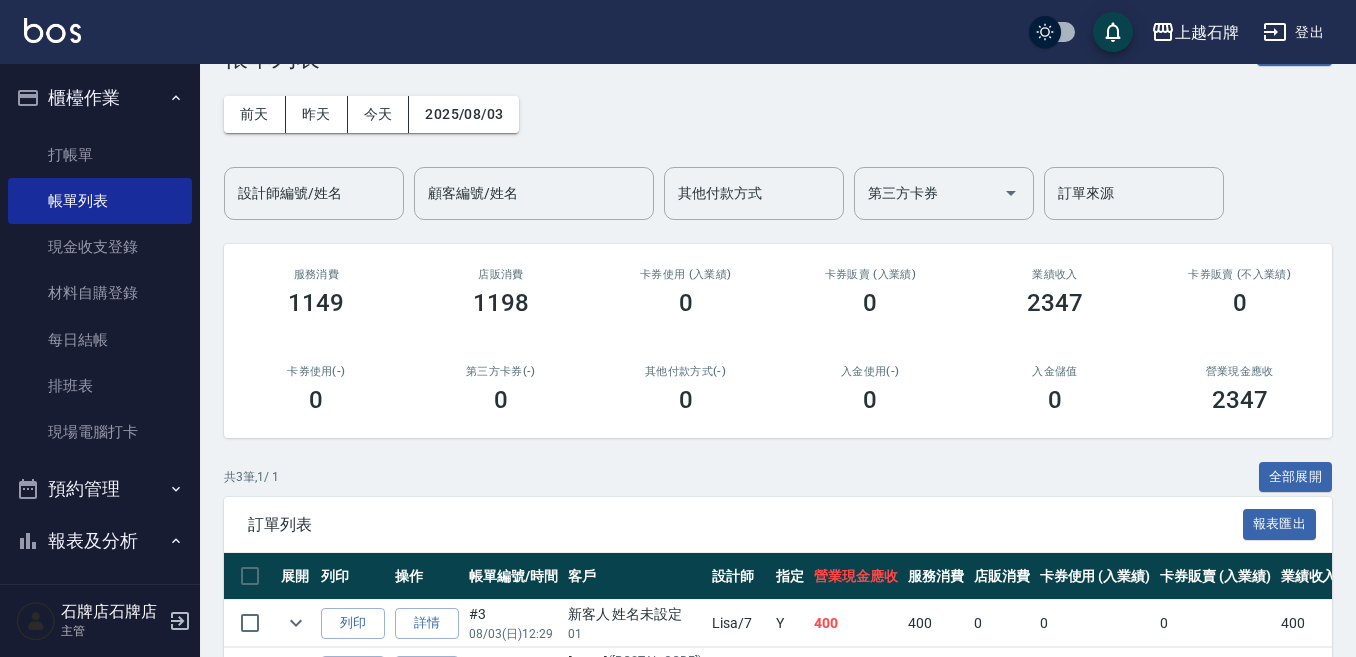 scroll, scrollTop: 200, scrollLeft: 0, axis: vertical 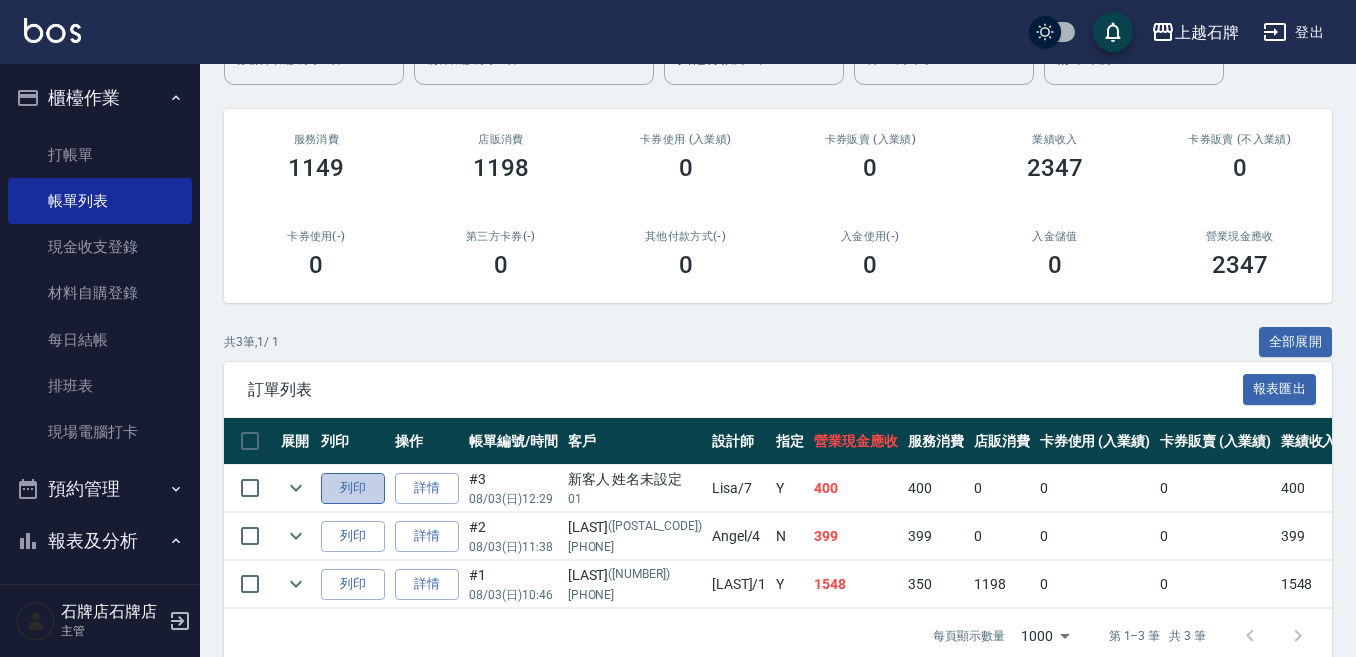 click on "列印" at bounding box center [353, 488] 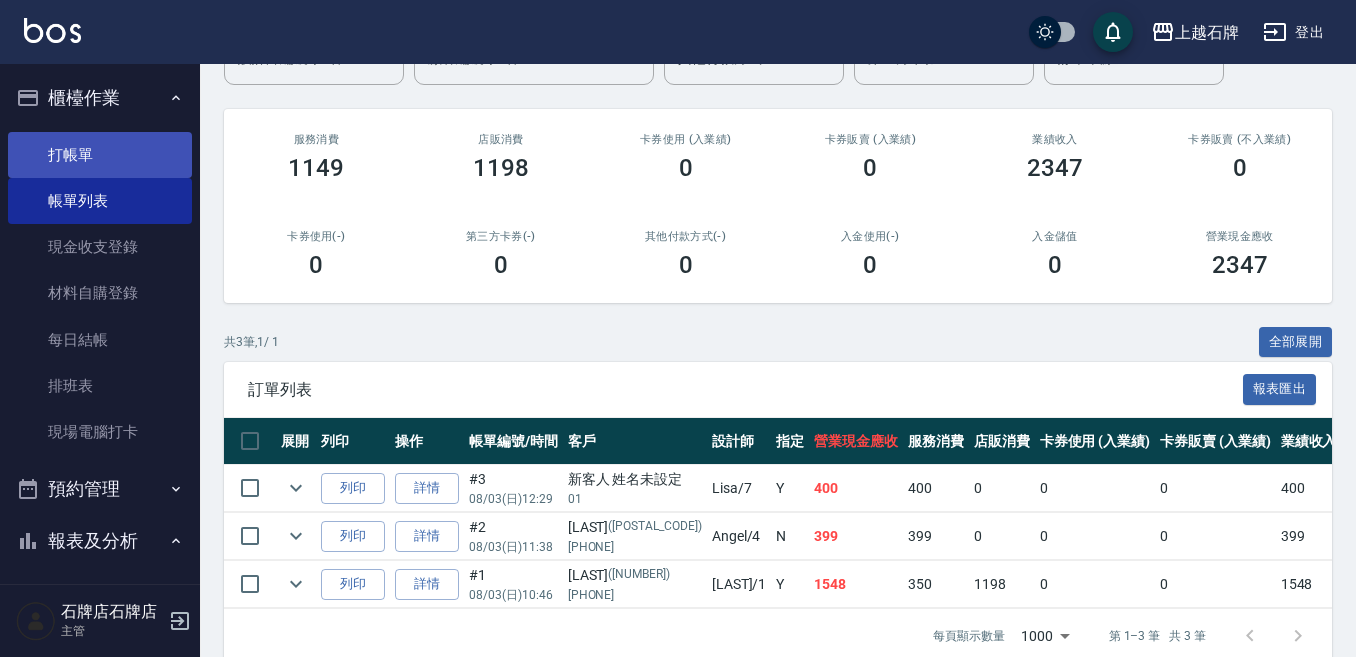 click on "櫃檯作業 打帳單 帳單列表 現金收支登錄 材料自購登錄 每日結帳 排班表 現場電腦打卡 預約管理 預約管理 單日預約紀錄 單週預約紀錄 報表及分析 報表目錄 消費分析儀表板 店家區間累計表 店家日報表 店家排行榜 互助日報表 互助月報表 互助排行榜 互助點數明細 互助業績報表 全店業績分析表 營業統計分析表 營業項目月分析表 設計師業績表 設計師日報表 設計師業績分析表 設計師業績月報表 設計師抽成報表 設計師排行榜 商品銷售排行榜 商品消耗明細 服務扣項明細表 單一服務項目查詢 店販抽成明細 店販分類抽成明細 顧客入金餘額表 顧客卡券餘額表 每日非現金明細 每日收支明細 收支分類明細表 收支匯款表 非現金明細對帳單 客戶管理 客戶列表 客資篩選匯出 卡券管理 入金管理 員工及薪資 員工列表 全店打卡記錄 考勤排班總表 商品管理 商品分類設定" at bounding box center [100, 324] 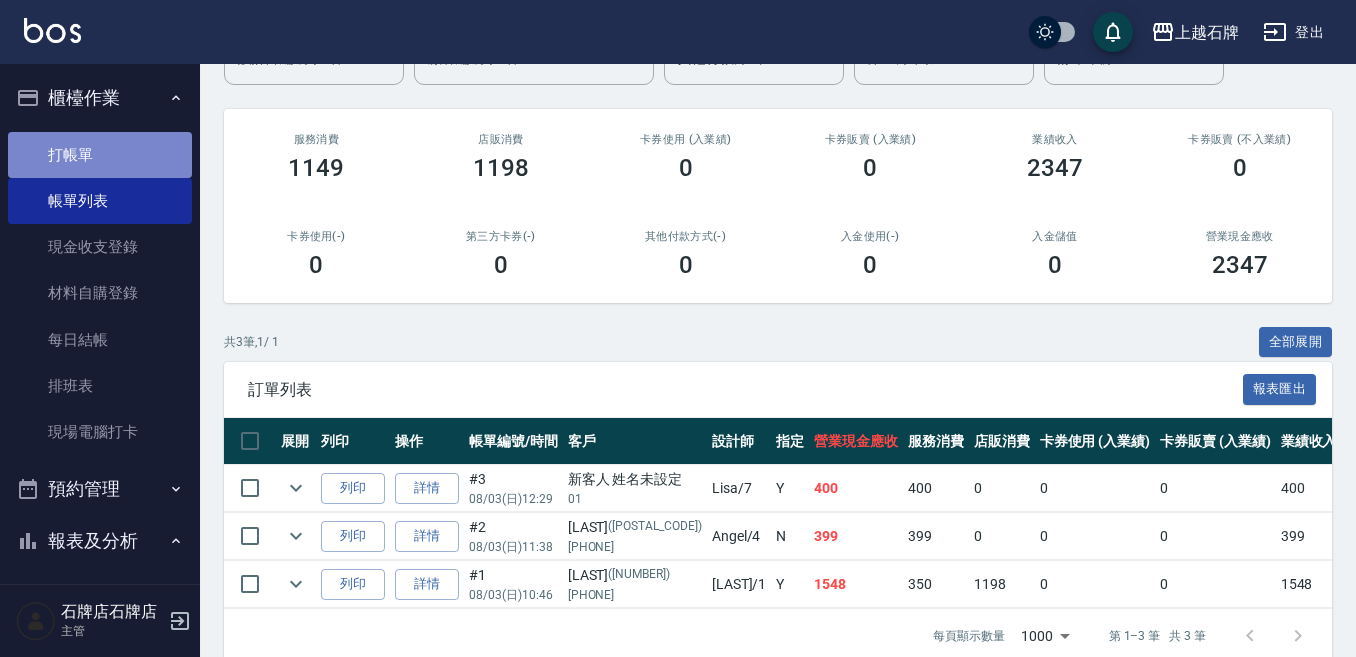 click on "打帳單" at bounding box center [100, 155] 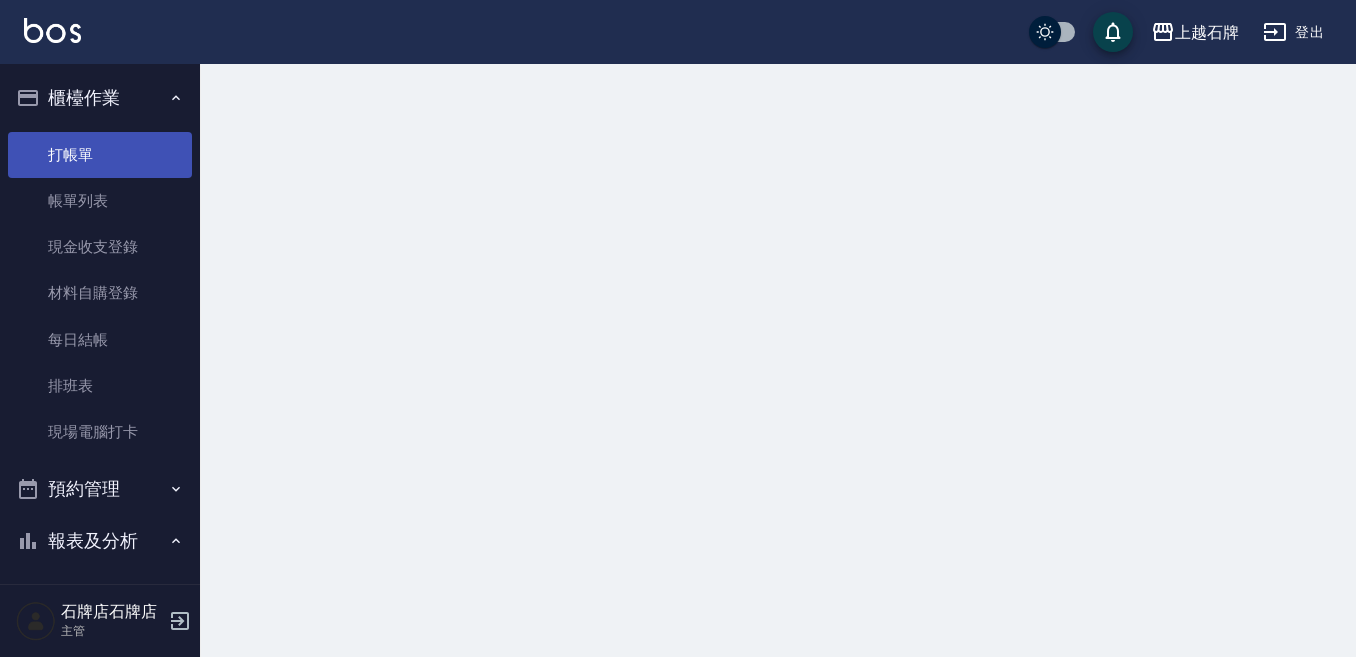 scroll, scrollTop: 0, scrollLeft: 0, axis: both 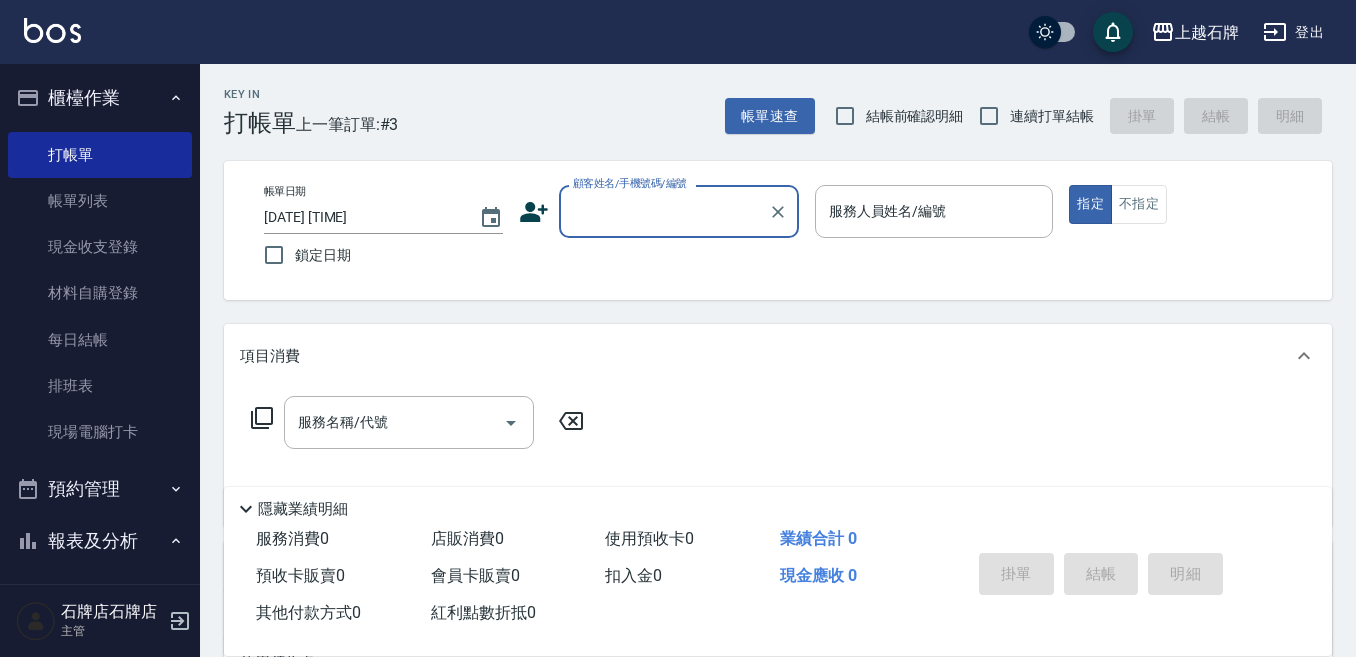 drag, startPoint x: 719, startPoint y: 215, endPoint x: 724, endPoint y: 206, distance: 10.29563 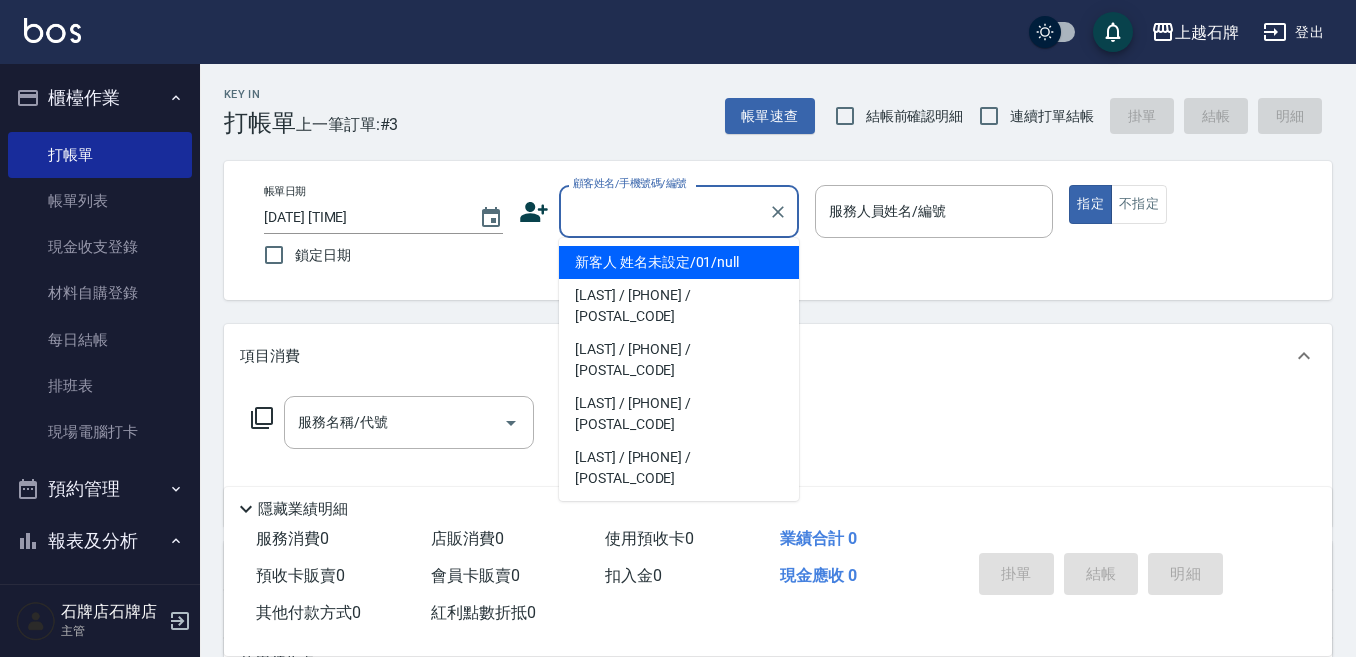 click on "新客人 姓名未設定/01/null" at bounding box center (679, 262) 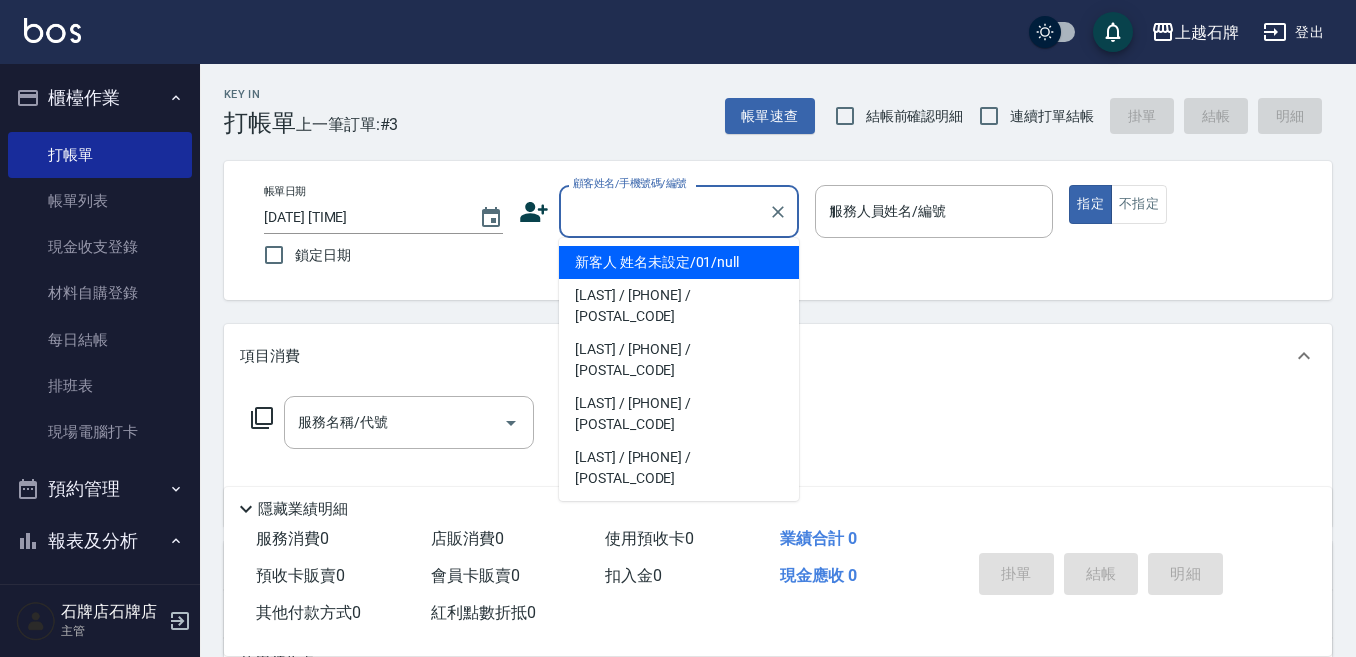 type on "新客人 姓名未設定/01/null" 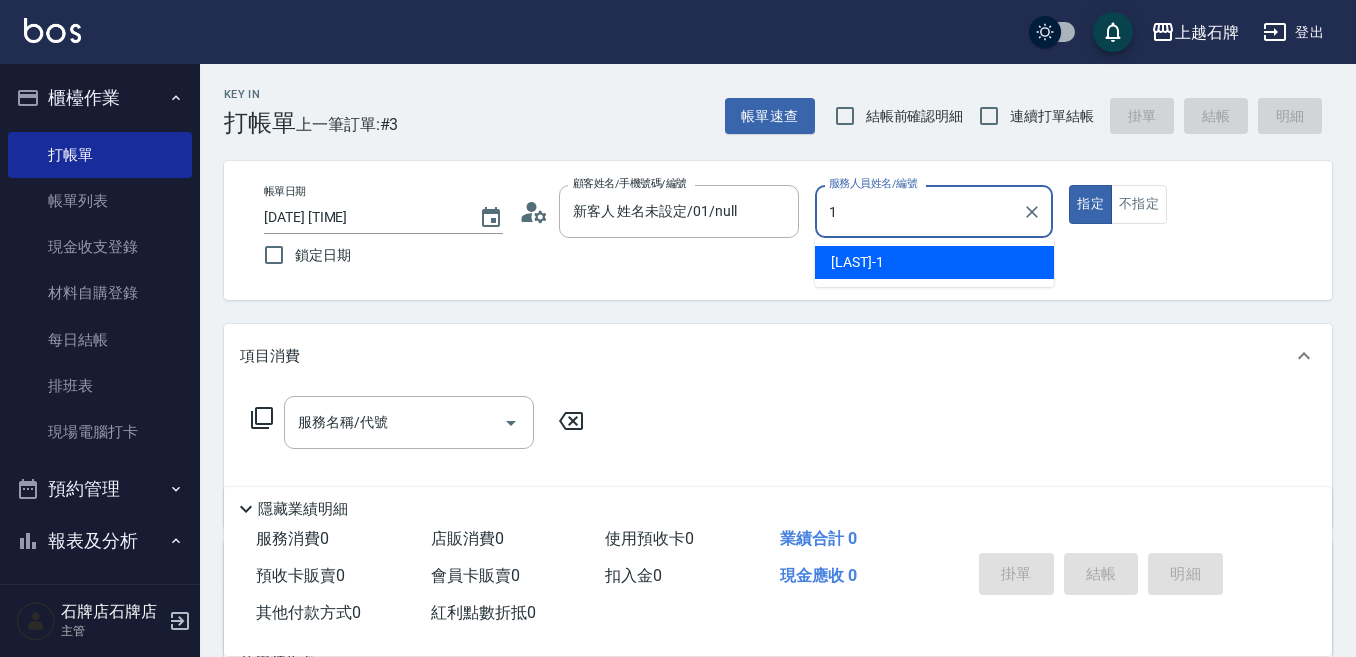 click on "[LAST] -[NUMBER]" at bounding box center [934, 262] 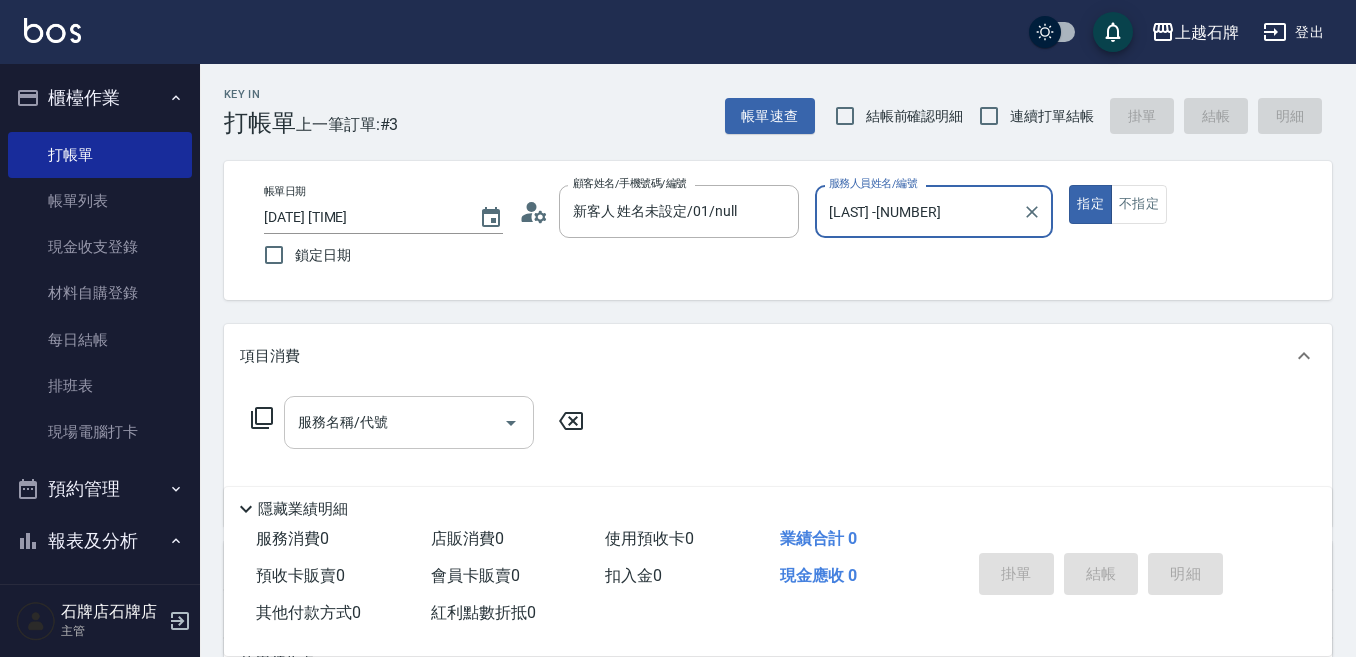 type on "[LAST] -[NUMBER]" 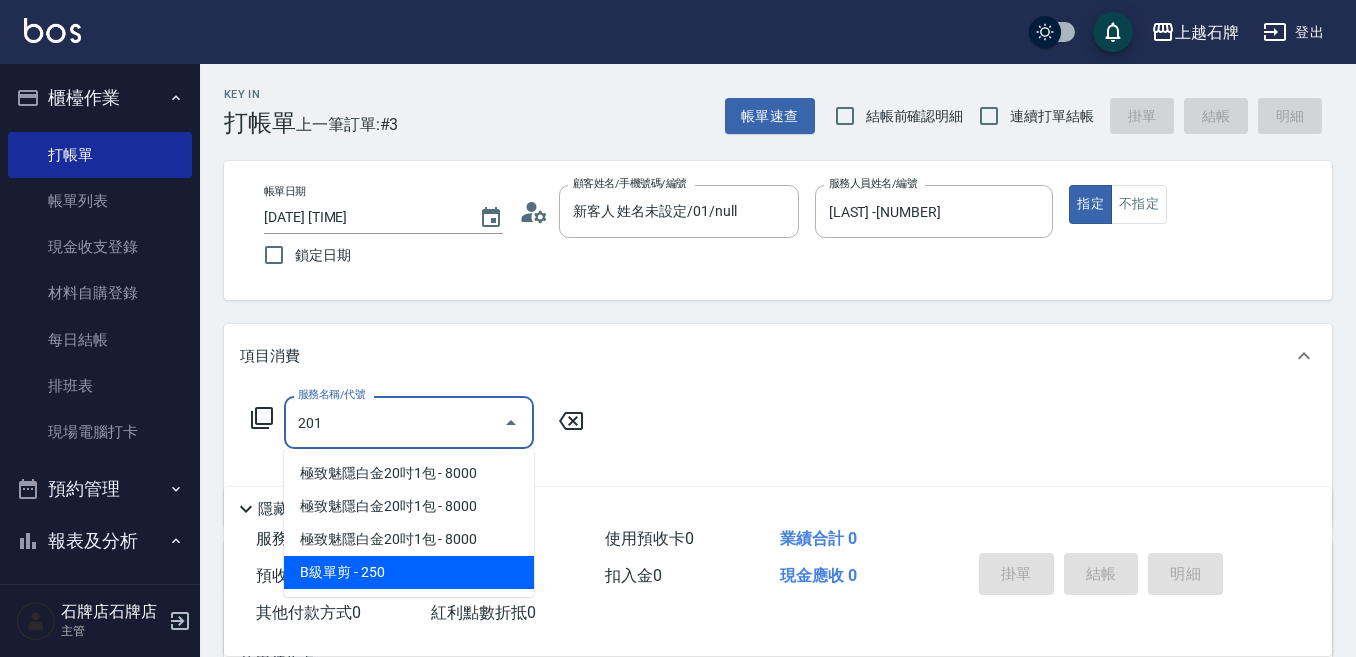 click on "B級單剪 - 250" at bounding box center [409, 572] 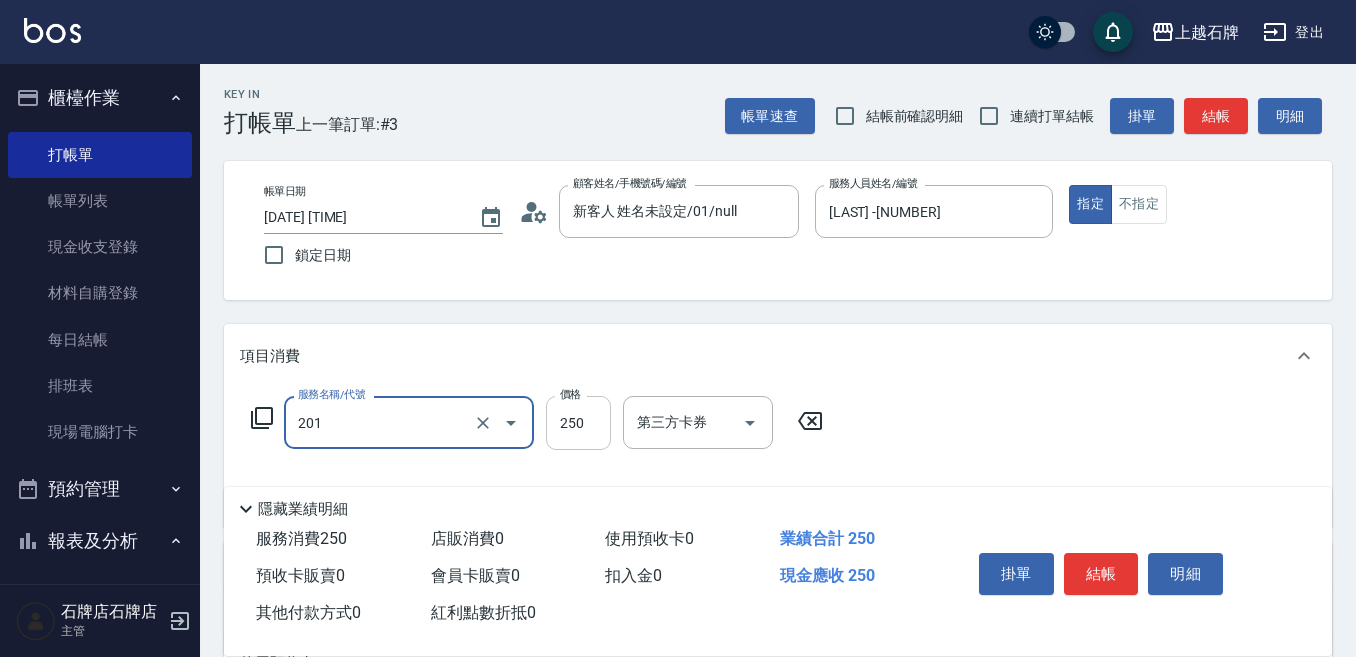 click on "250" at bounding box center [578, 423] 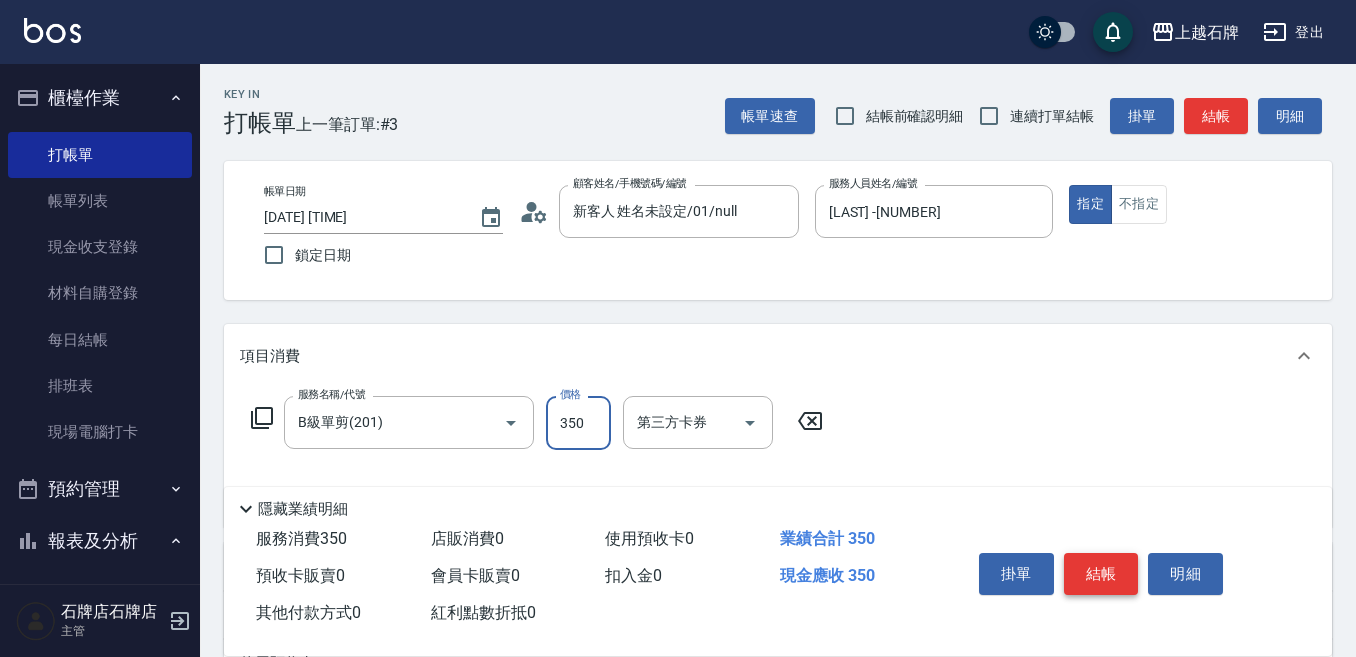 type on "350" 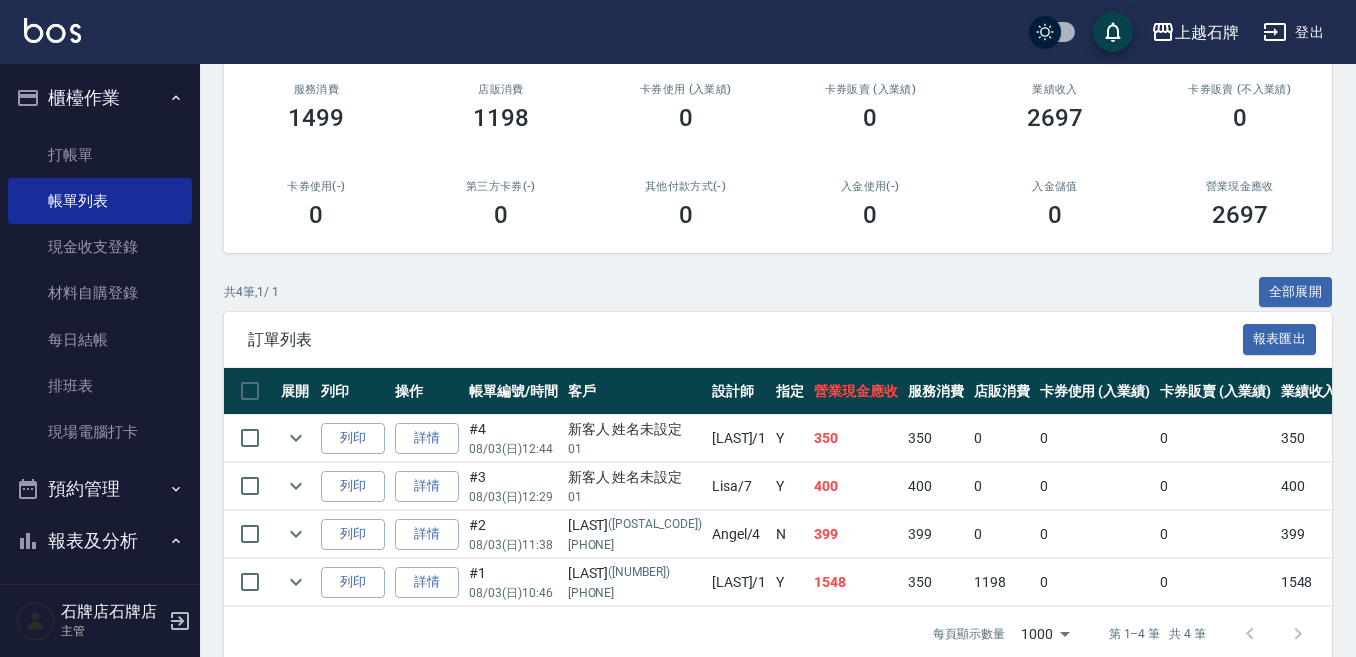 scroll, scrollTop: 295, scrollLeft: 0, axis: vertical 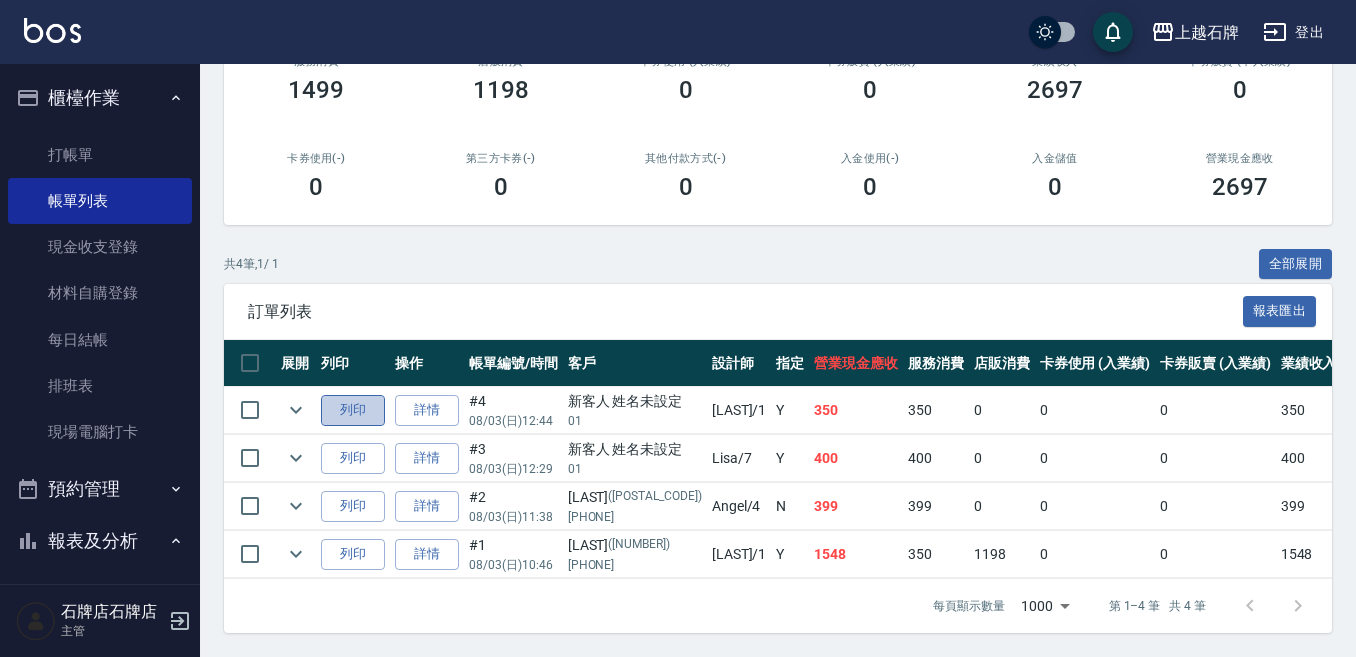 click on "列印" at bounding box center (353, 410) 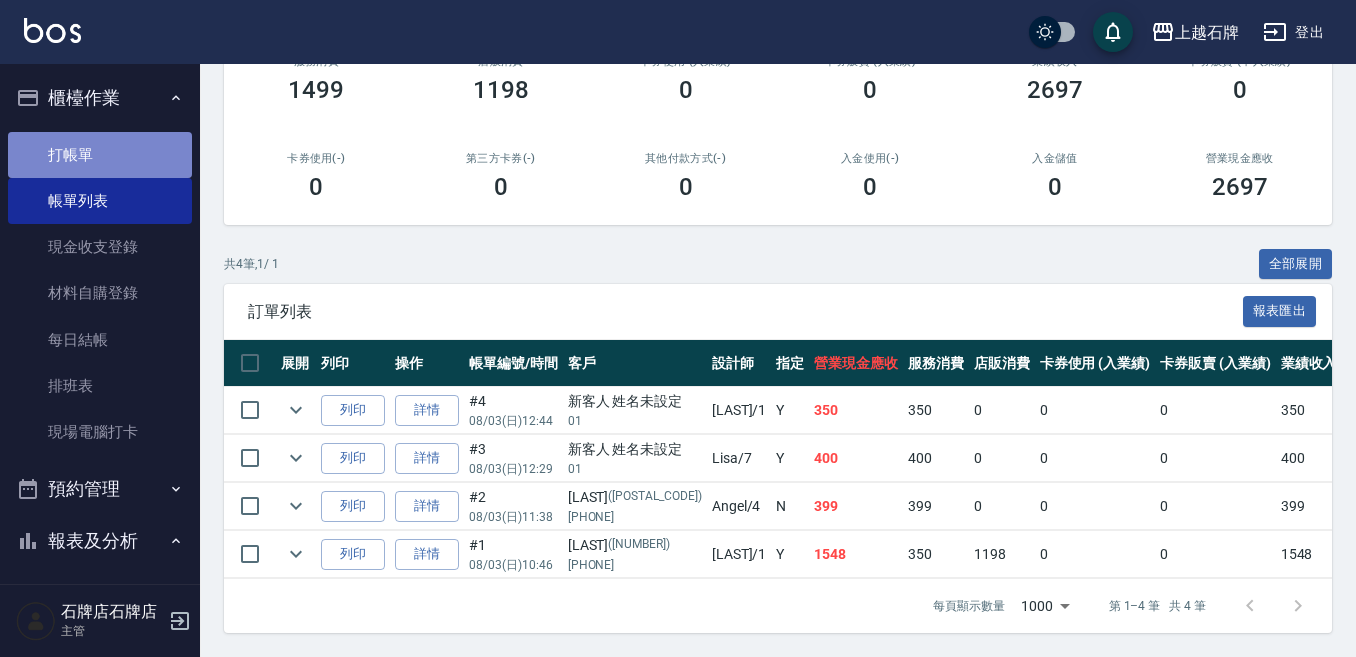 drag, startPoint x: 136, startPoint y: 153, endPoint x: 119, endPoint y: 137, distance: 23.345236 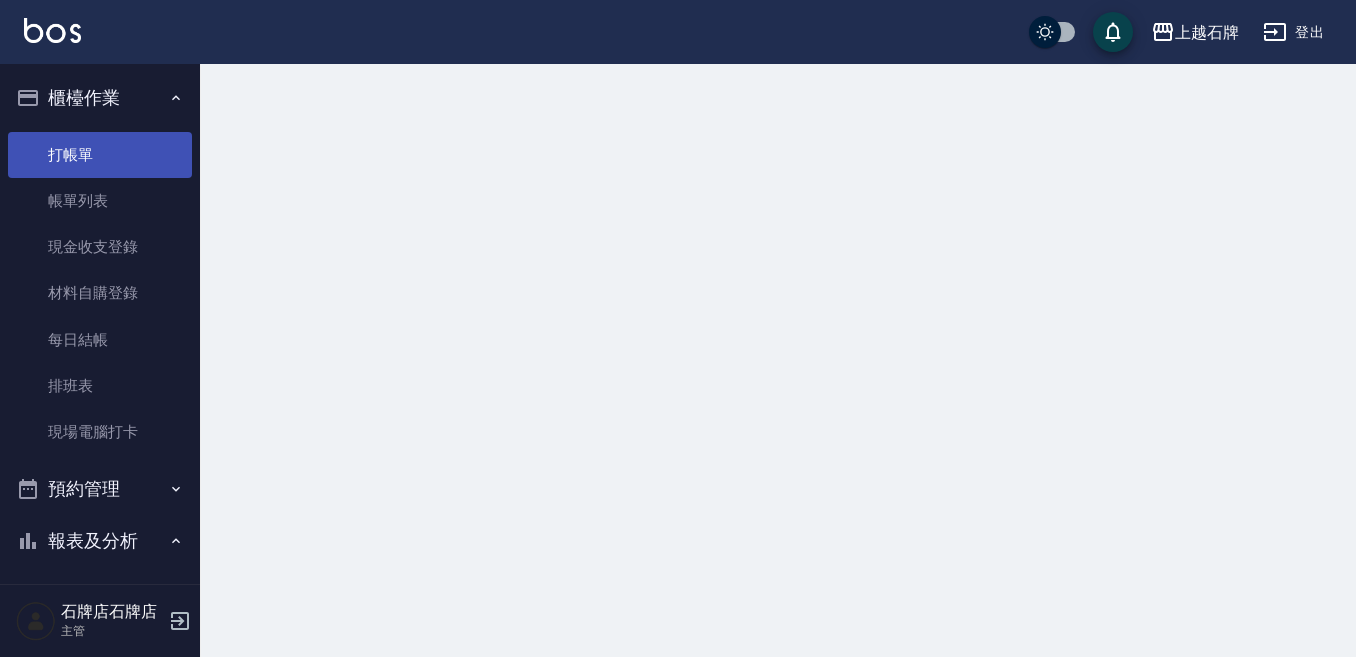 scroll, scrollTop: 0, scrollLeft: 0, axis: both 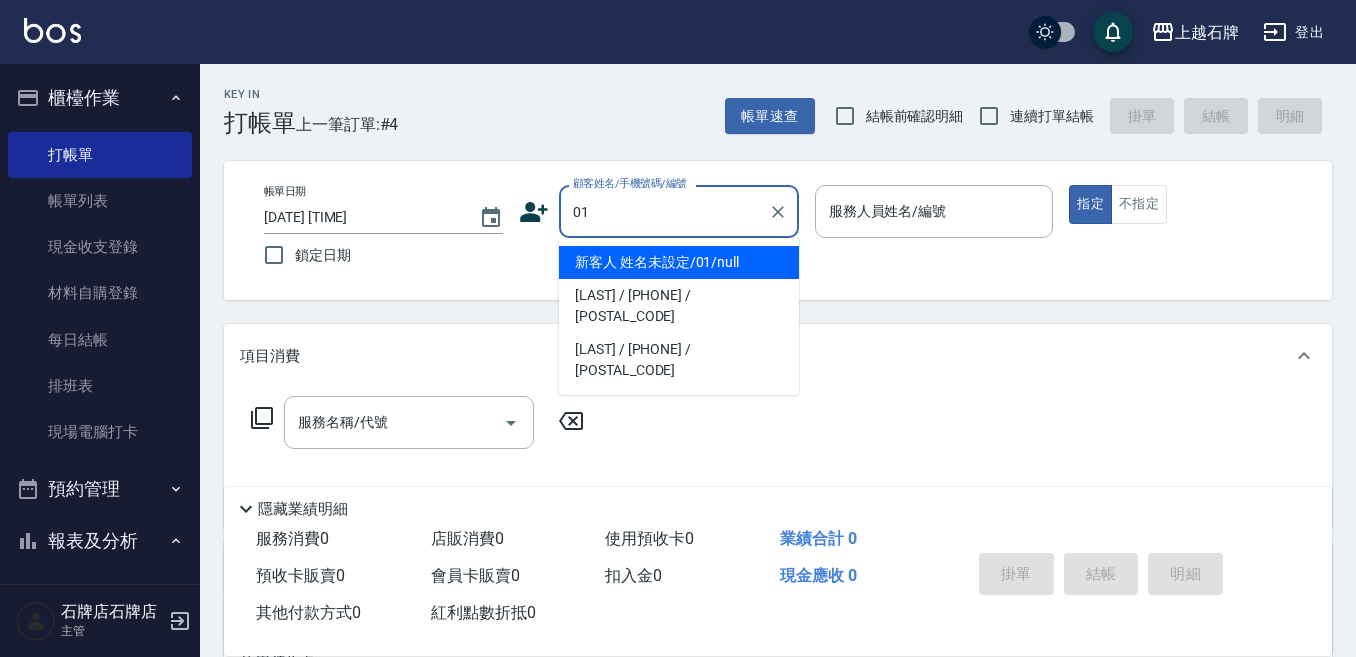 type on "新客人 姓名未設定/01/null" 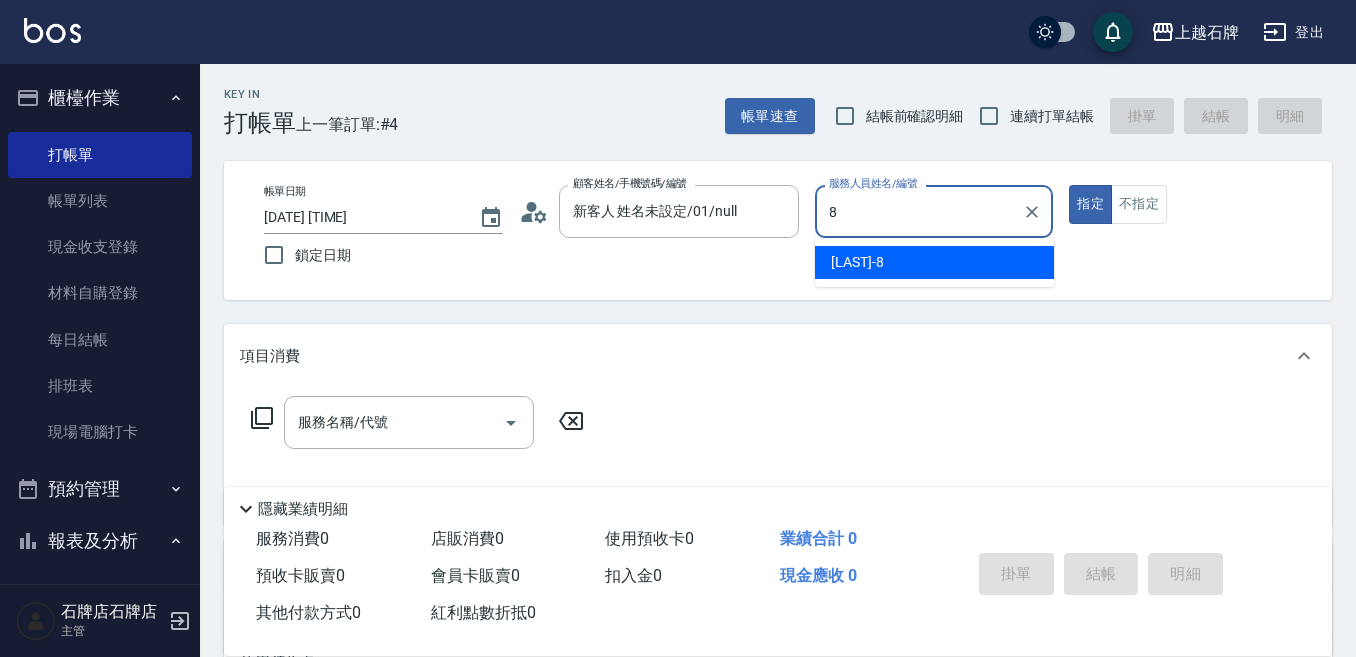 type on "[LAST]" 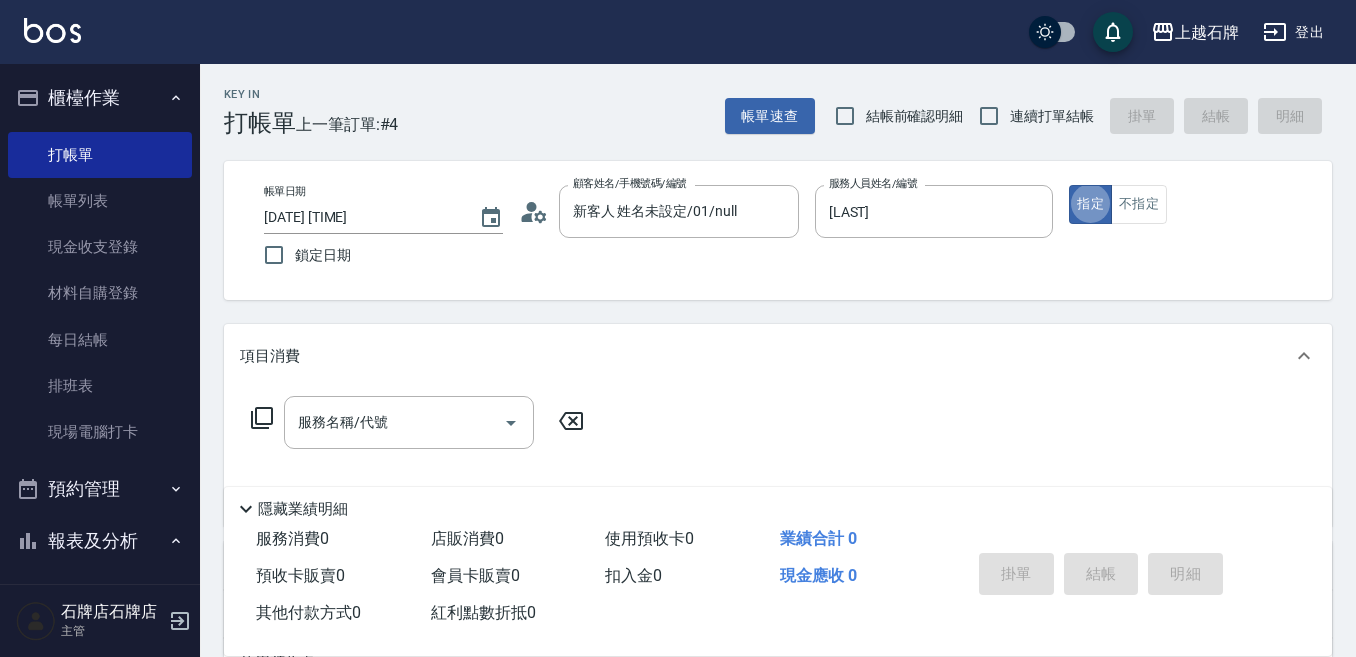 type on "true" 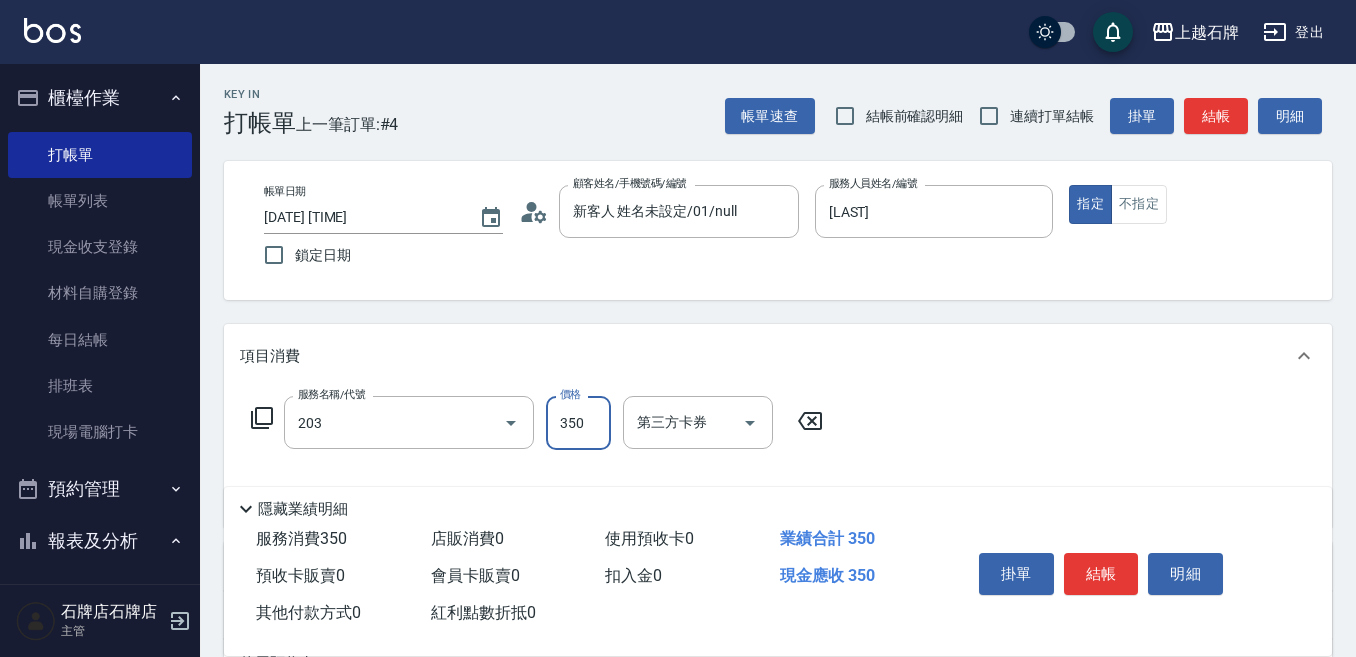 type on "B級洗+剪(203)" 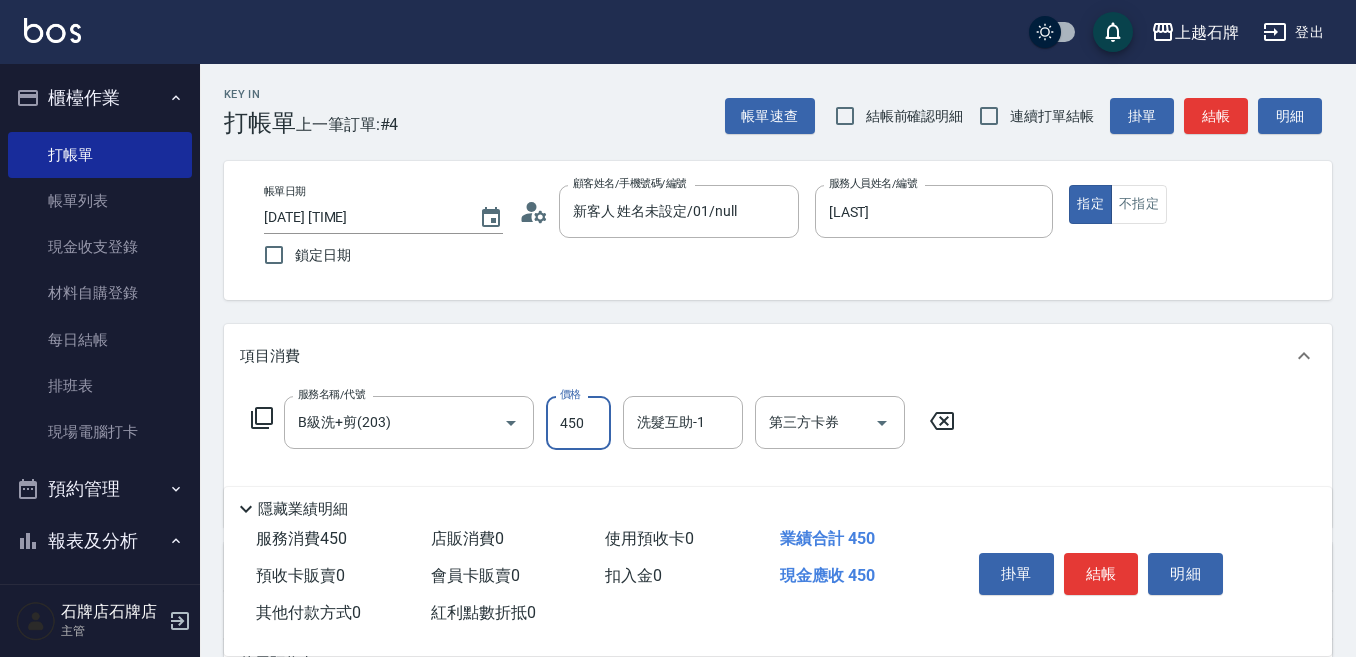 type on "450" 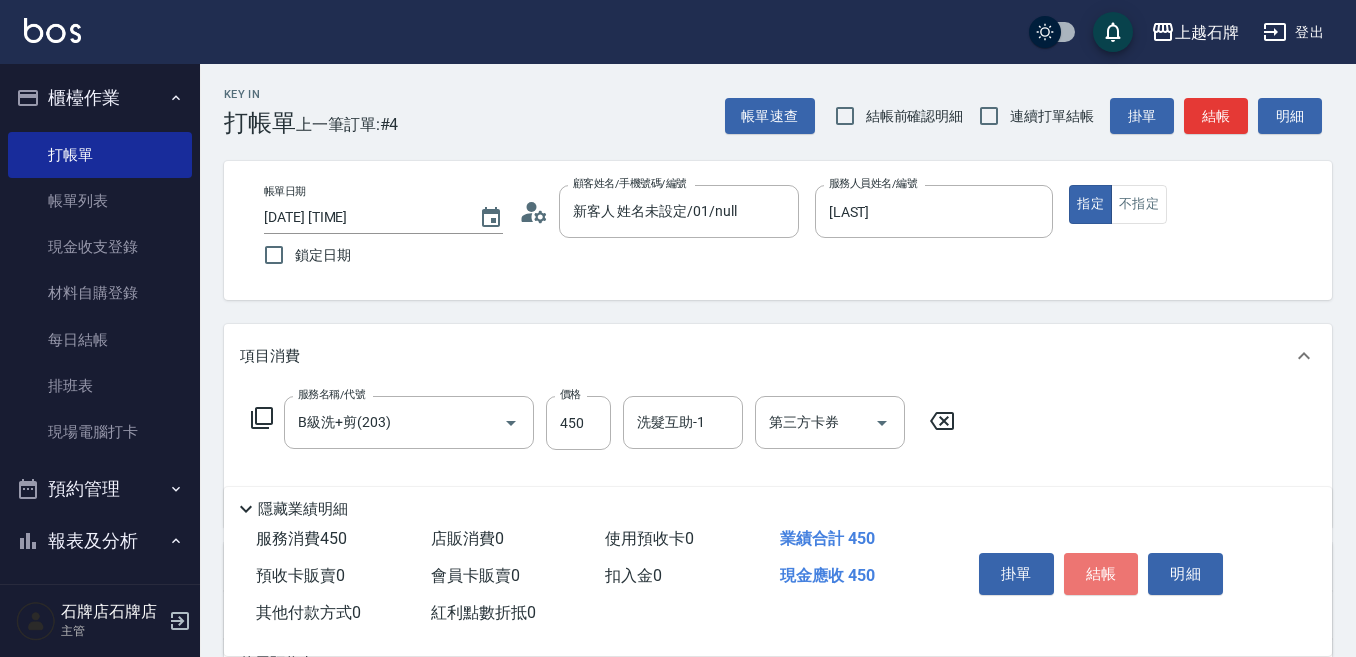 drag, startPoint x: 1116, startPoint y: 577, endPoint x: 1010, endPoint y: 580, distance: 106.04244 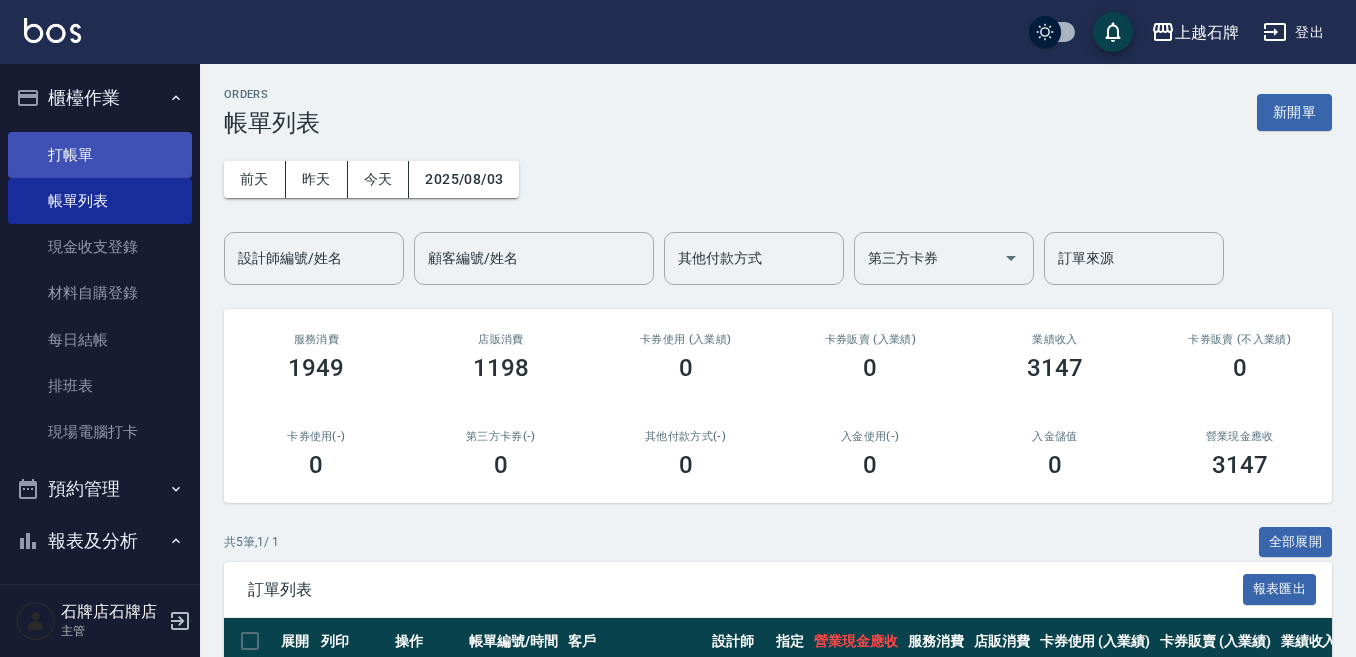 click on "打帳單" at bounding box center [100, 155] 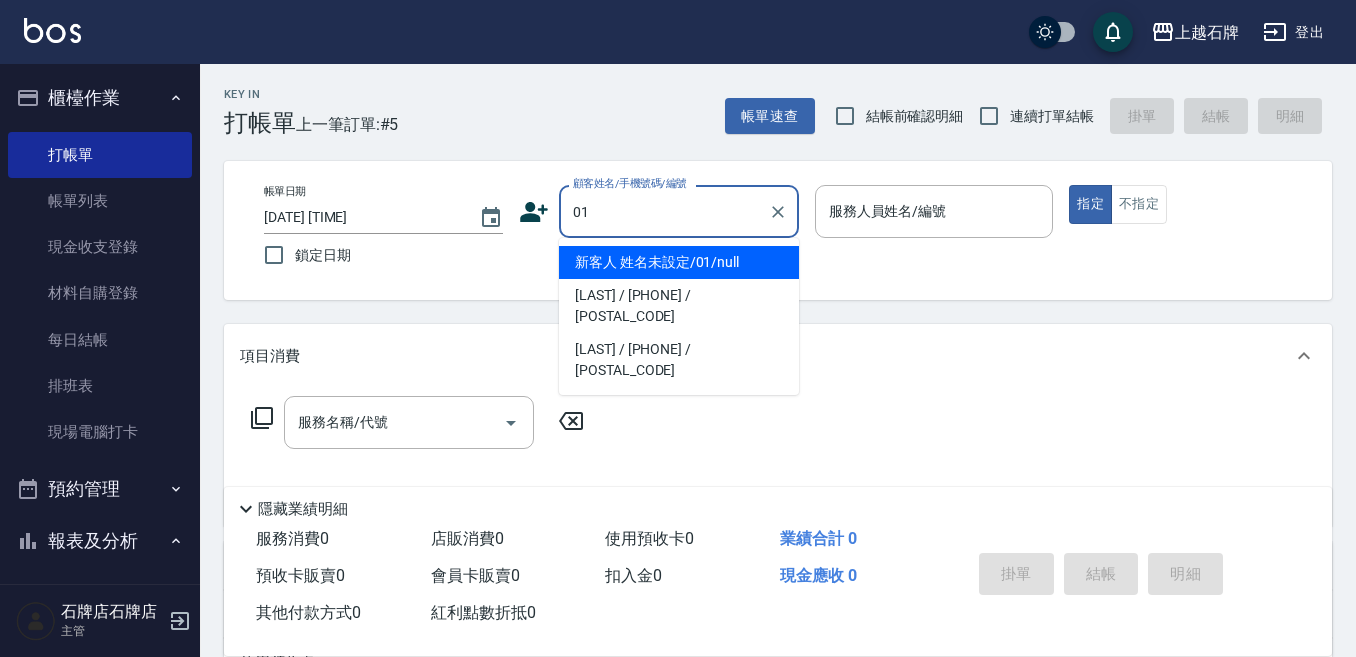 type on "新客人 姓名未設定/01/null" 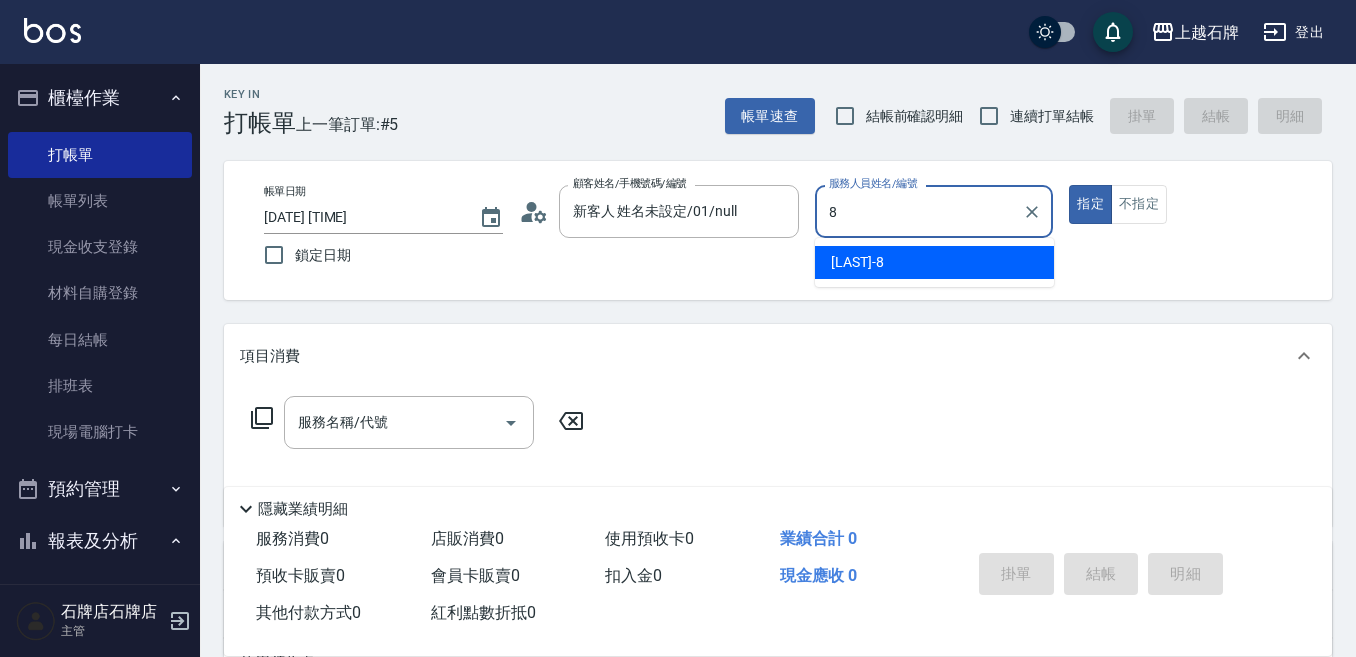 type on "[LAST]" 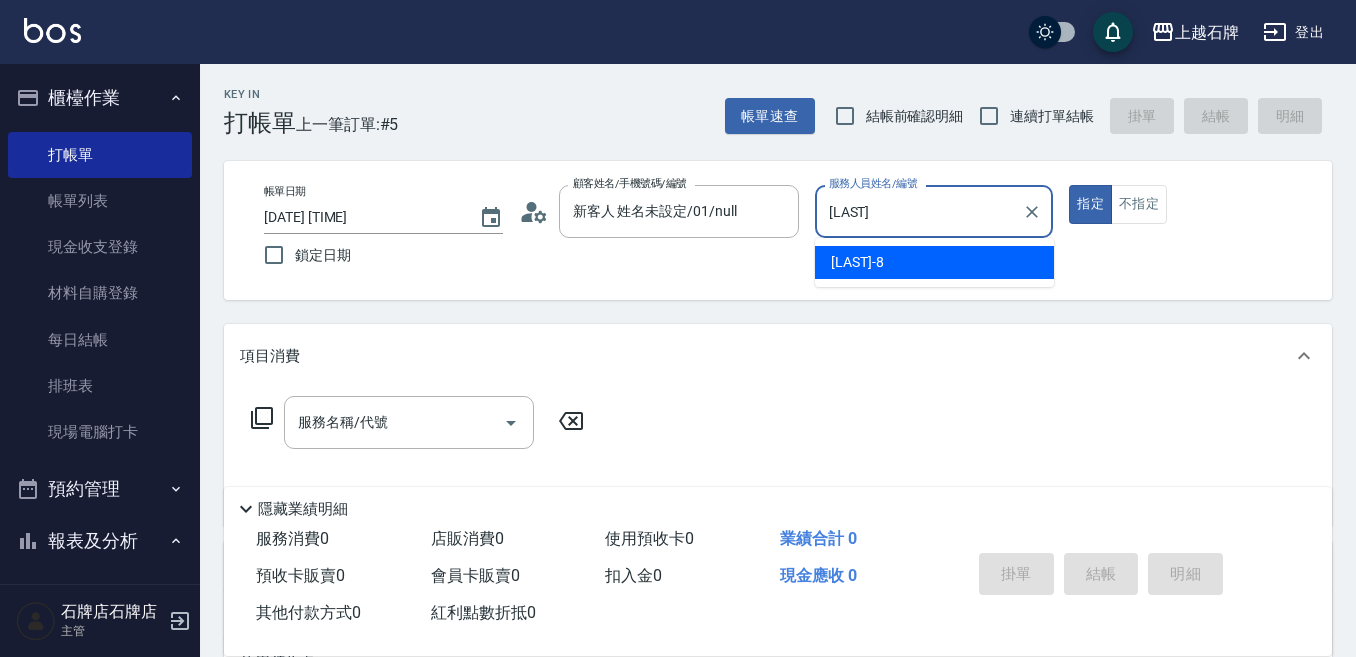 type on "true" 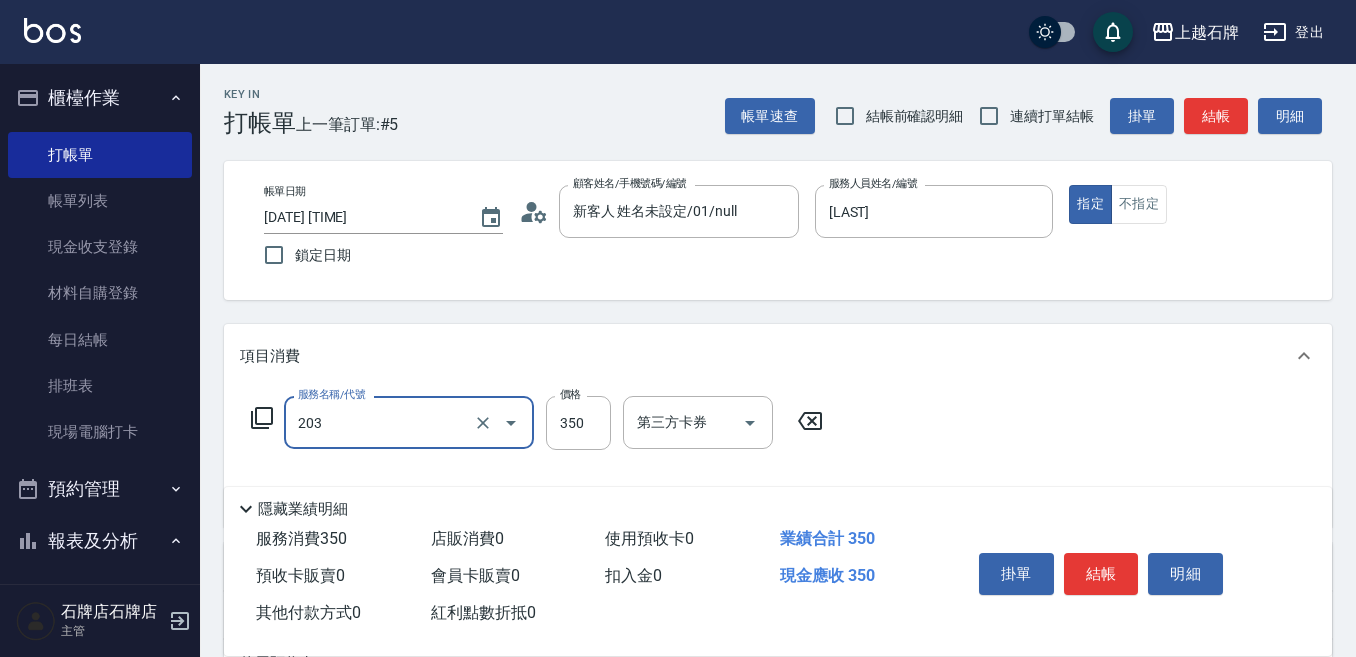 type on "B級洗+剪(203)" 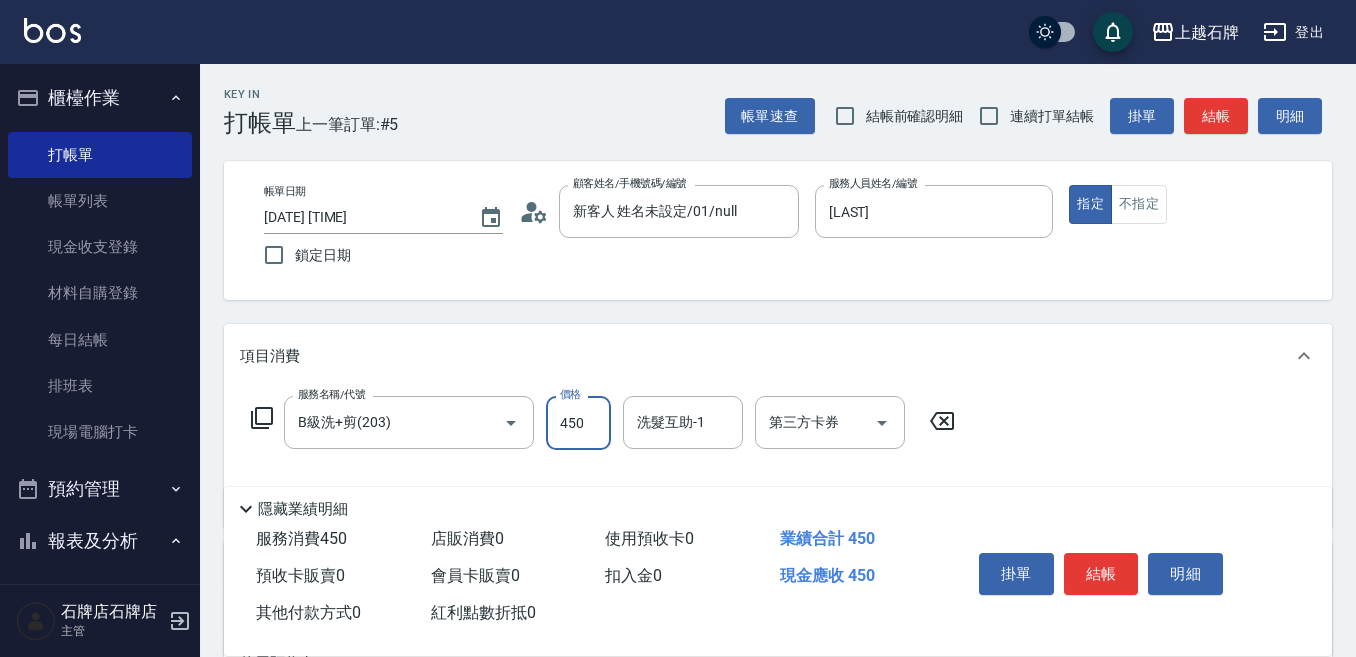 type on "450" 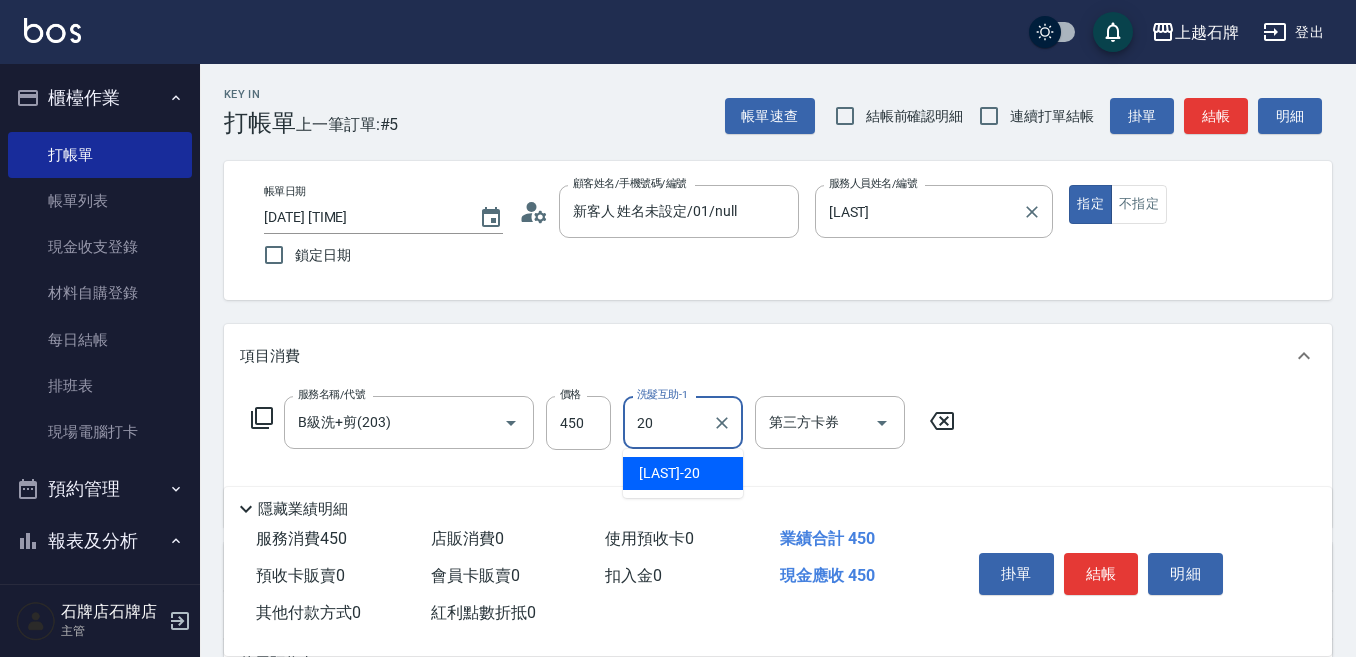 type on "[LAST] -[NUMBER]" 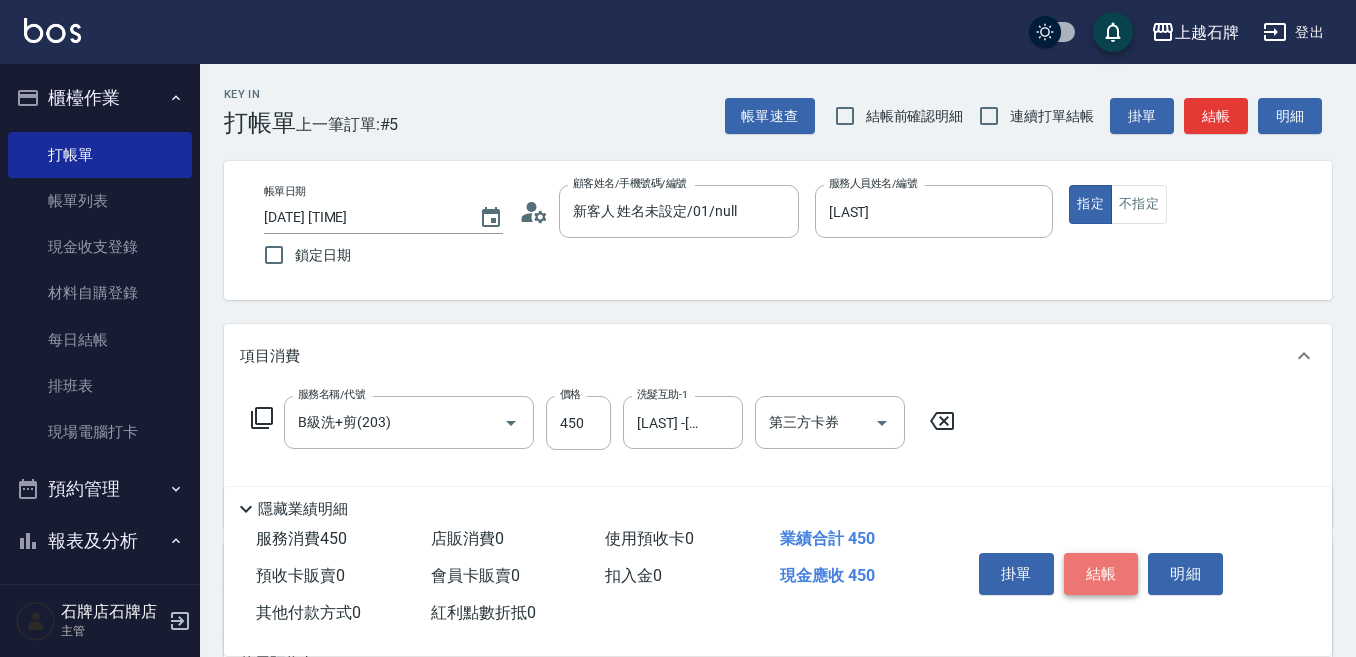 click on "結帳" at bounding box center [1101, 574] 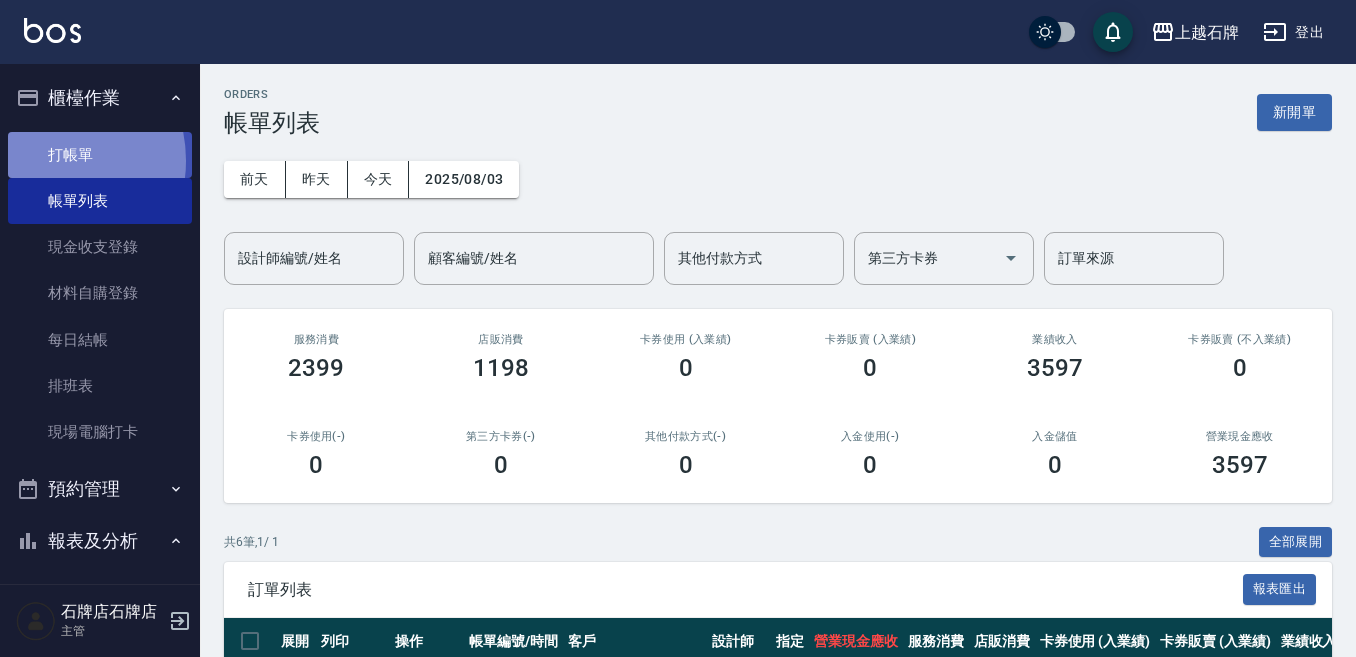 click on "打帳單" at bounding box center (100, 155) 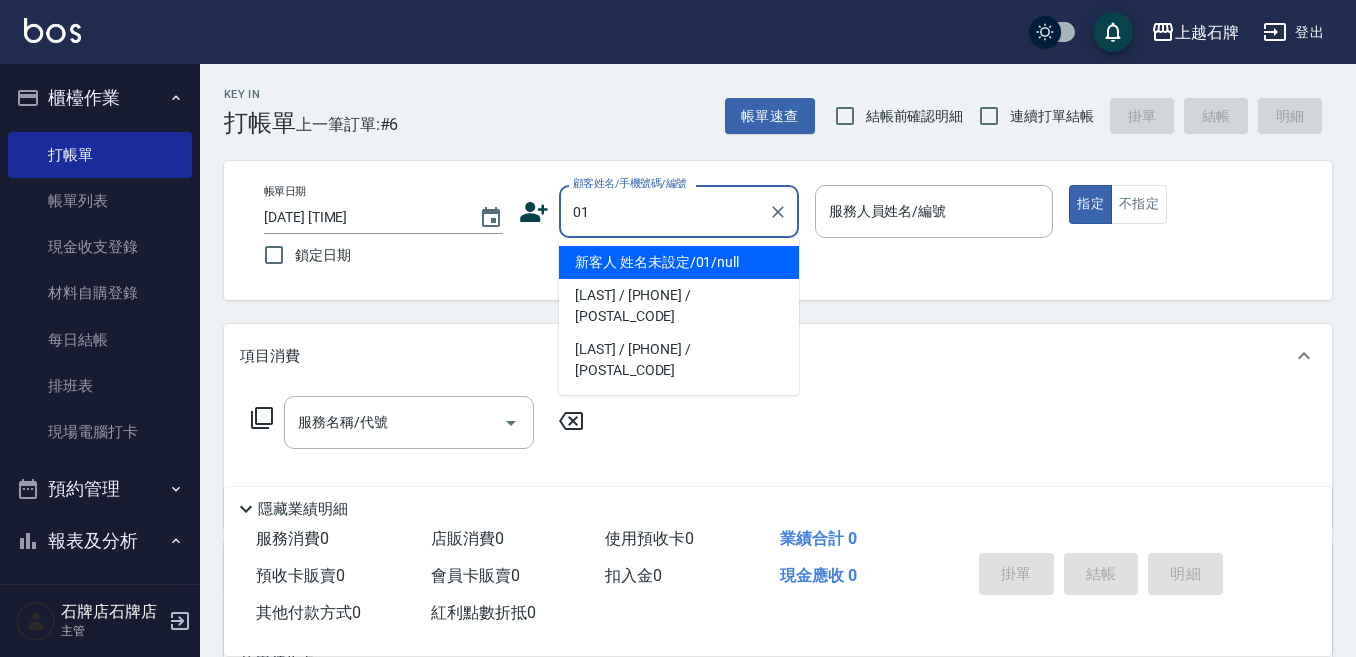 type on "新客人 姓名未設定/01/null" 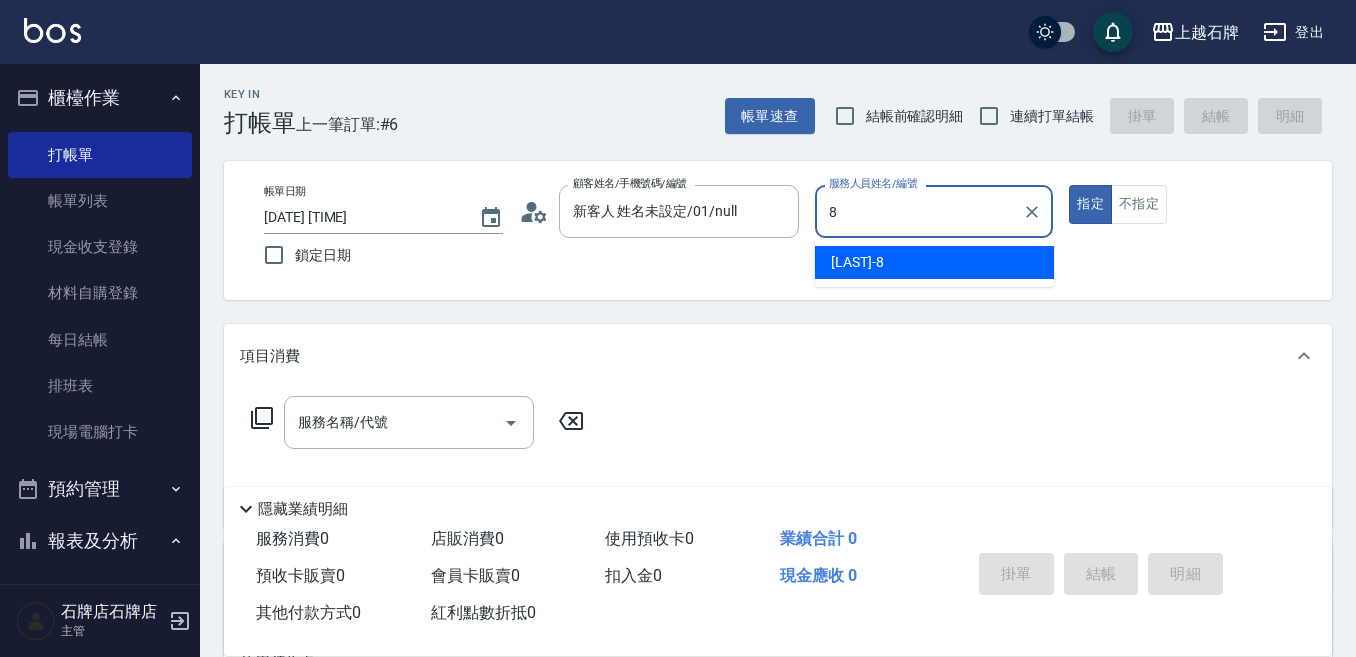 type on "8" 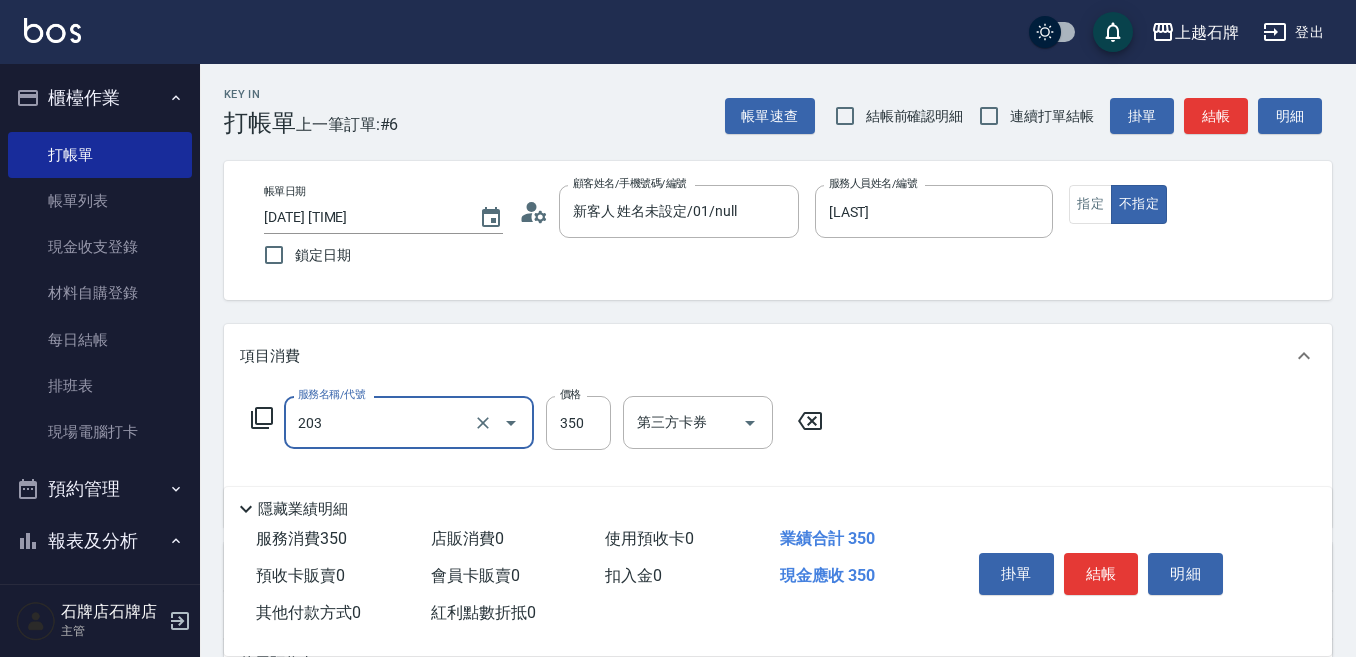 type on "B級洗+剪(203)" 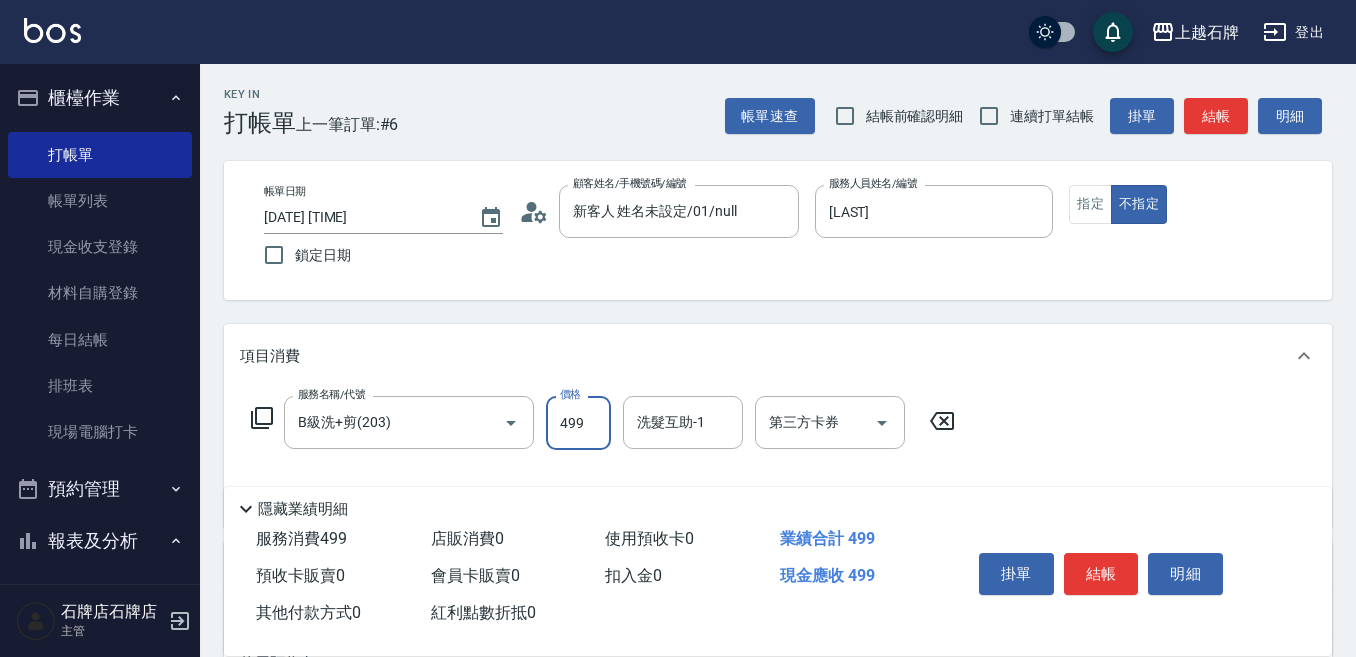type on "499" 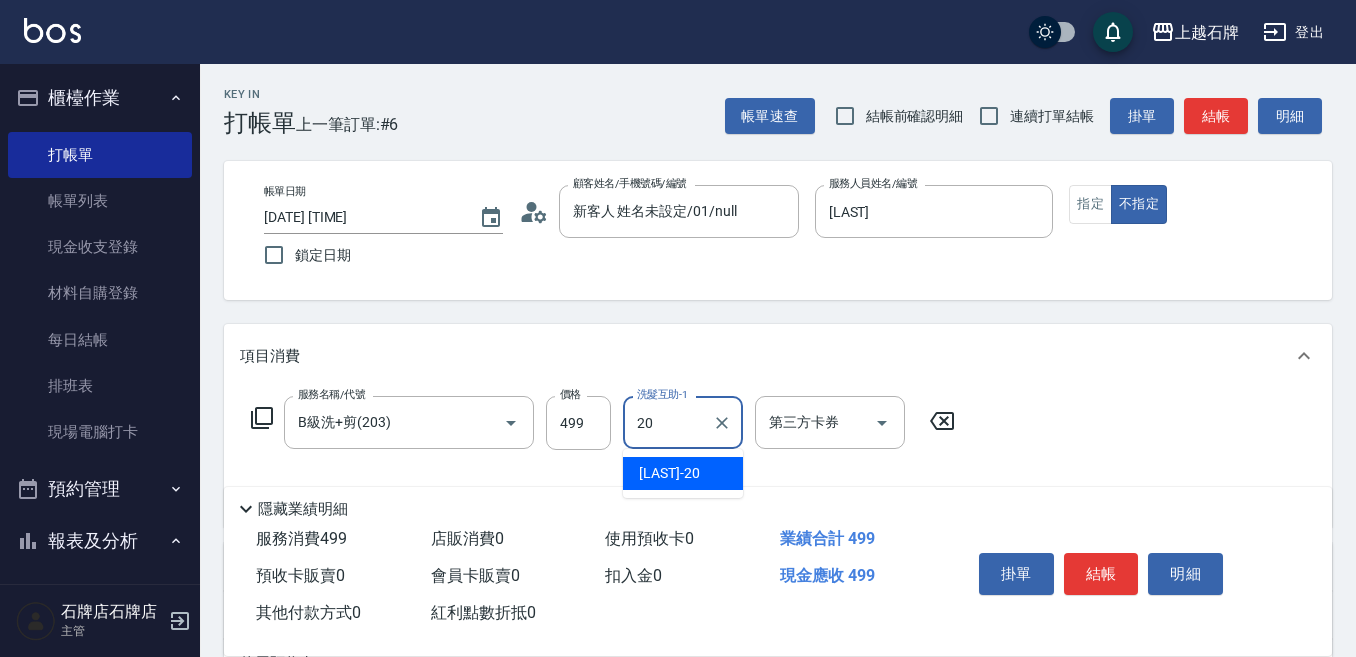 type on "[LAST] -[NUMBER]" 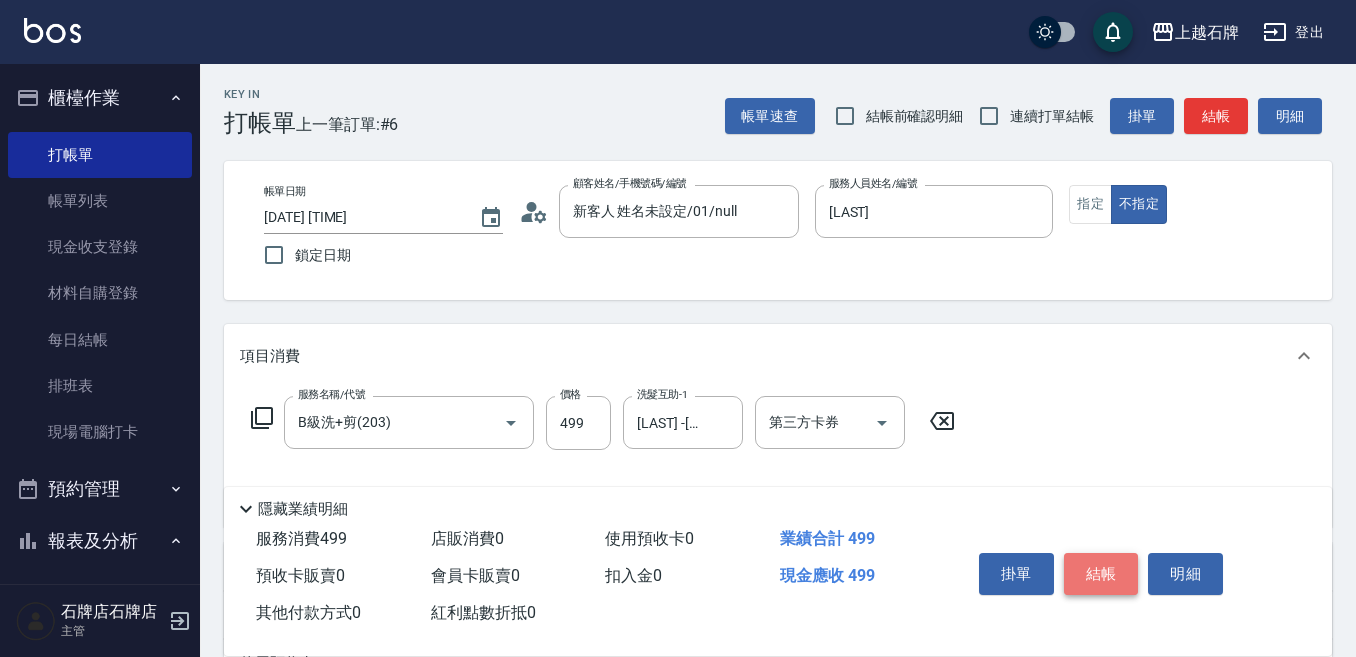 click on "結帳" at bounding box center (1101, 574) 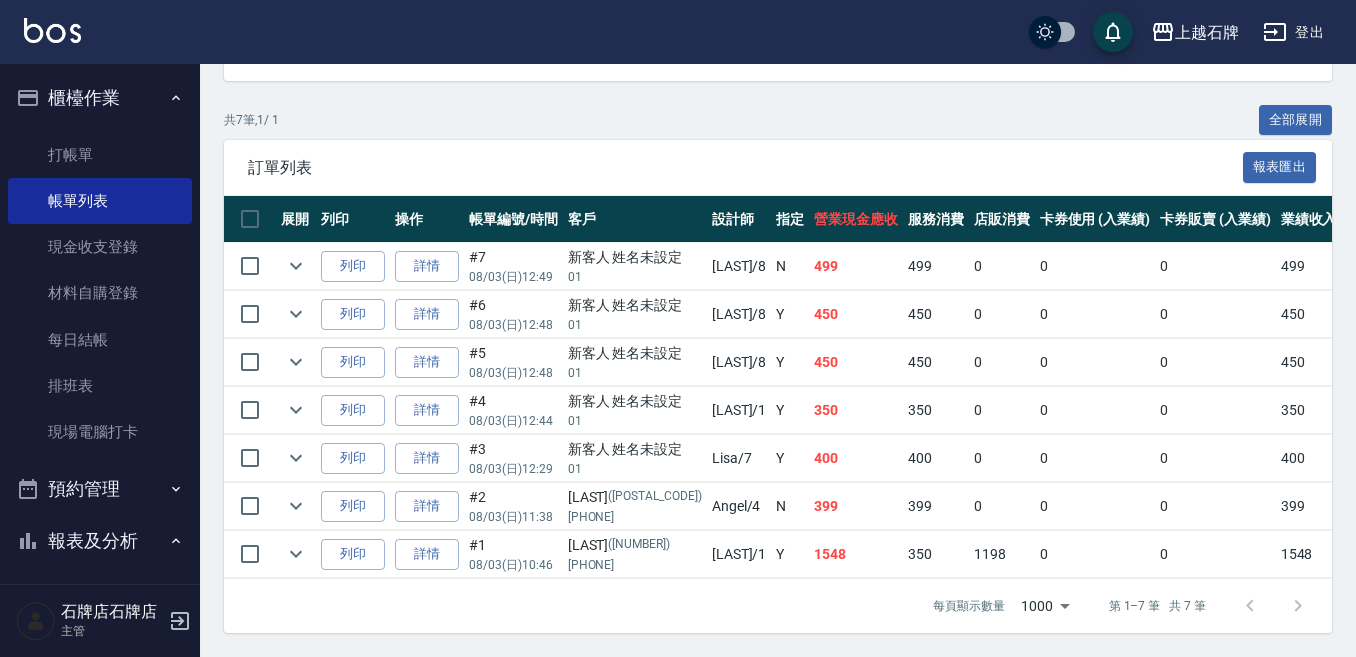 scroll, scrollTop: 439, scrollLeft: 0, axis: vertical 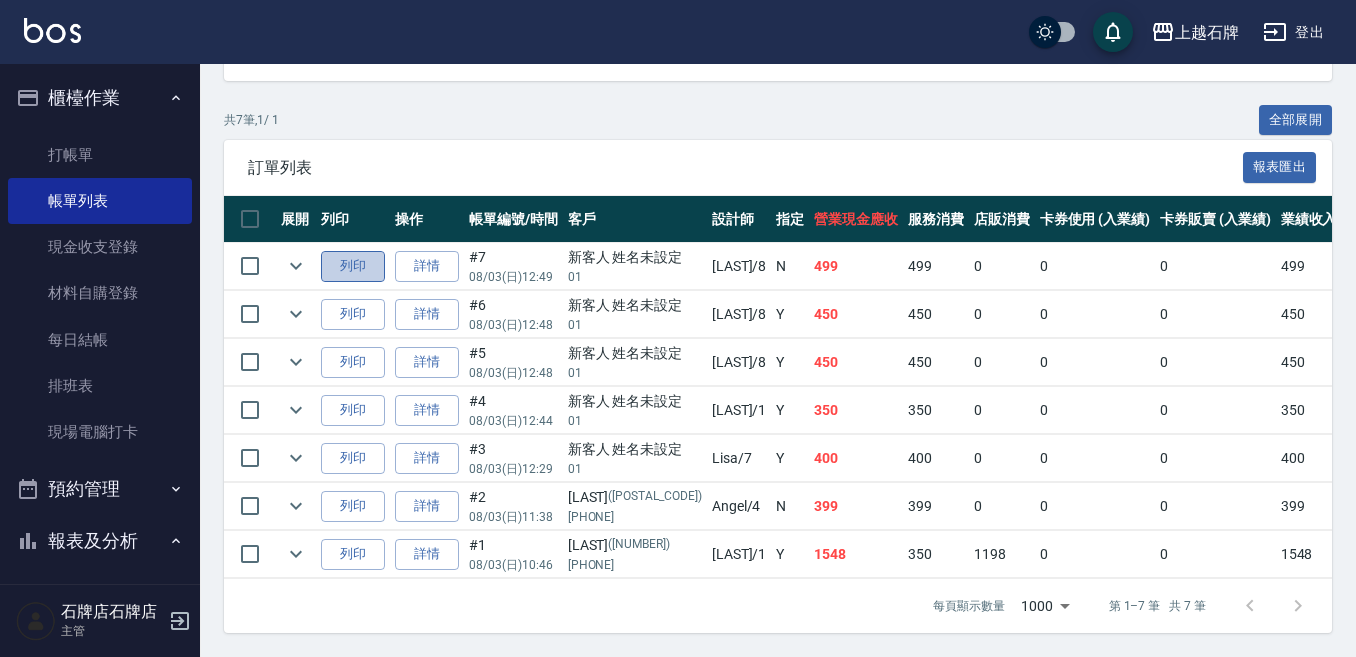 click on "列印" at bounding box center (353, 266) 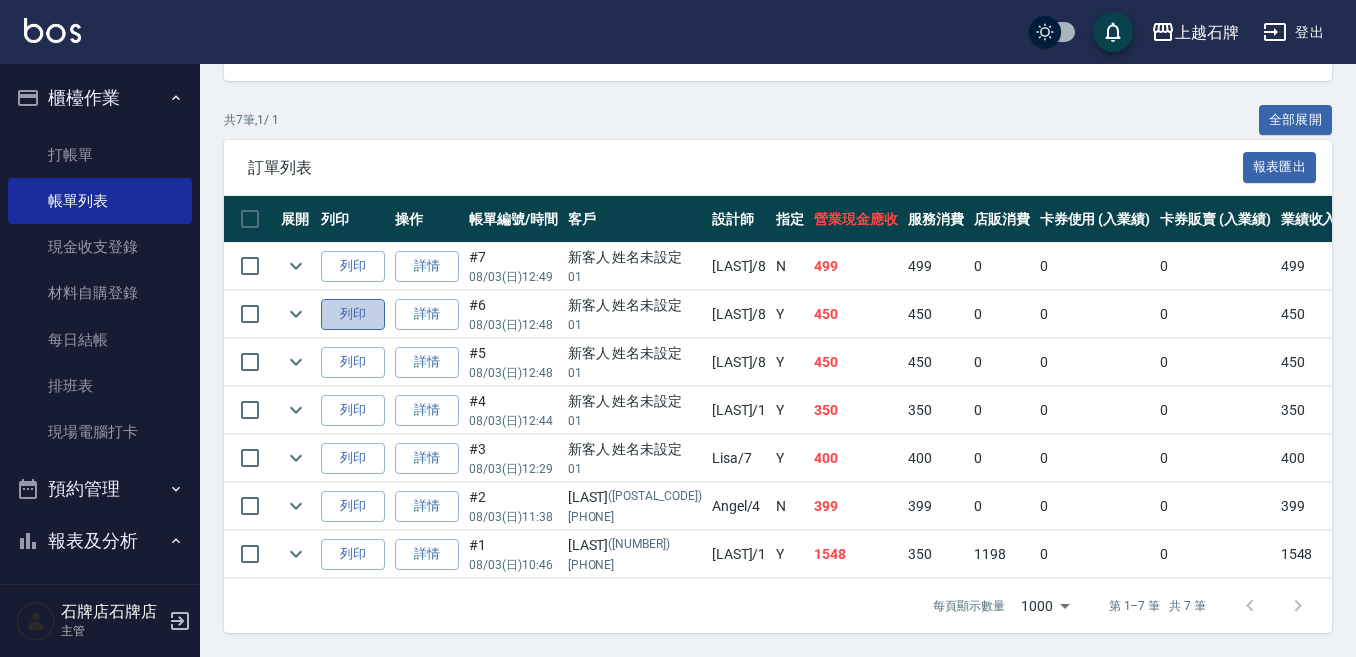click on "列印" at bounding box center [353, 314] 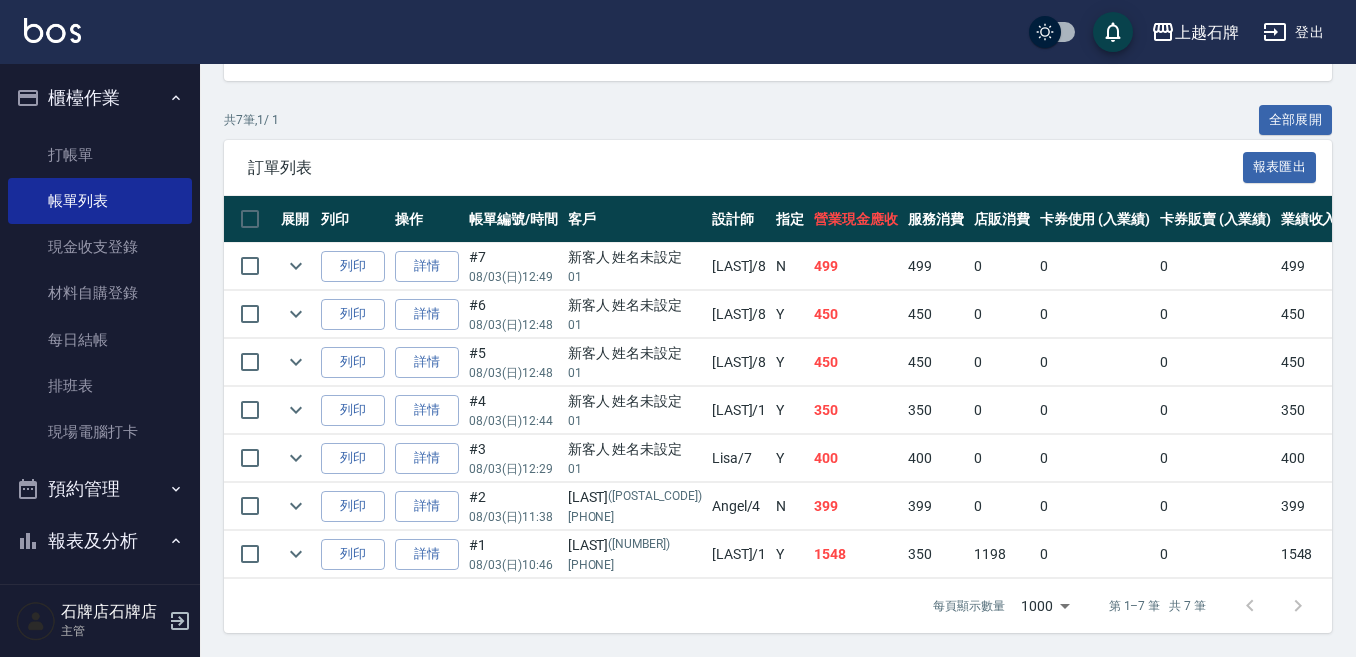 click on "列印" at bounding box center [353, 362] 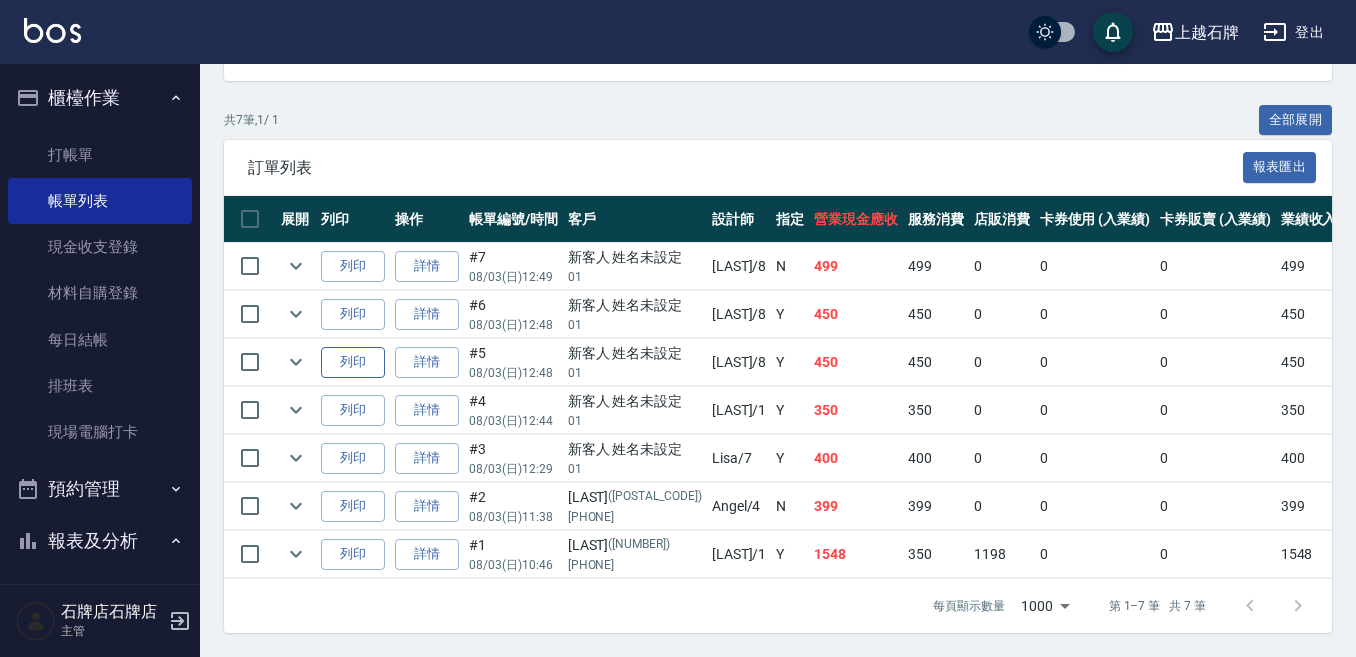 click on "列印" at bounding box center (353, 362) 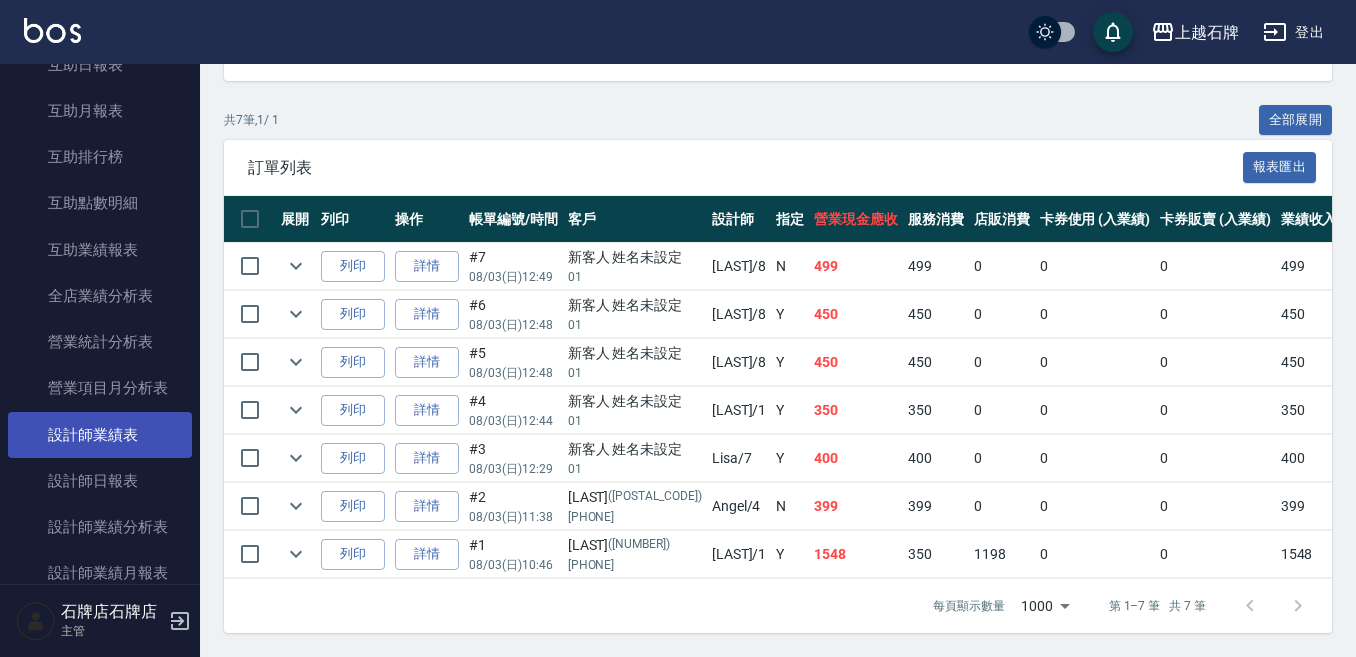scroll, scrollTop: 800, scrollLeft: 0, axis: vertical 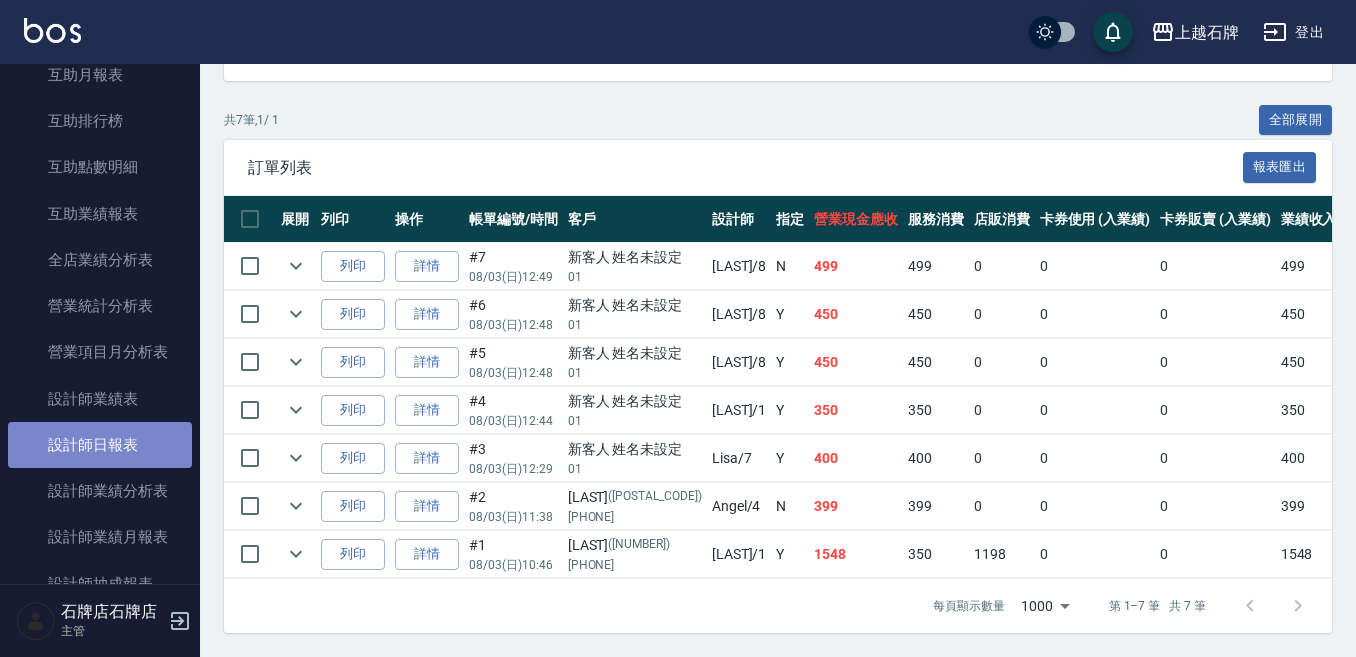 click on "設計師日報表" at bounding box center [100, 445] 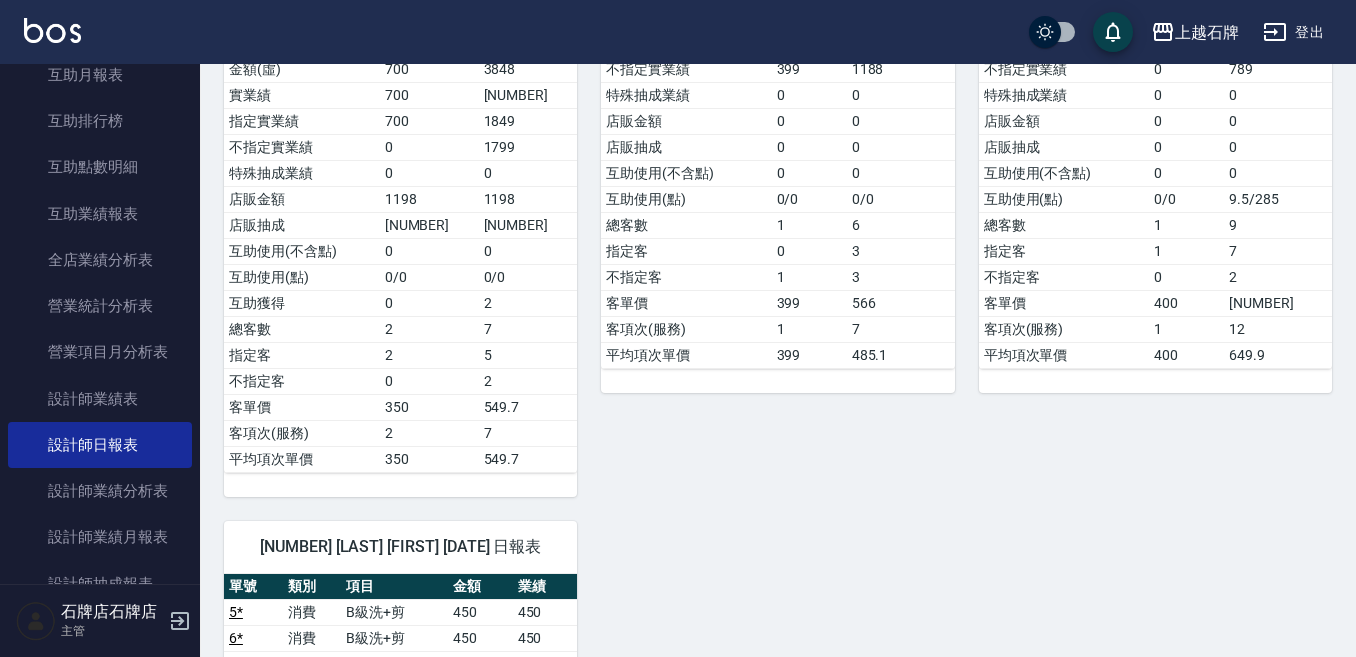 scroll, scrollTop: 700, scrollLeft: 0, axis: vertical 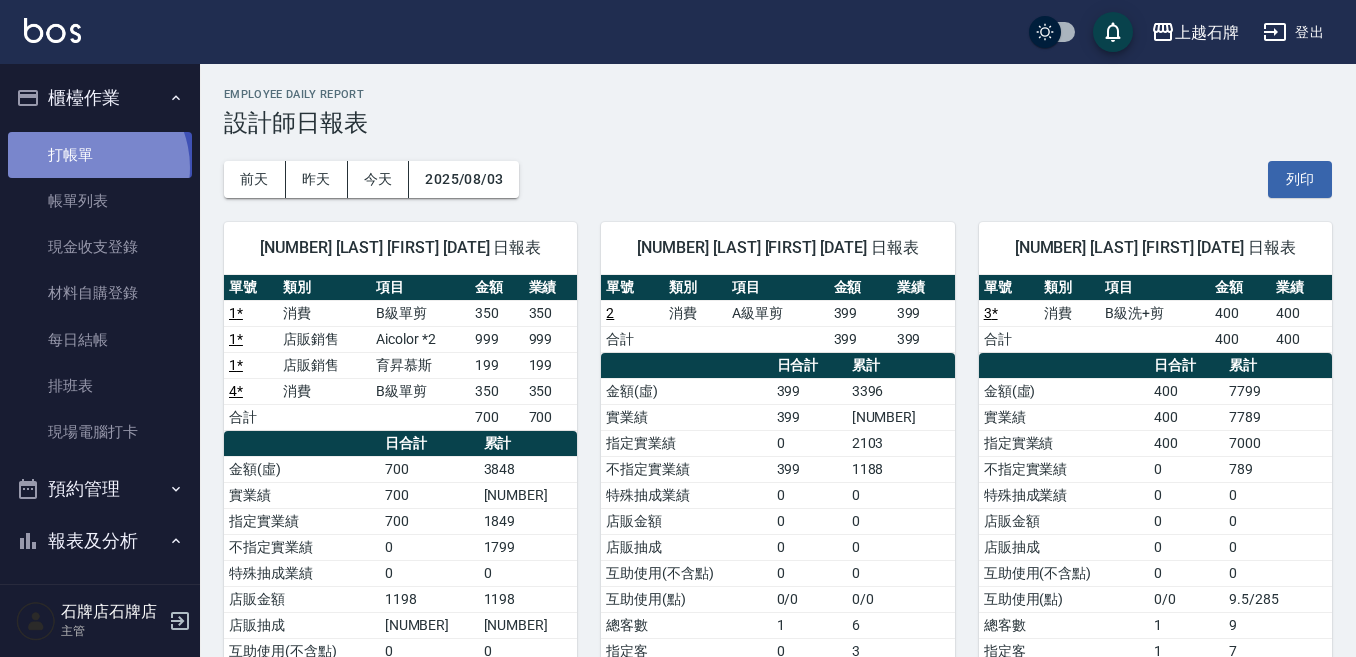 click on "打帳單" at bounding box center [100, 155] 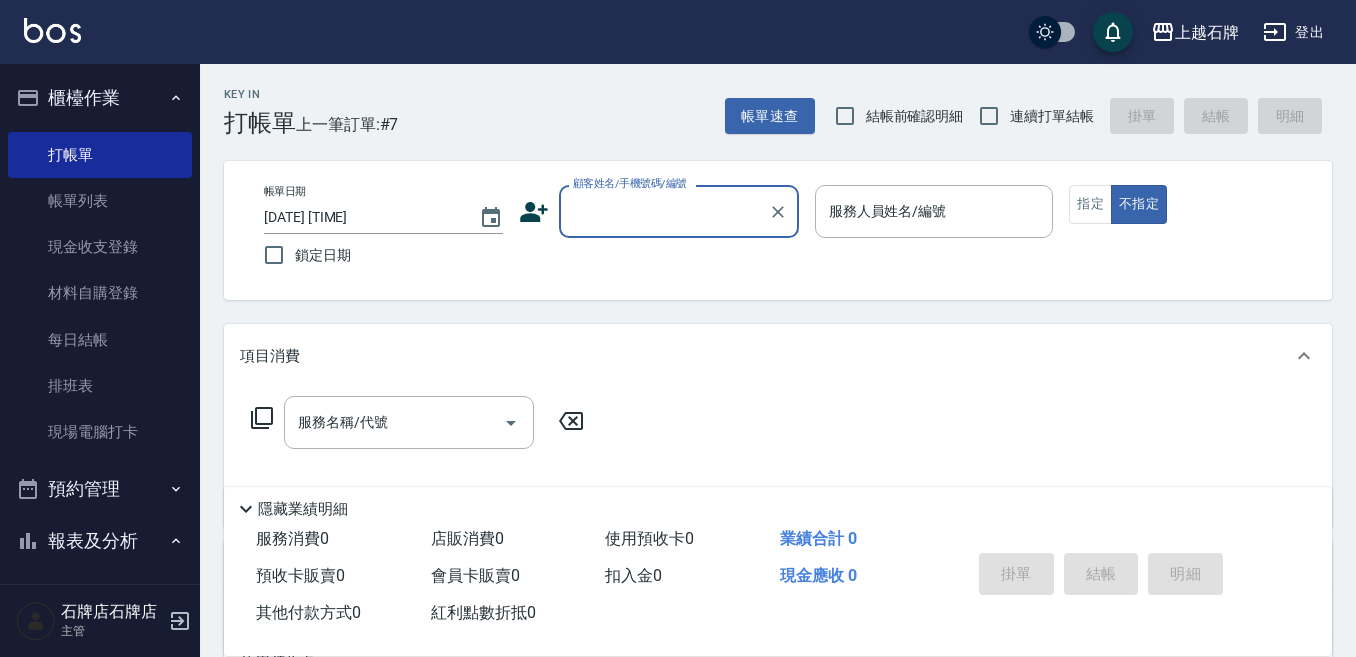 click on "顧客姓名/手機號碼/編號" at bounding box center [664, 211] 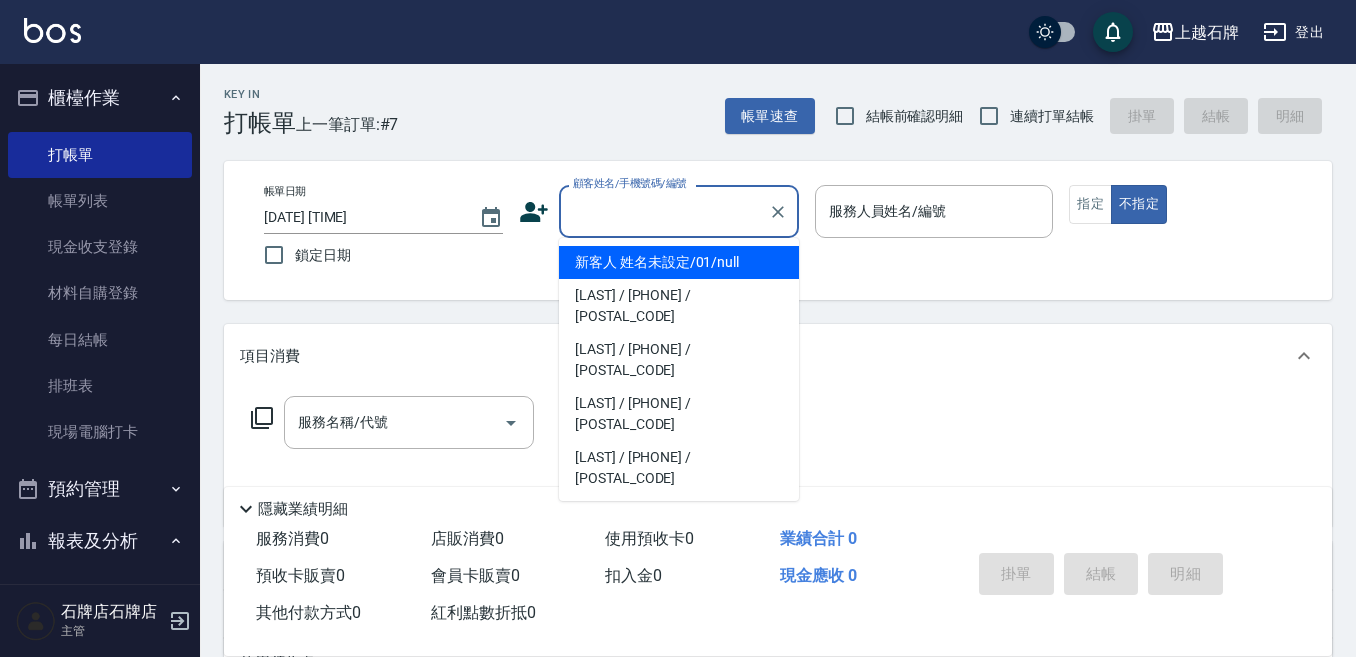 click on "新客人 姓名未設定/01/null" at bounding box center [679, 262] 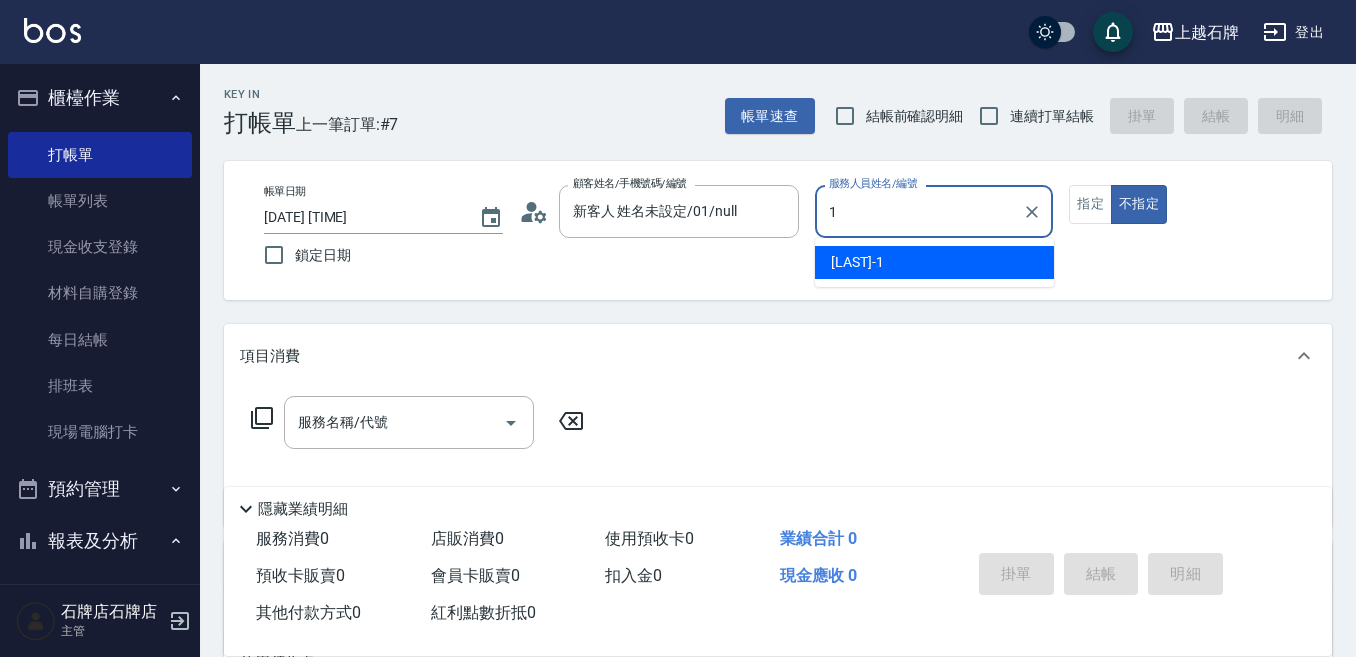 click on "[LAST] -[NUMBER]" at bounding box center [934, 262] 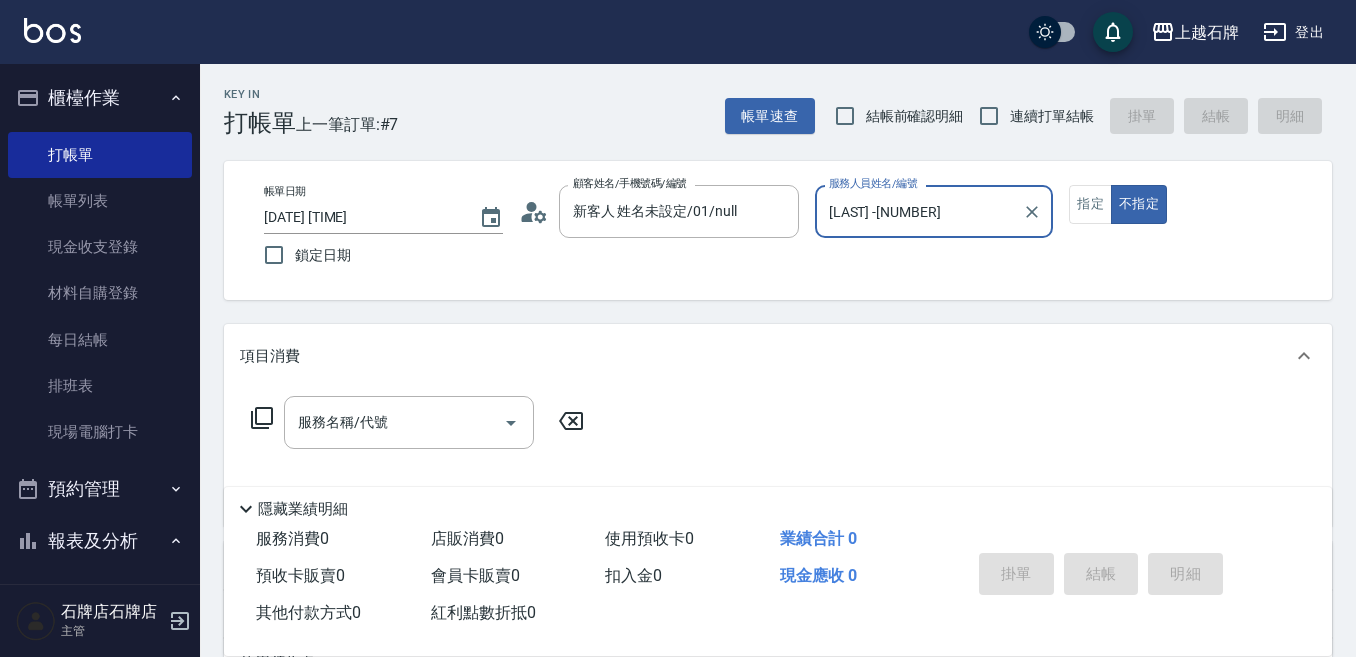 type on "[LAST] -[NUMBER]" 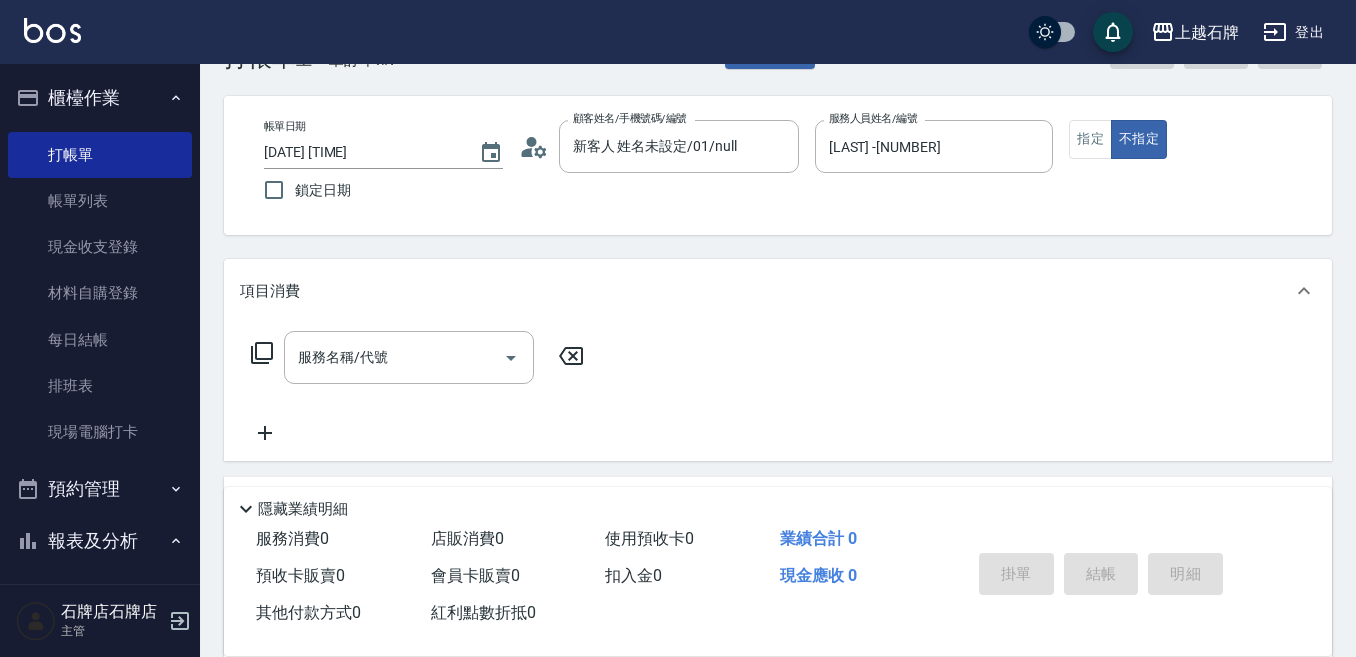 scroll, scrollTop: 100, scrollLeft: 0, axis: vertical 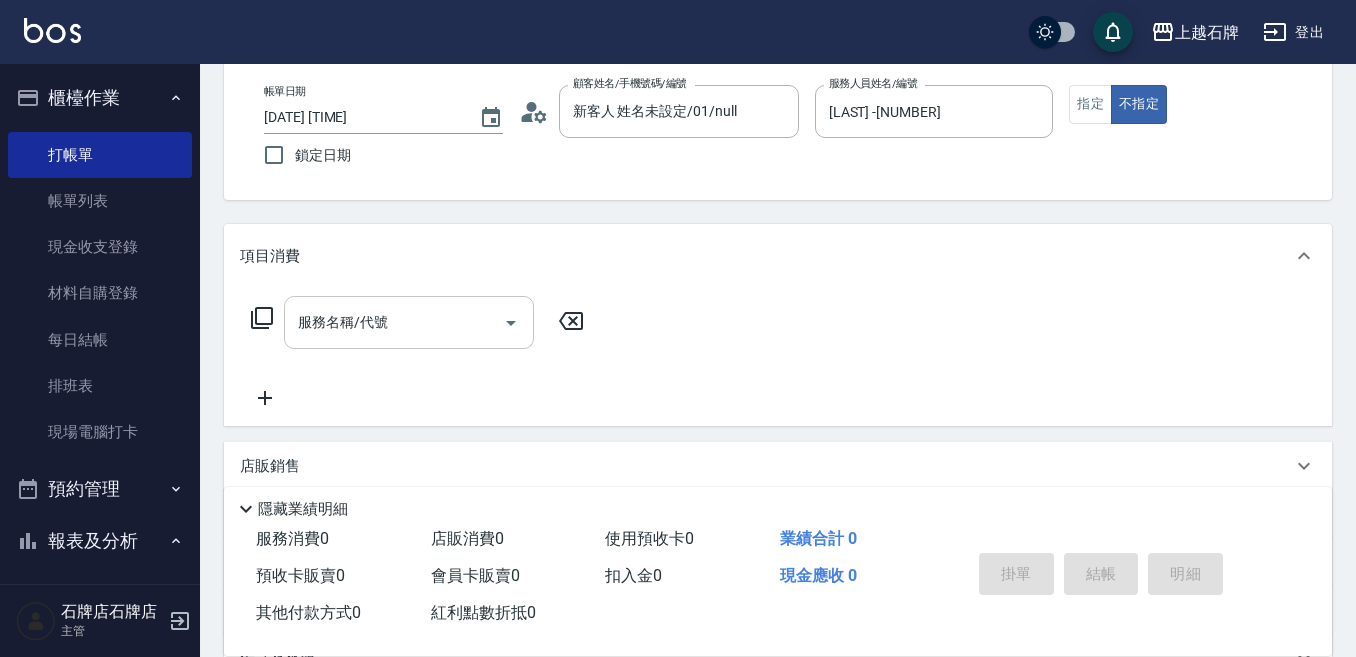 click on "服務名稱/代號" at bounding box center (394, 322) 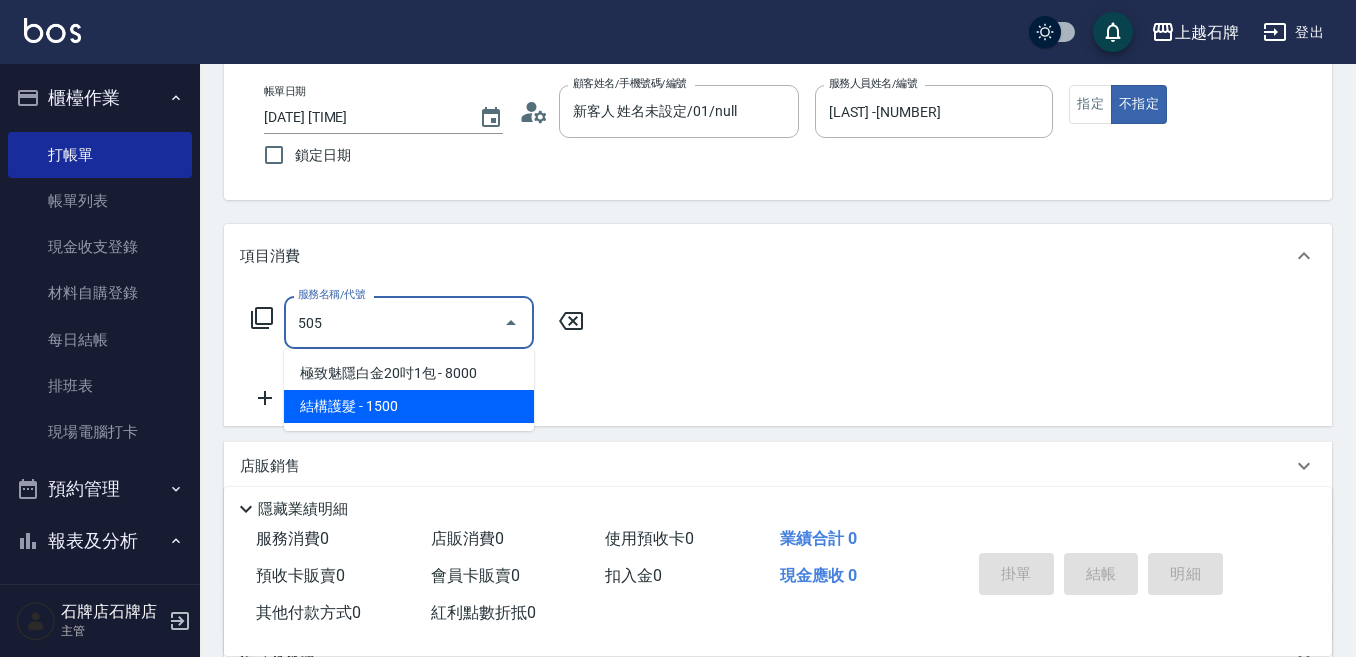 click on "結構護髮 - 1500" at bounding box center [409, 406] 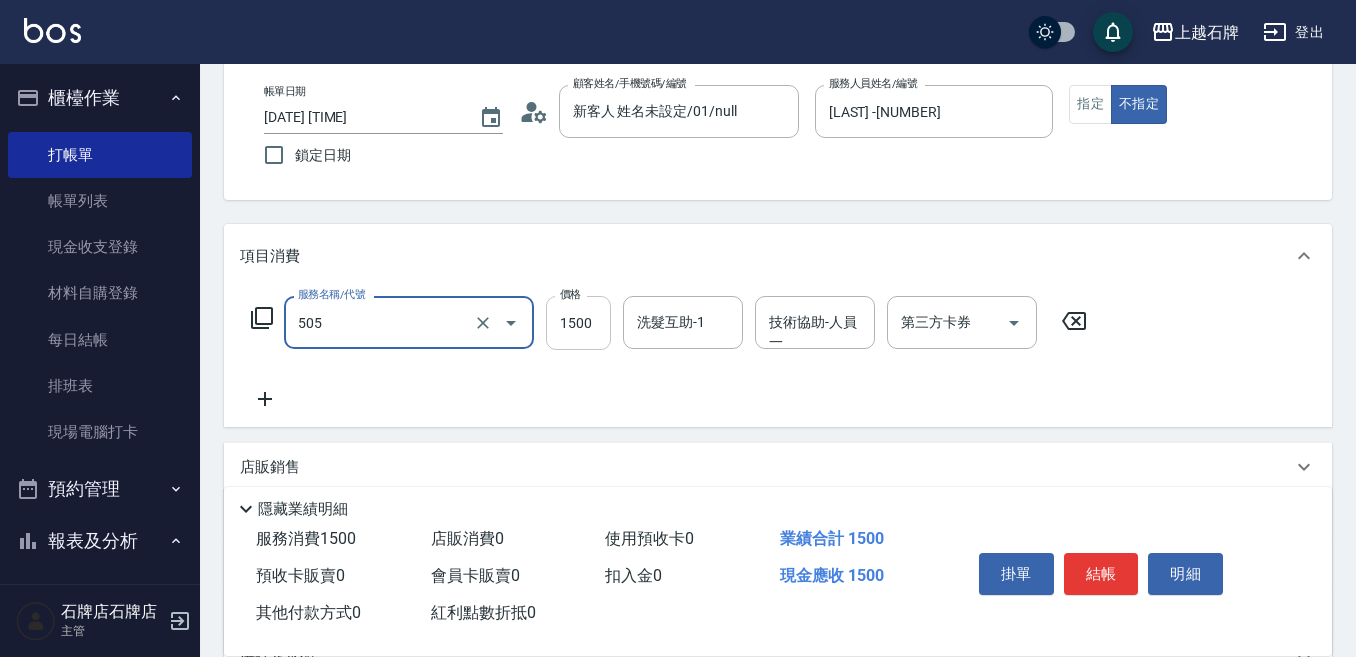 click on "1500" at bounding box center [578, 323] 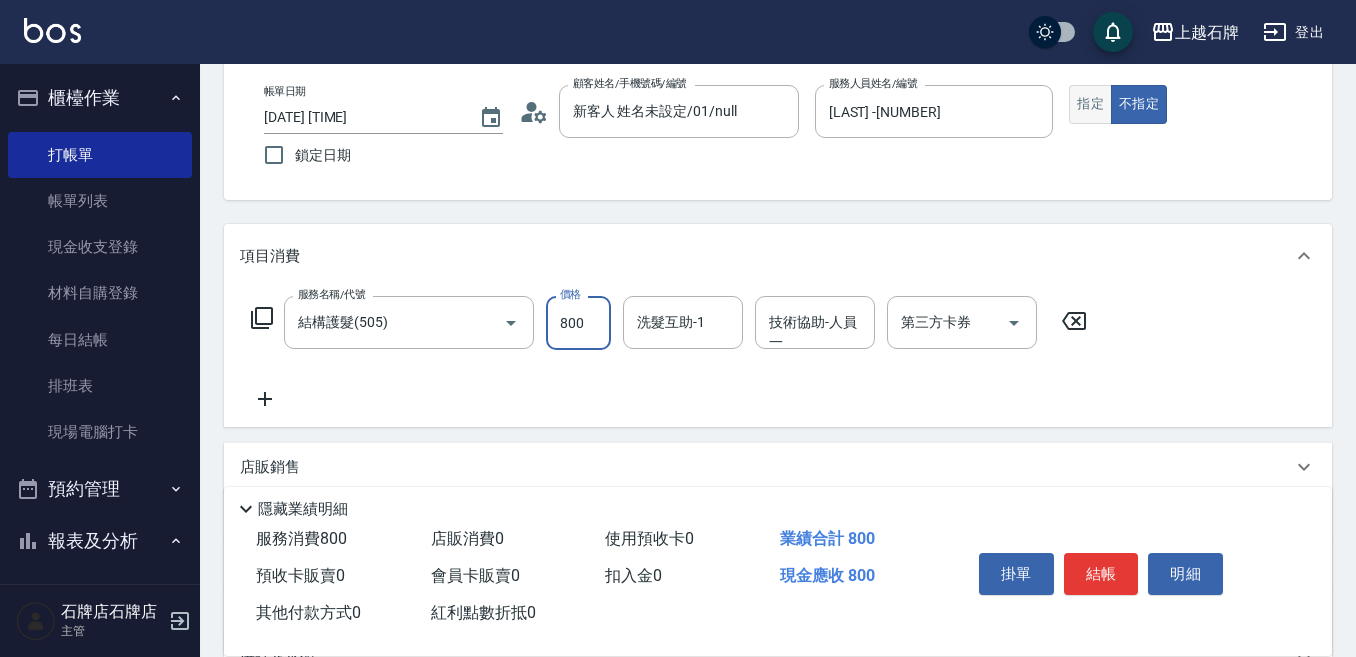 type on "800" 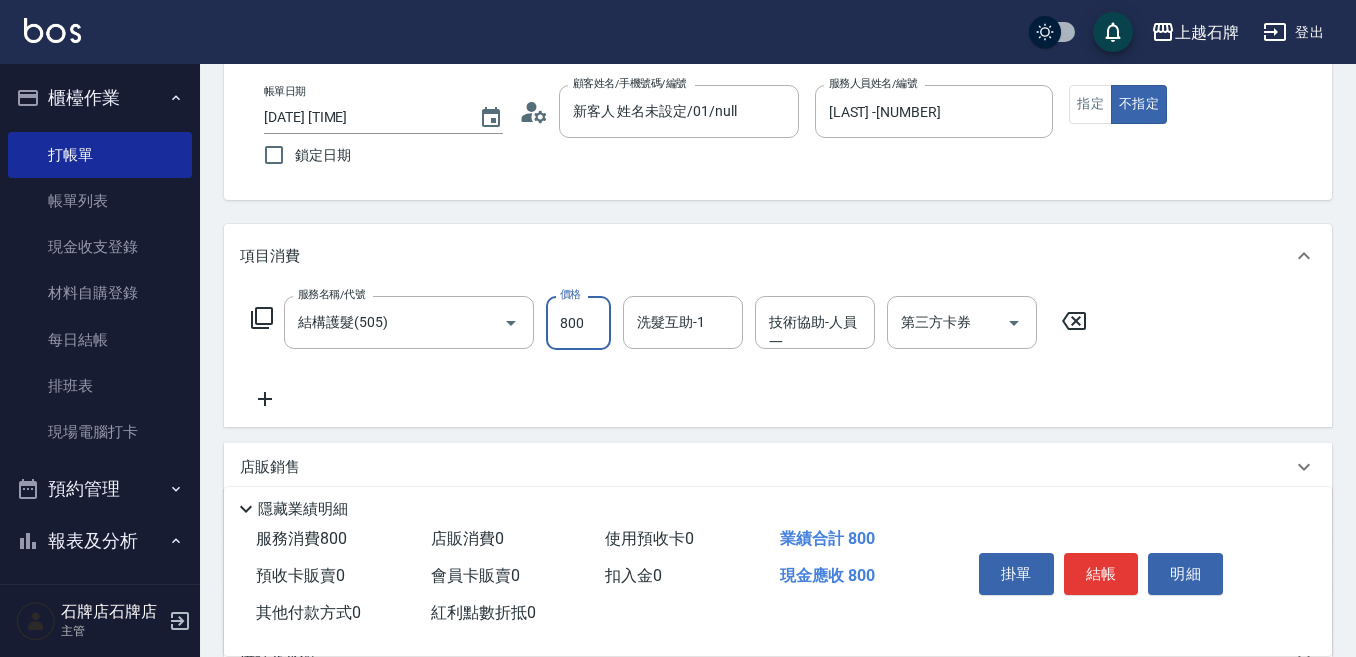 drag, startPoint x: 1090, startPoint y: 113, endPoint x: 1065, endPoint y: 103, distance: 26.925823 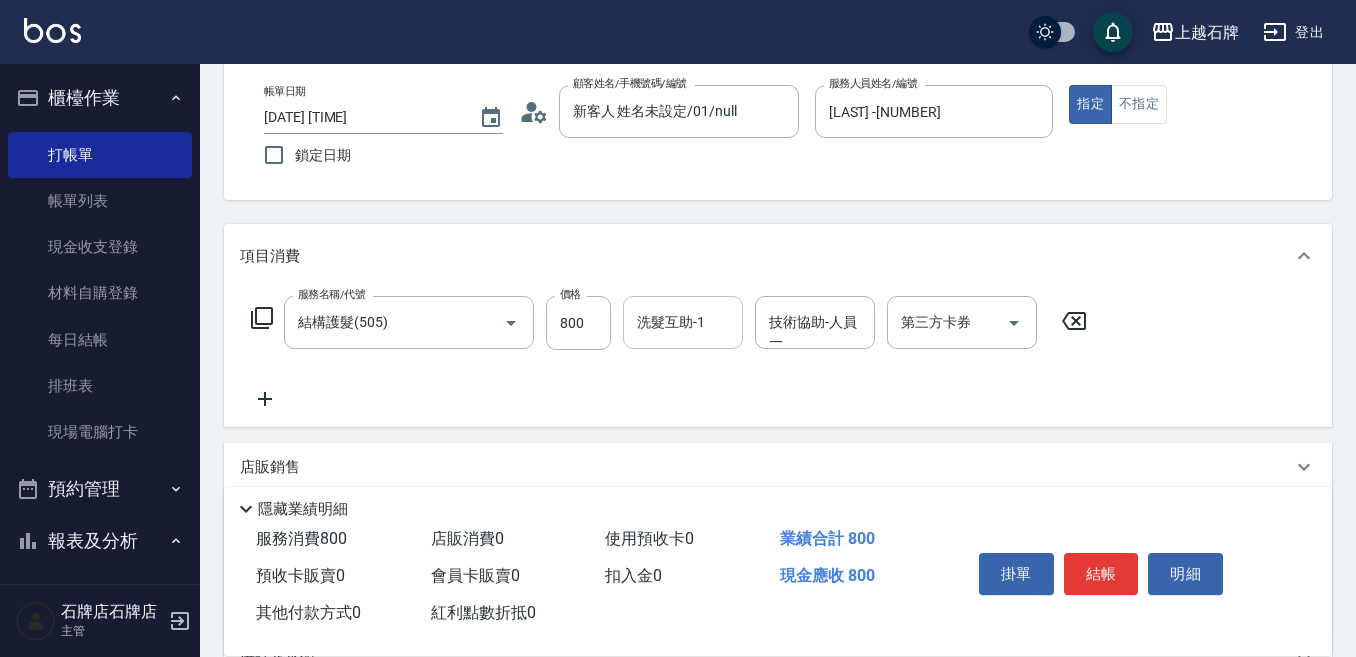 click on "洗髮互助-1" at bounding box center [683, 322] 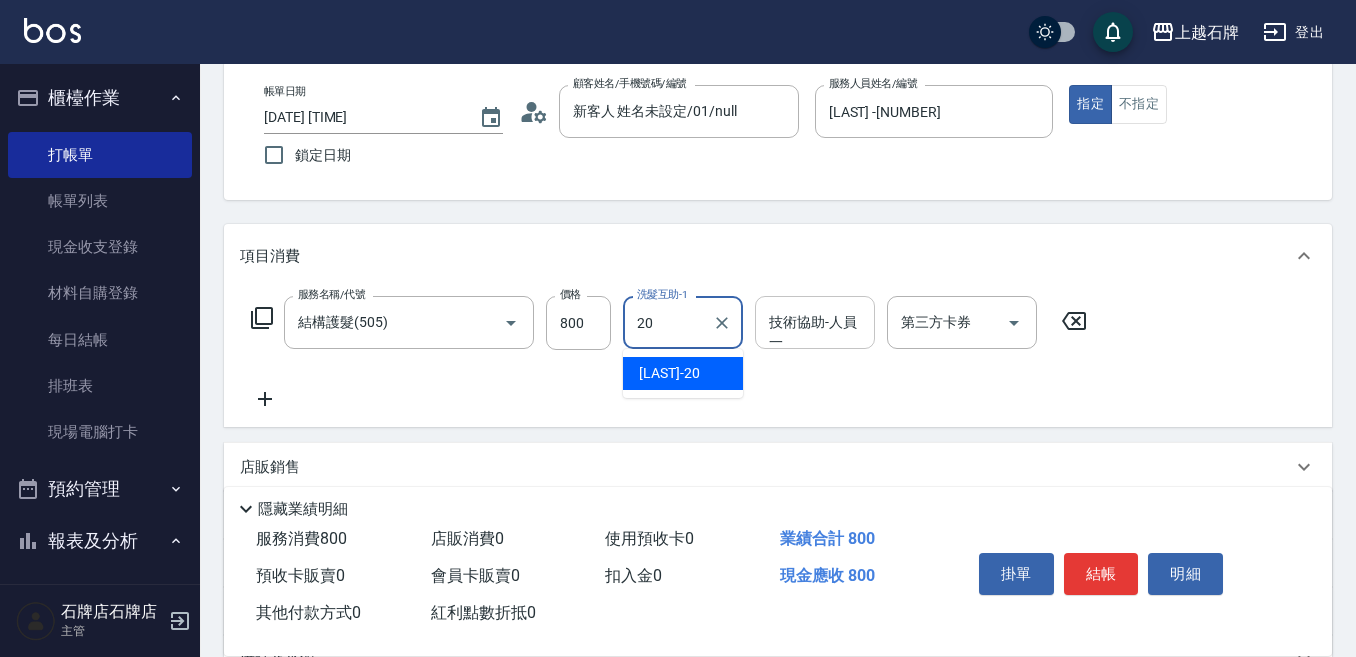 click on "[LAST] -[NUMBER]" at bounding box center [683, 373] 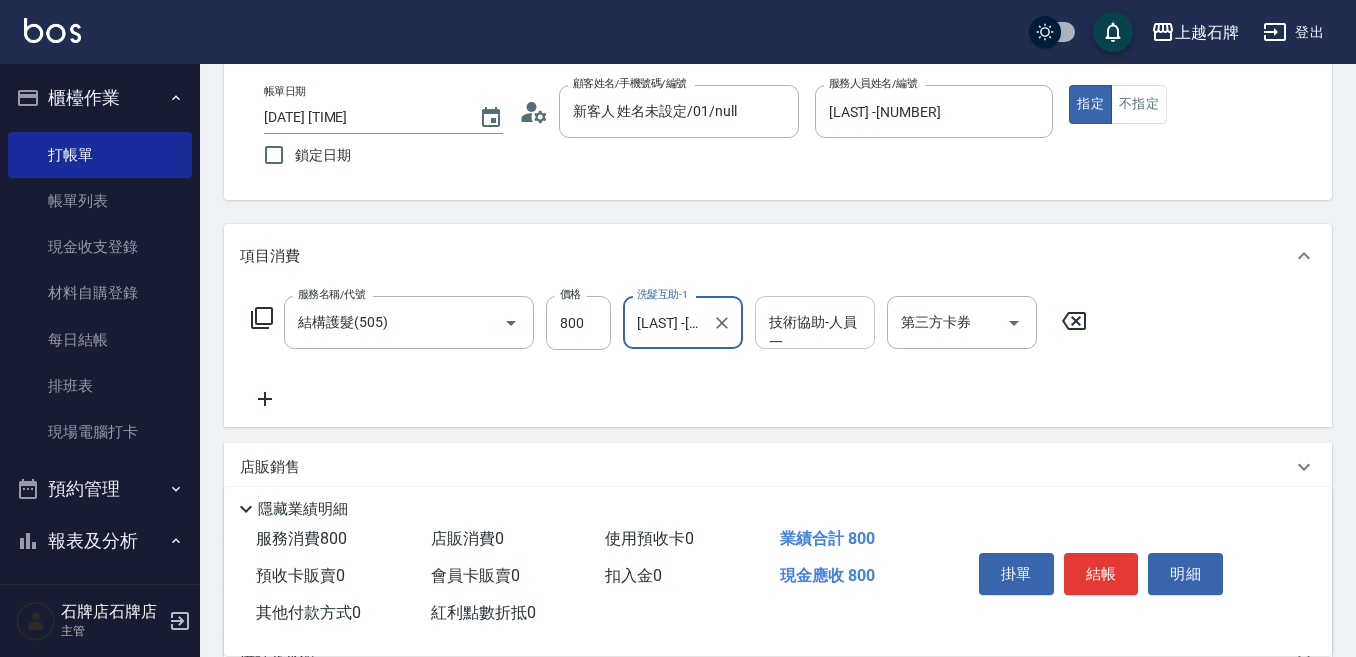 type on "[LAST] -[NUMBER]" 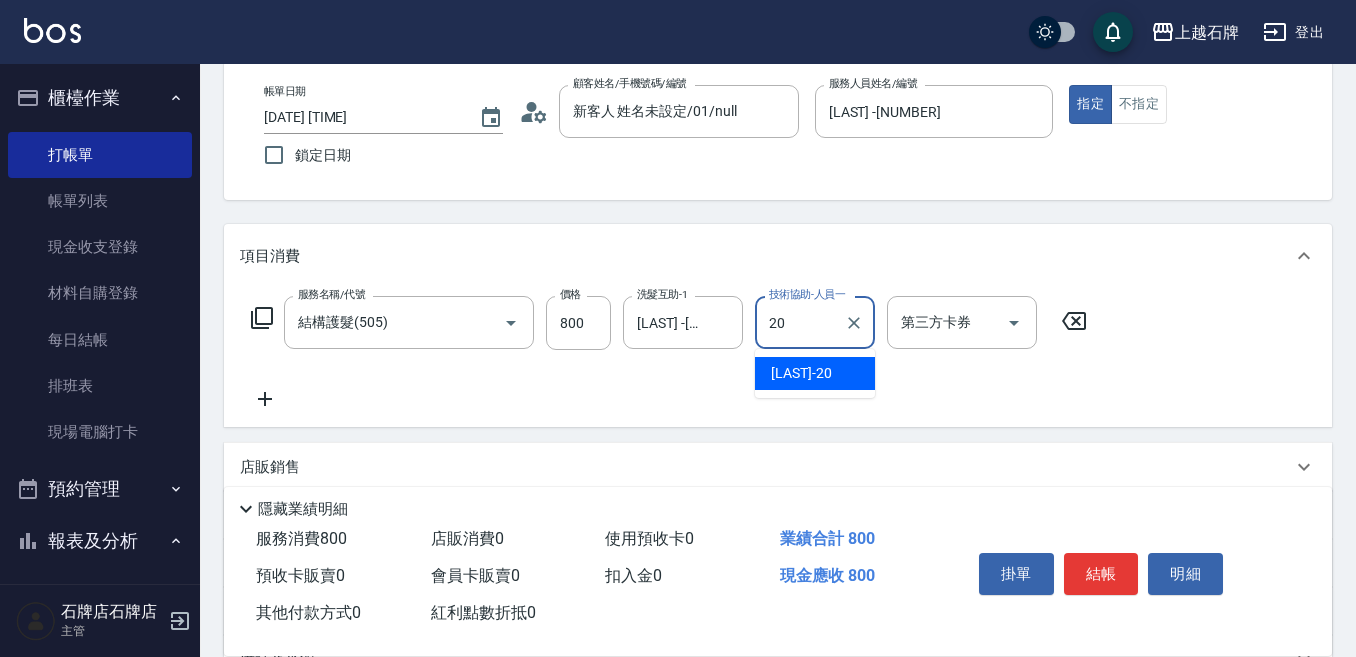 click on "[LAST] -[NUMBER]" at bounding box center [815, 373] 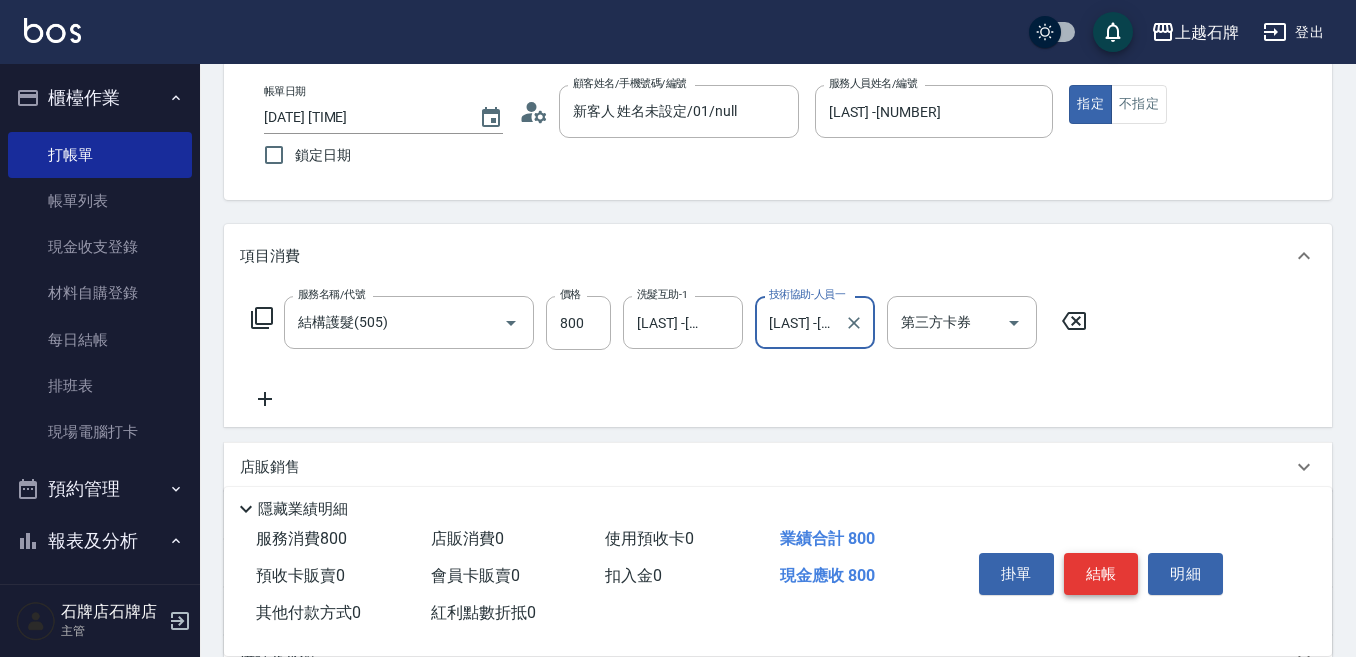 type on "[LAST] -[NUMBER]" 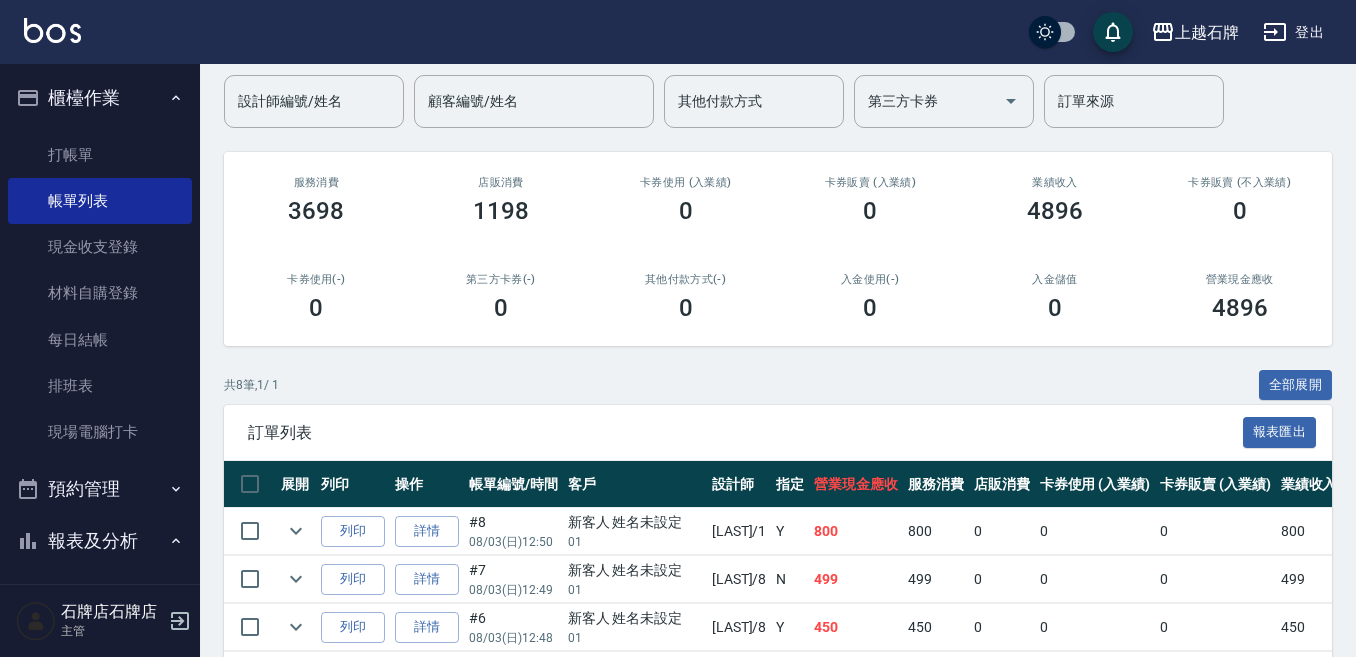 scroll, scrollTop: 200, scrollLeft: 0, axis: vertical 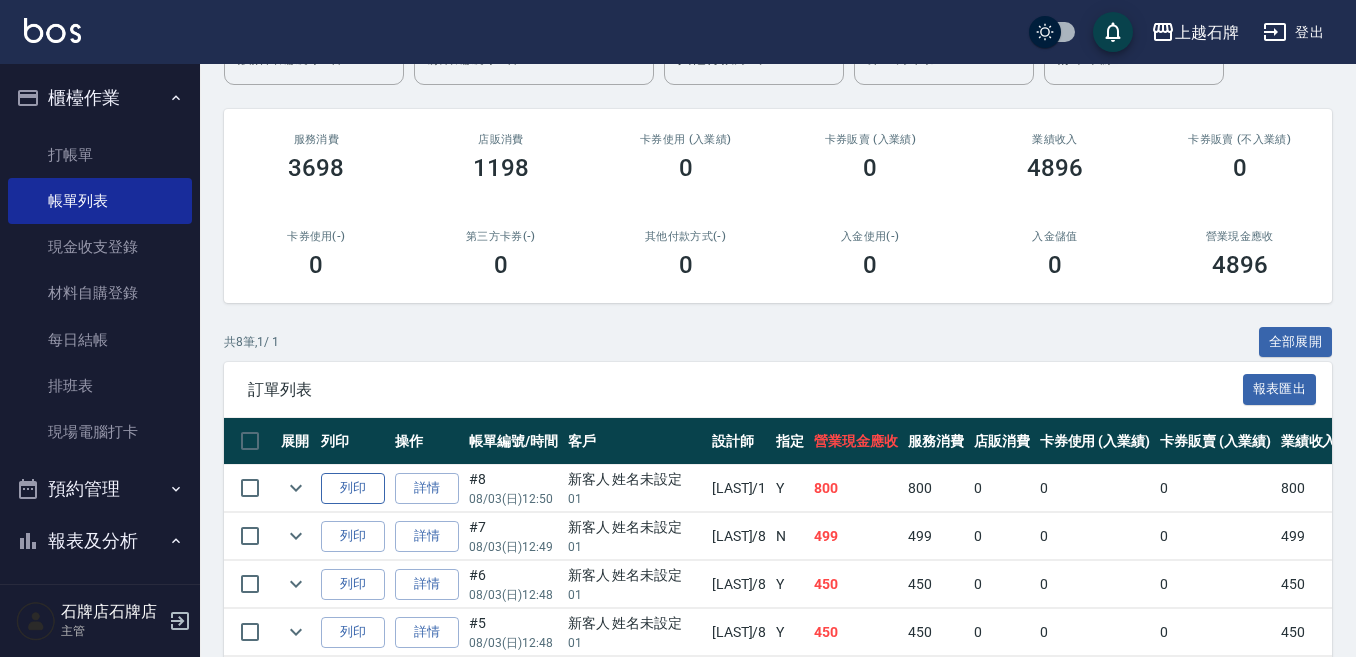 click on "列印" at bounding box center (353, 488) 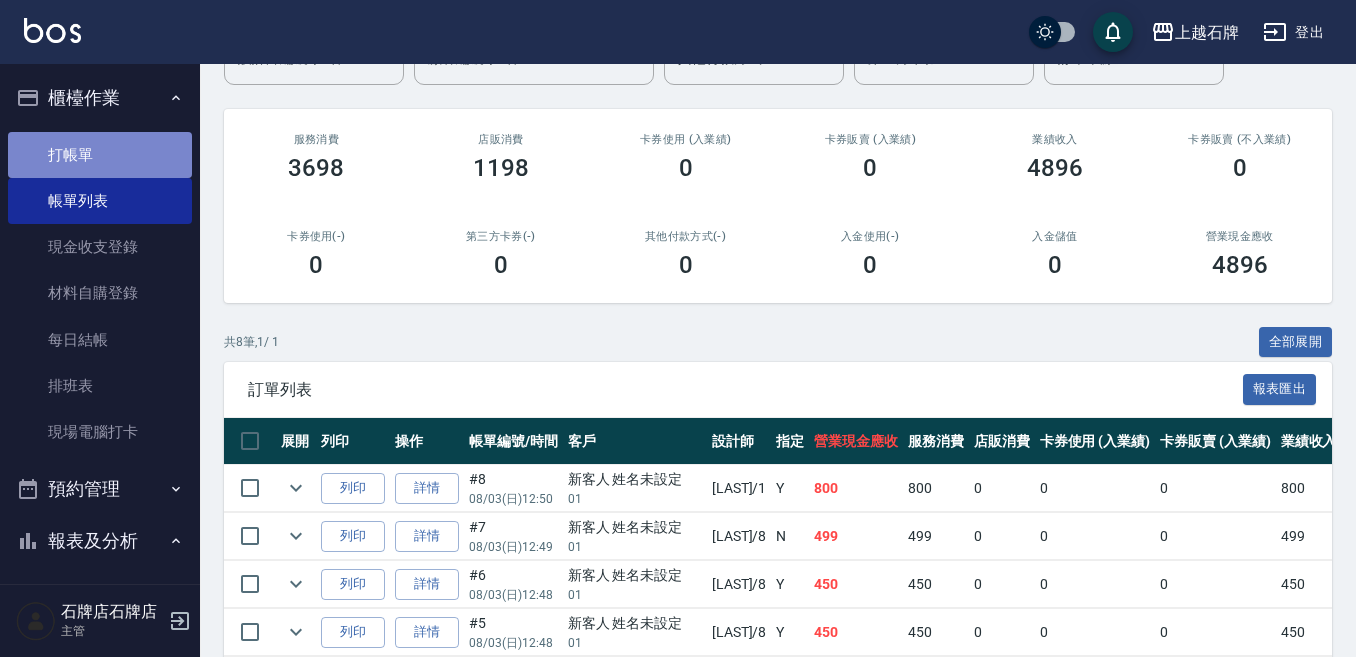 click on "打帳單" at bounding box center [100, 155] 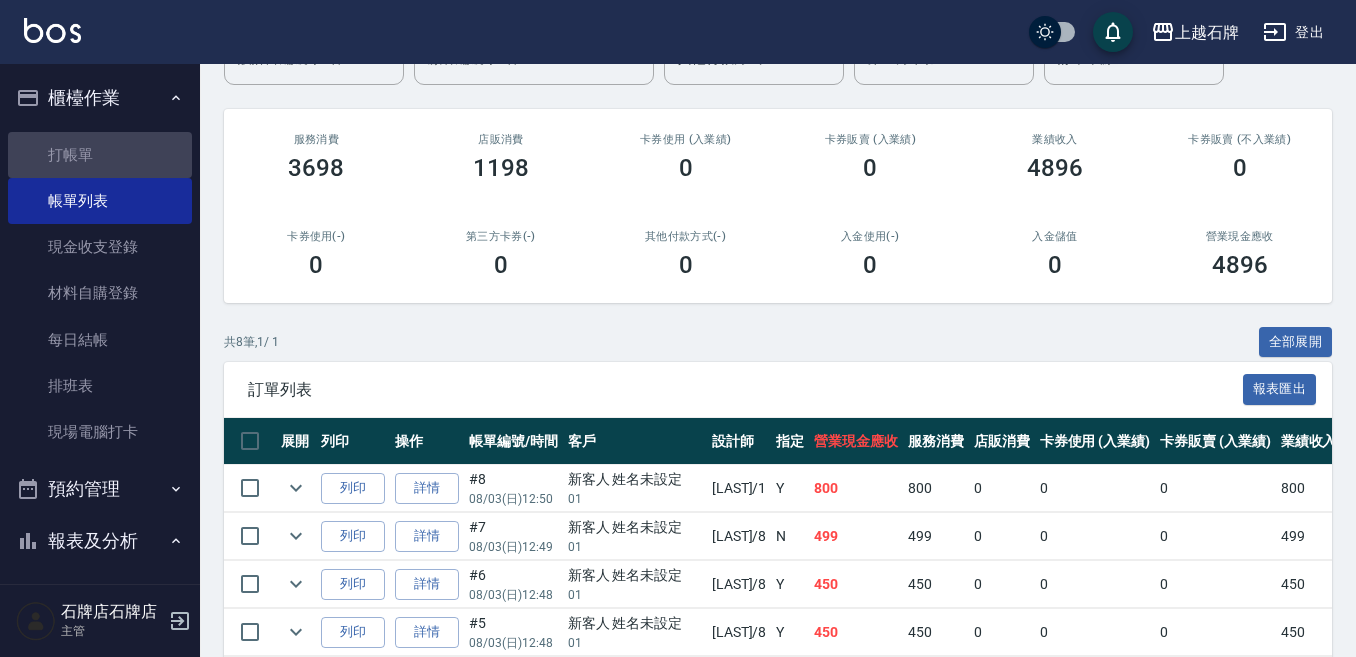 scroll, scrollTop: 0, scrollLeft: 0, axis: both 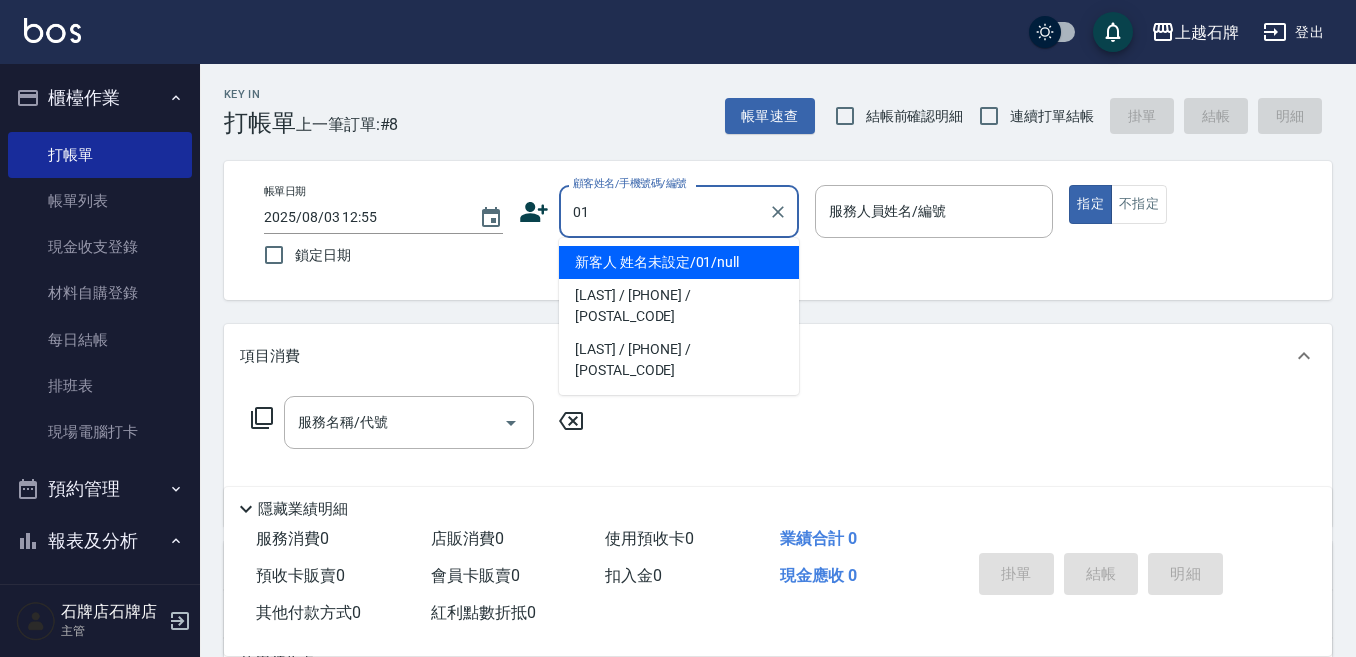 click on "新客人 姓名未設定/01/null" at bounding box center (679, 262) 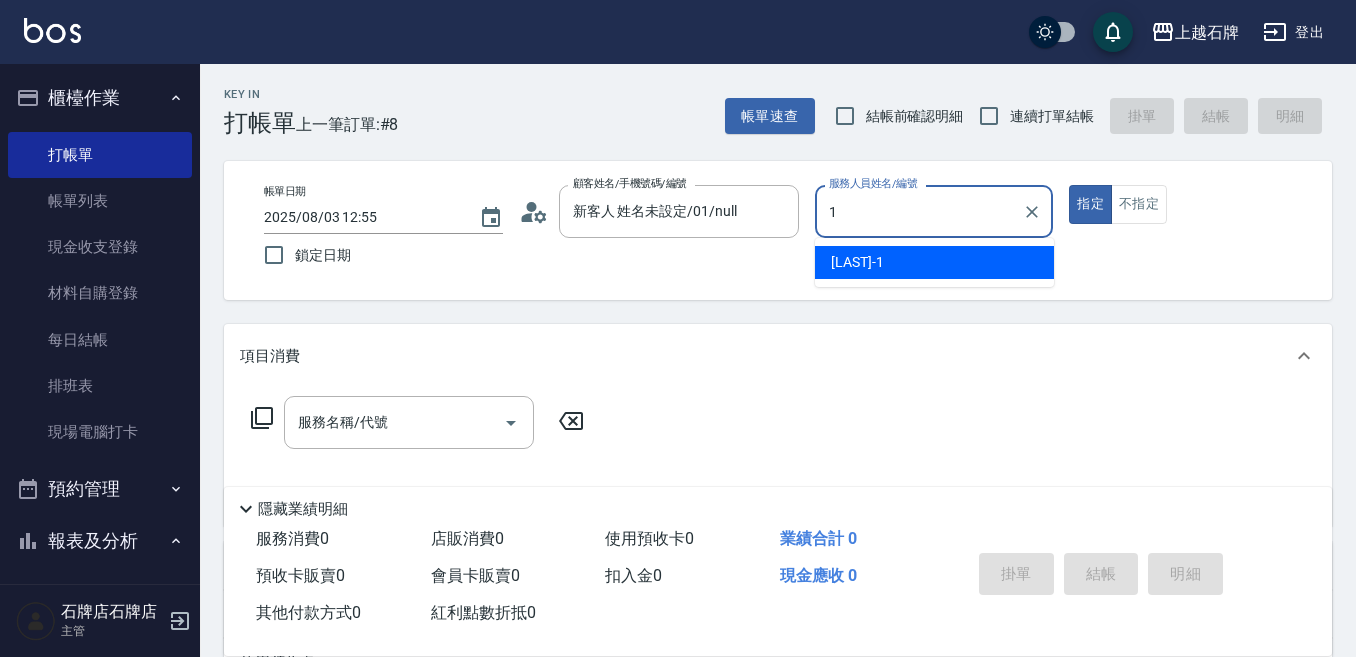 click on "[LAST] -[NUMBER]" at bounding box center (934, 262) 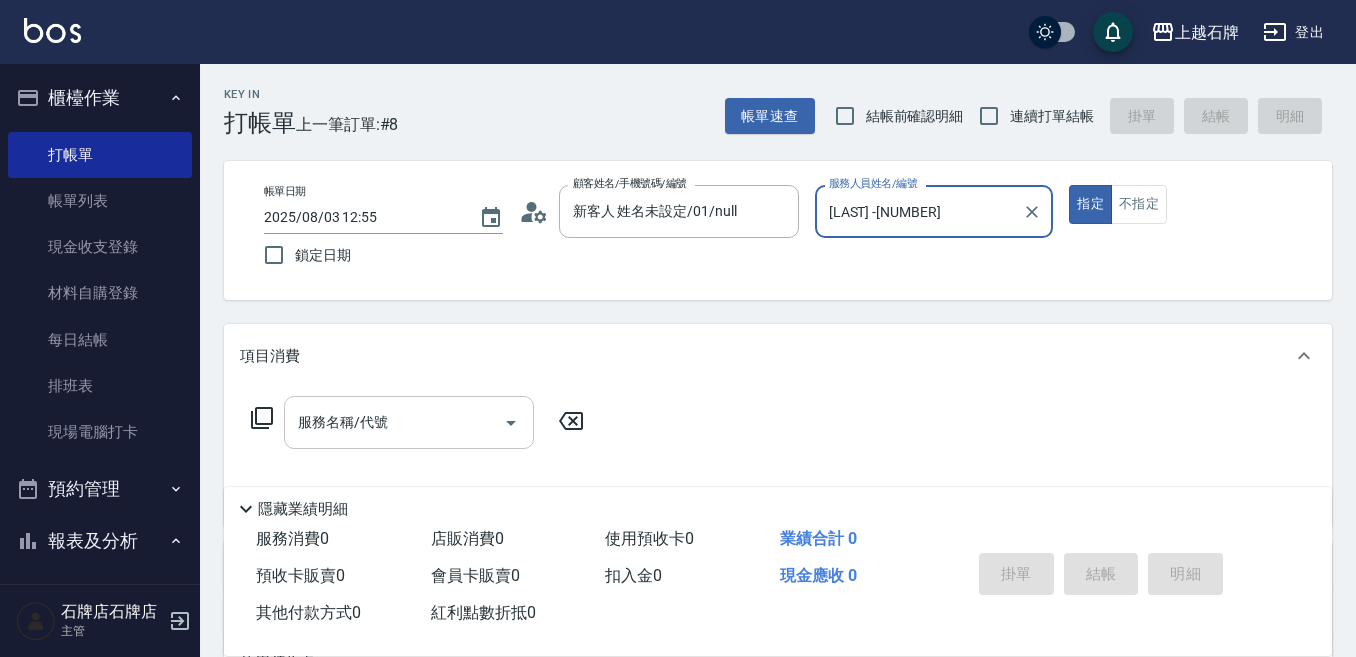 type on "[LAST] -[NUMBER]" 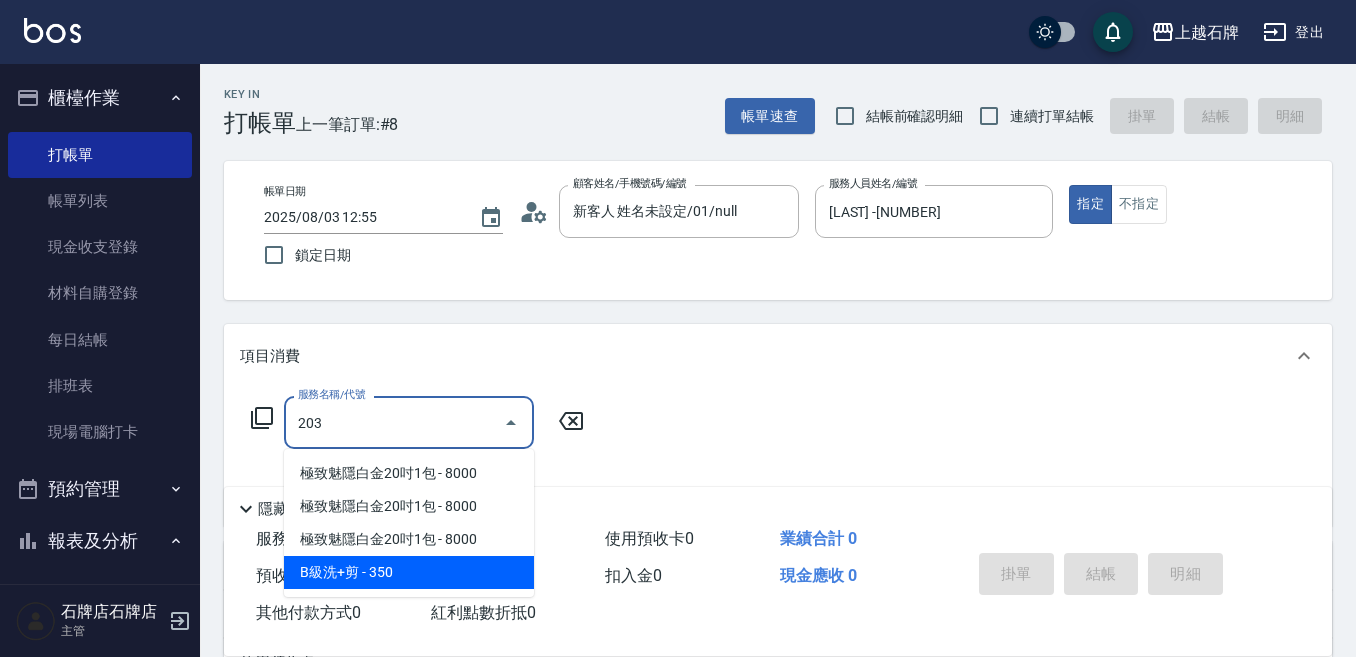 drag, startPoint x: 371, startPoint y: 557, endPoint x: 566, endPoint y: 482, distance: 208.92583 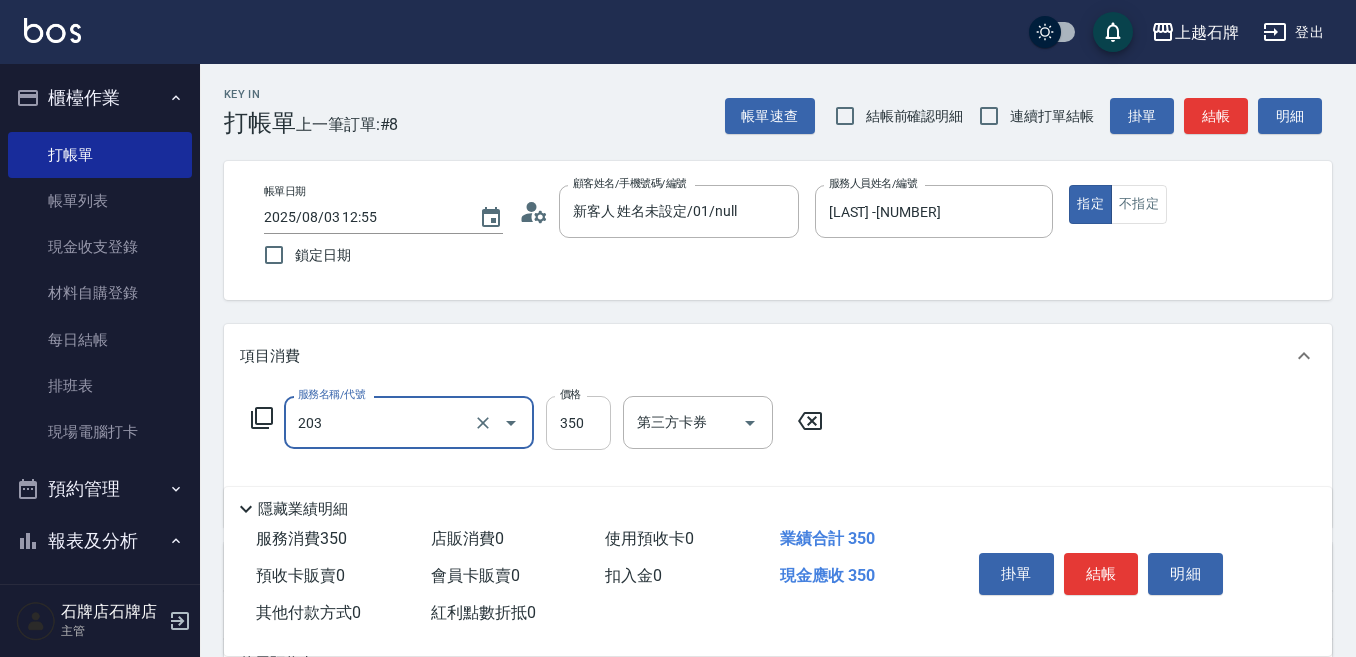 type on "B級洗+剪(203)" 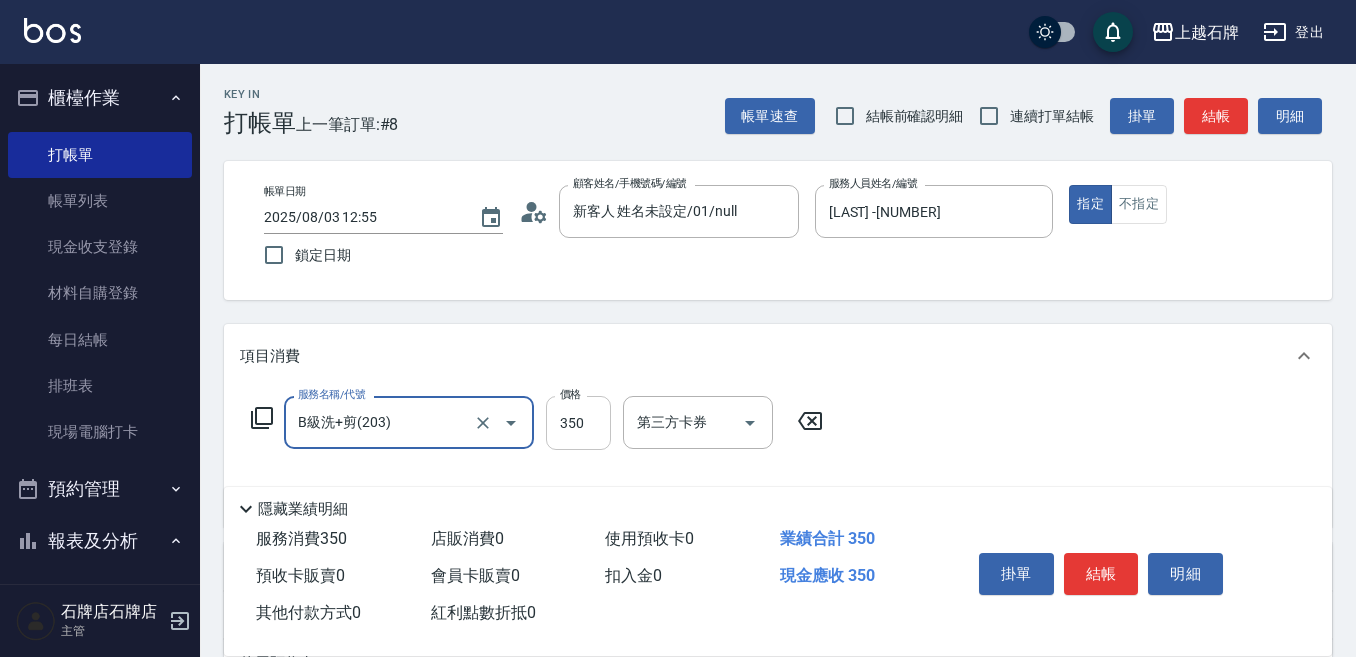 click on "350" at bounding box center (578, 423) 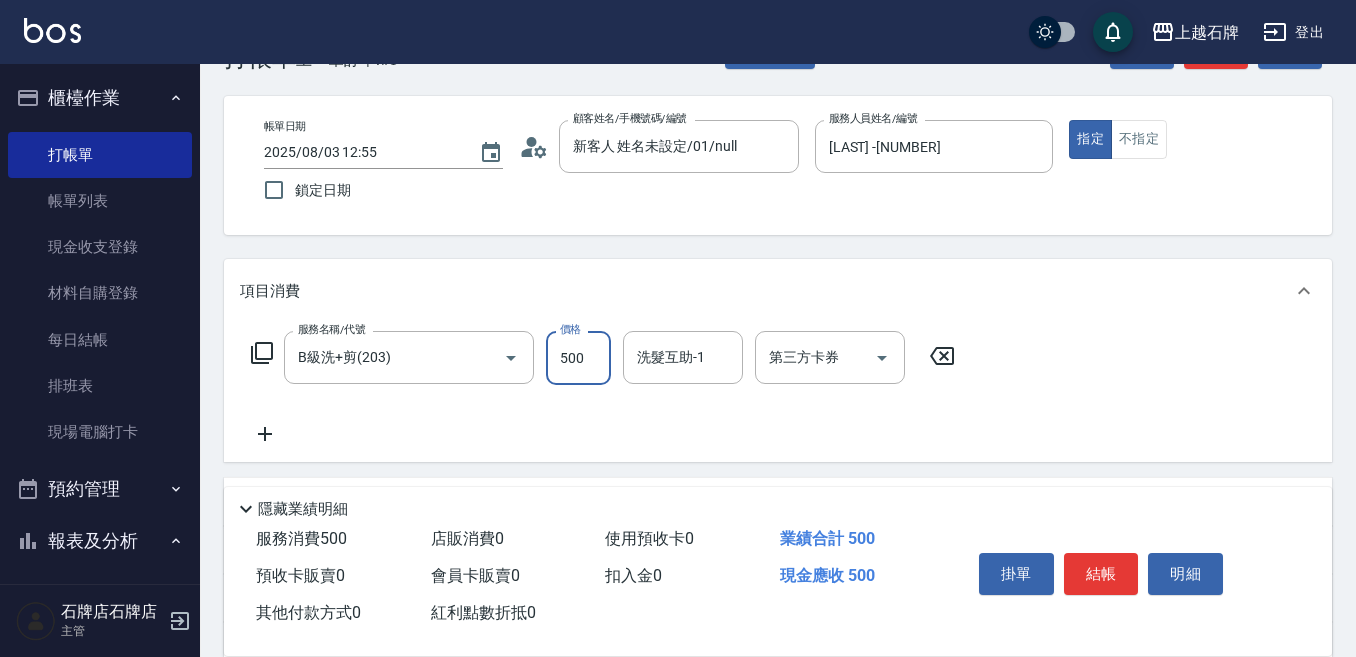 scroll, scrollTop: 100, scrollLeft: 0, axis: vertical 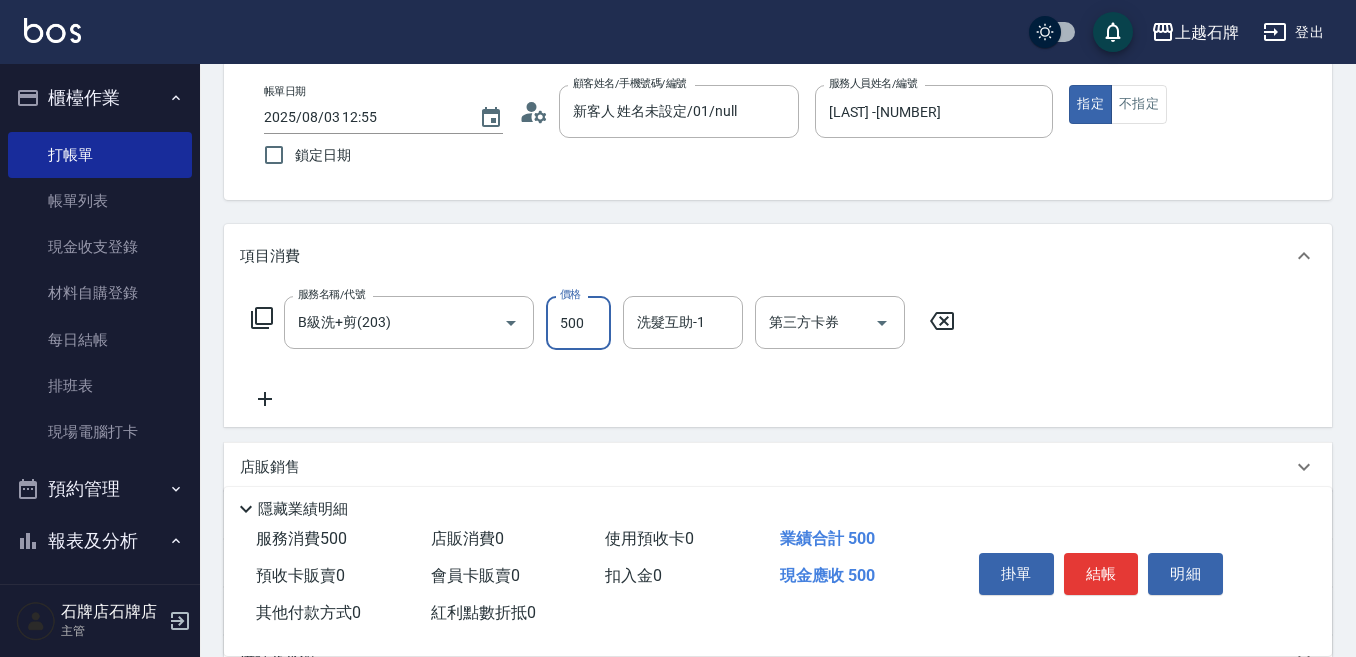 type on "500" 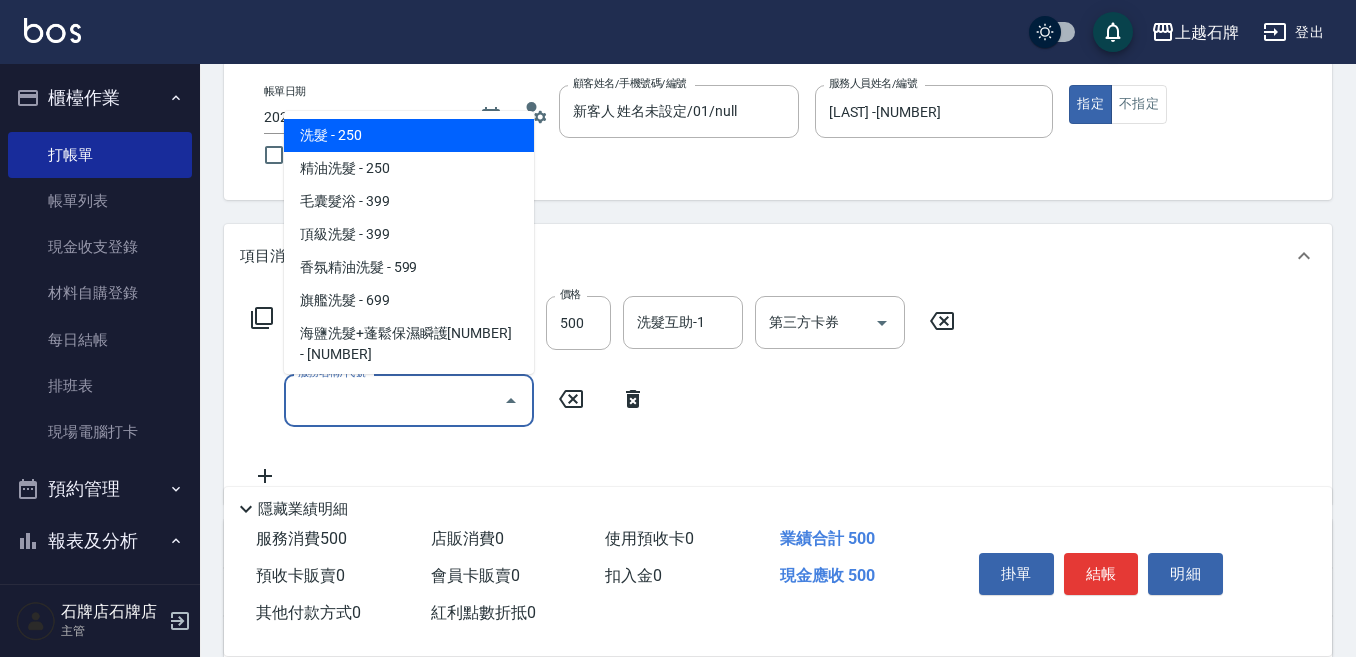 click on "服務名稱/代號" at bounding box center (394, 400) 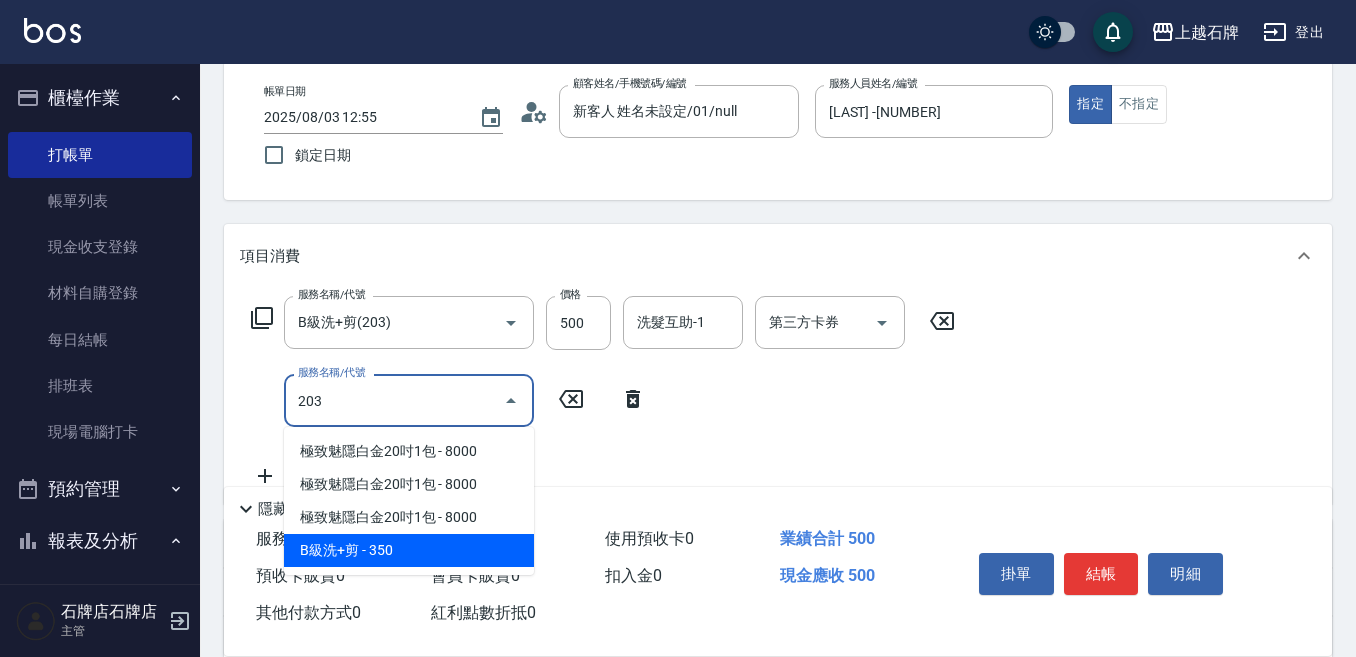 type on "203" 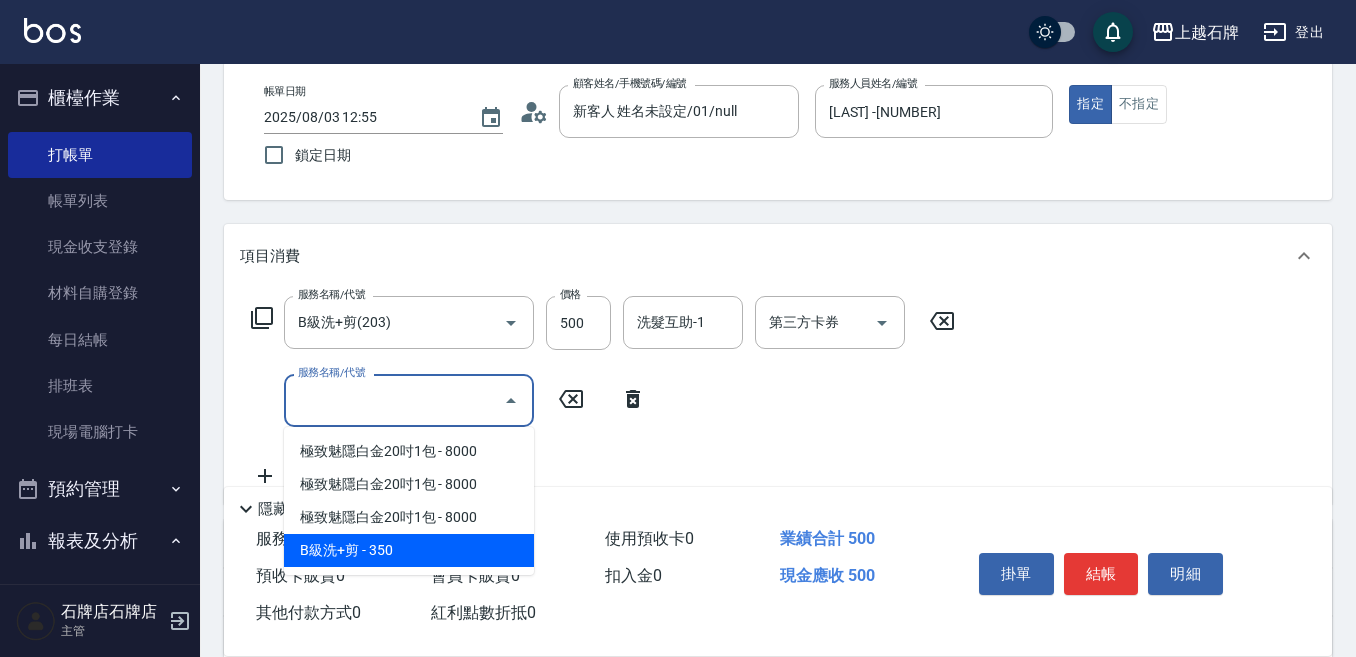 click on "會員卡販賣  0" at bounding box center (475, 575) 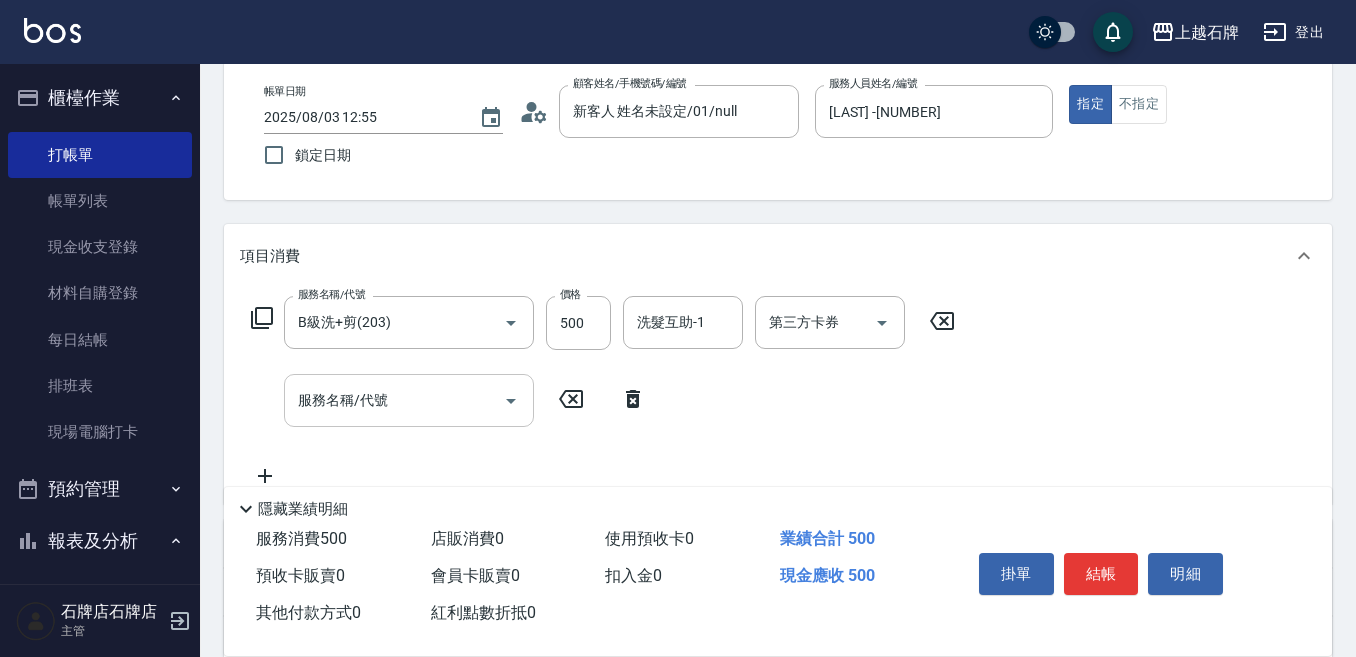 click on "服務名稱/代號" at bounding box center (394, 400) 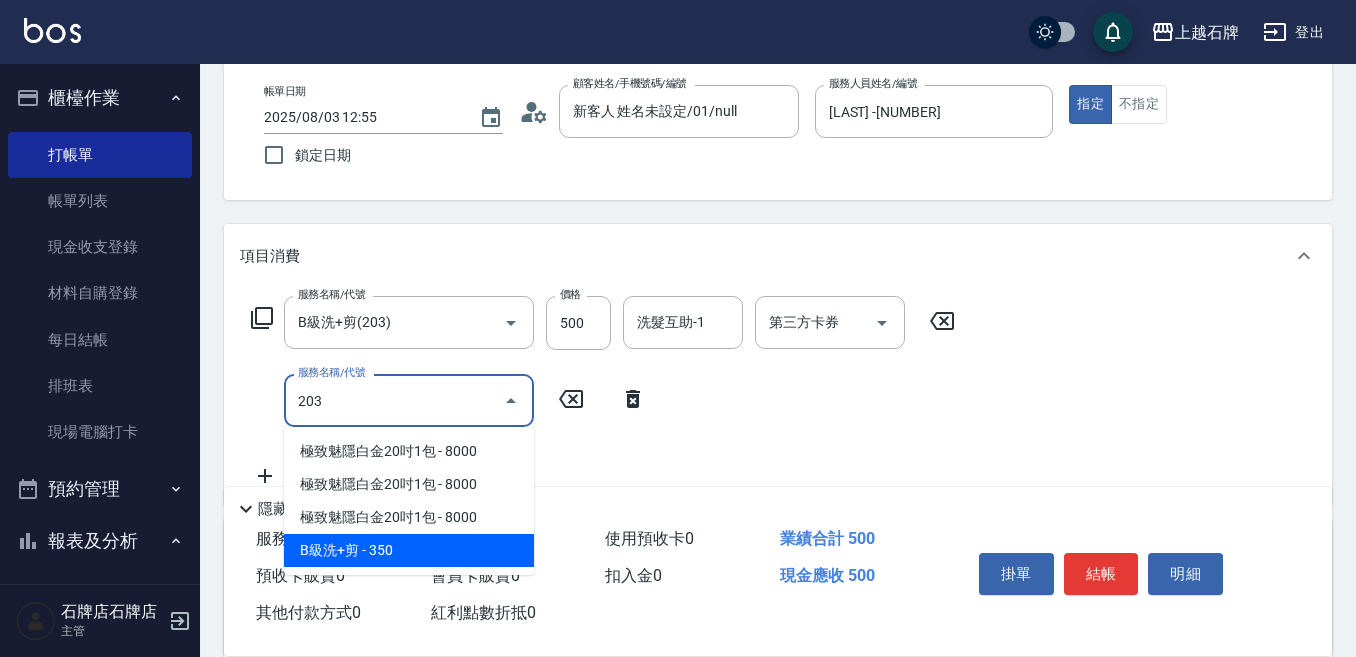 click on "B級洗+剪 - 350" at bounding box center (409, 550) 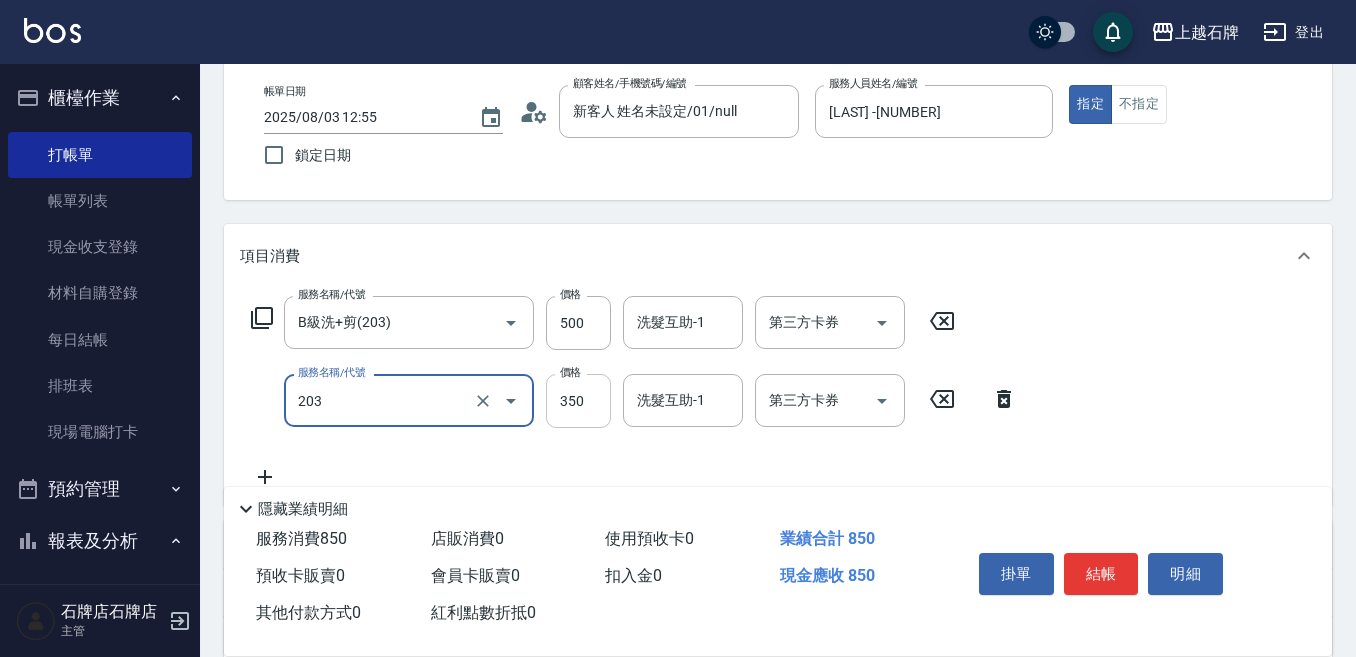 click on "350" at bounding box center [578, 401] 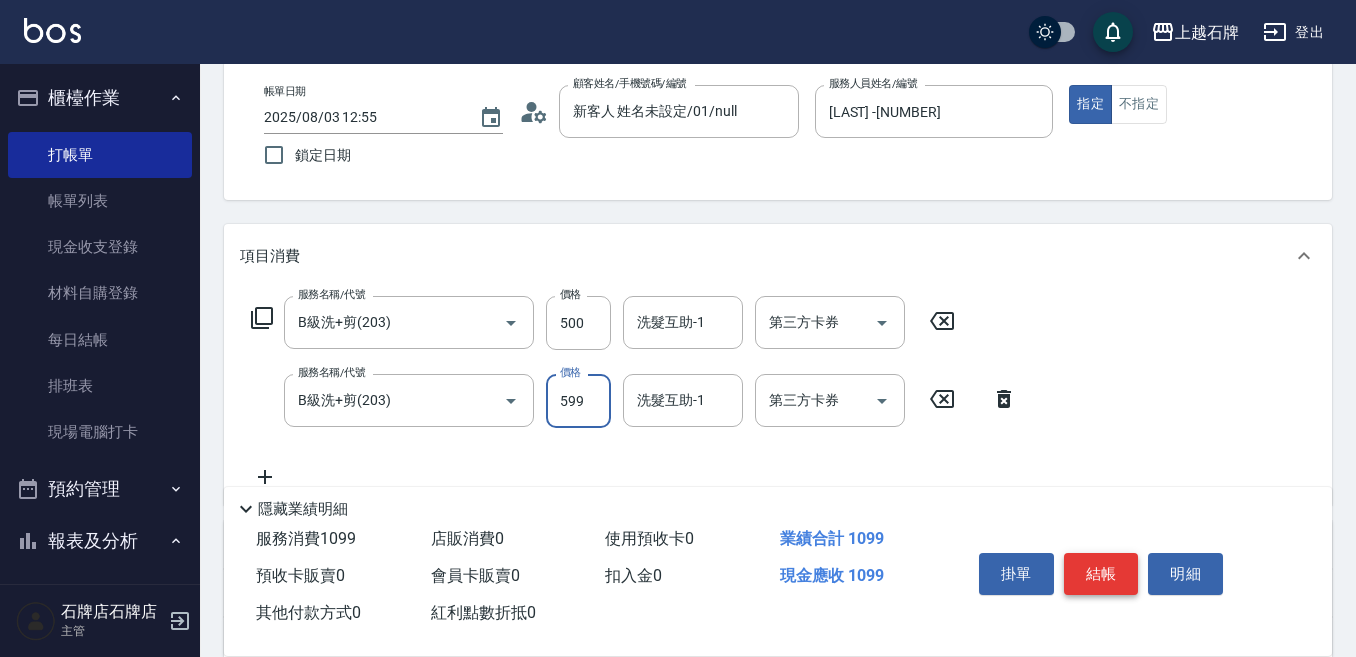 type on "599" 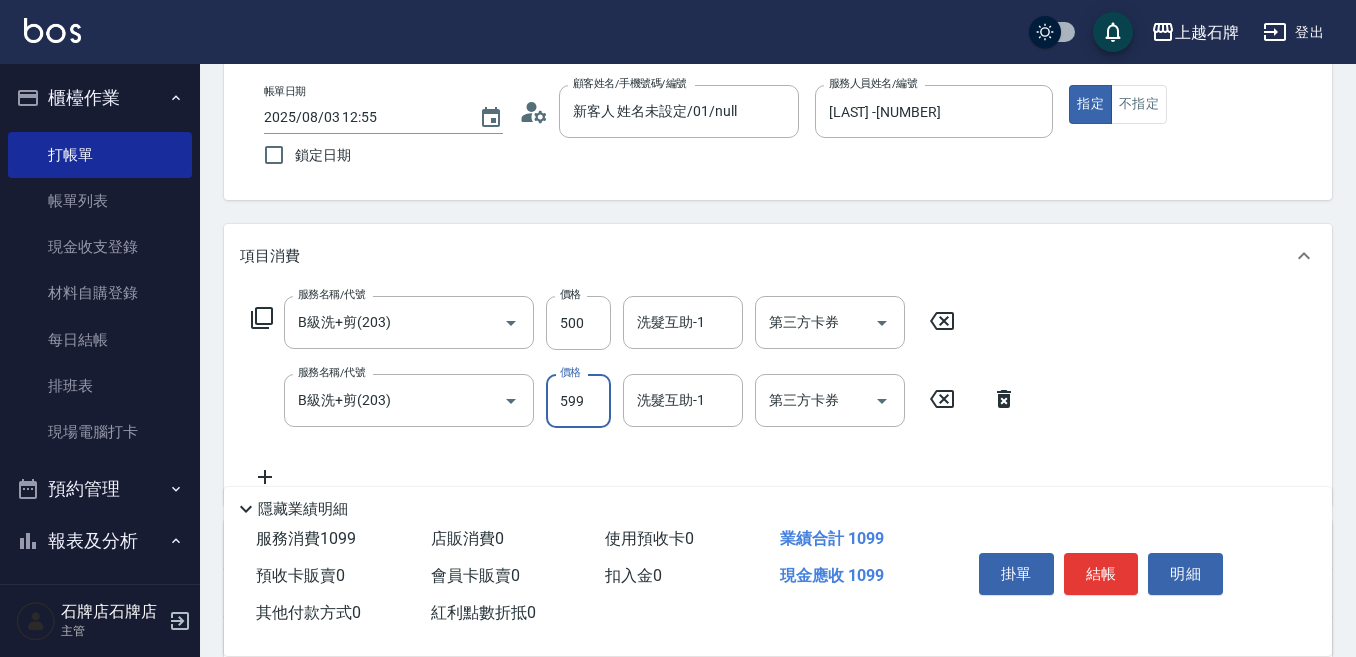 click on "結帳" at bounding box center [1101, 574] 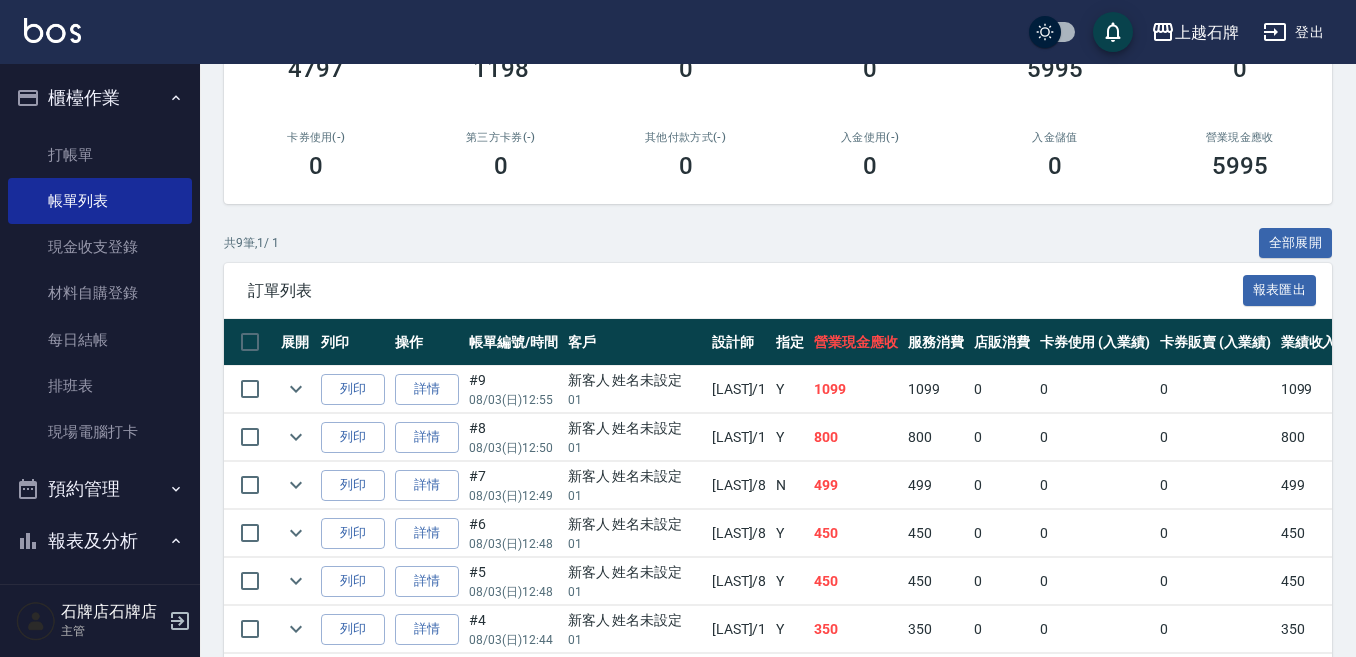 scroll, scrollTop: 300, scrollLeft: 0, axis: vertical 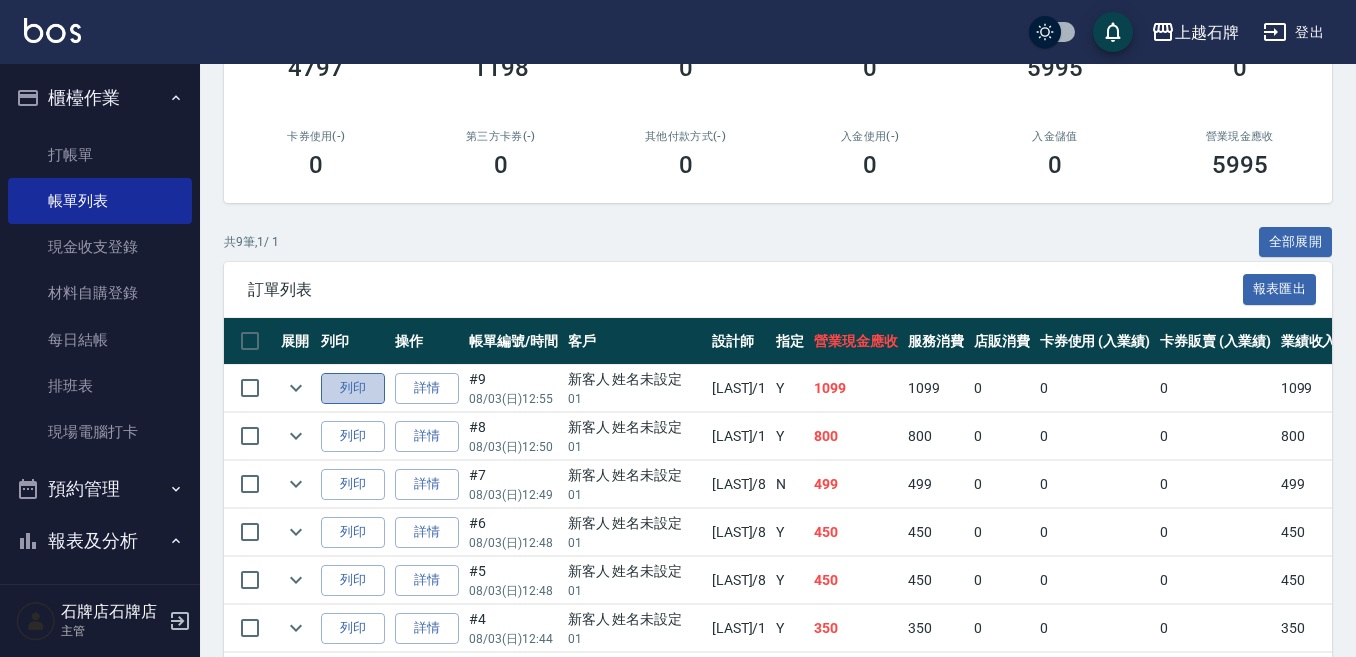 click on "列印" at bounding box center [353, 388] 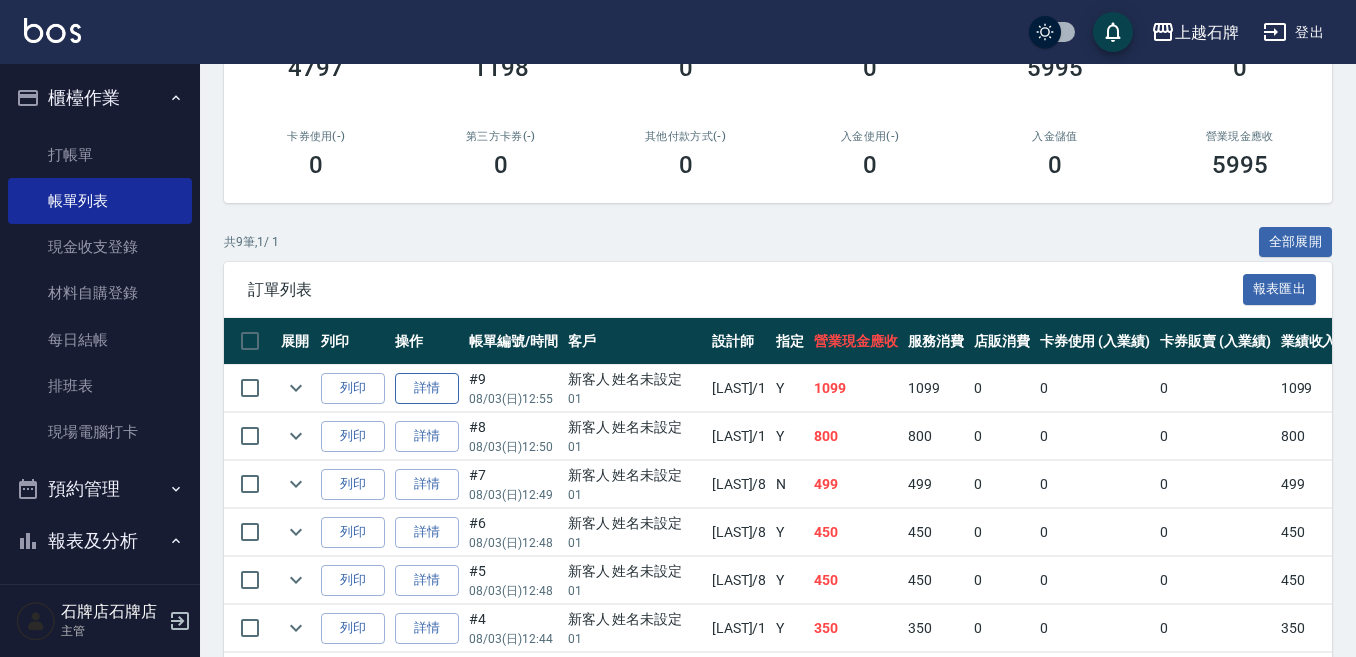 click on "詳情" at bounding box center (427, 388) 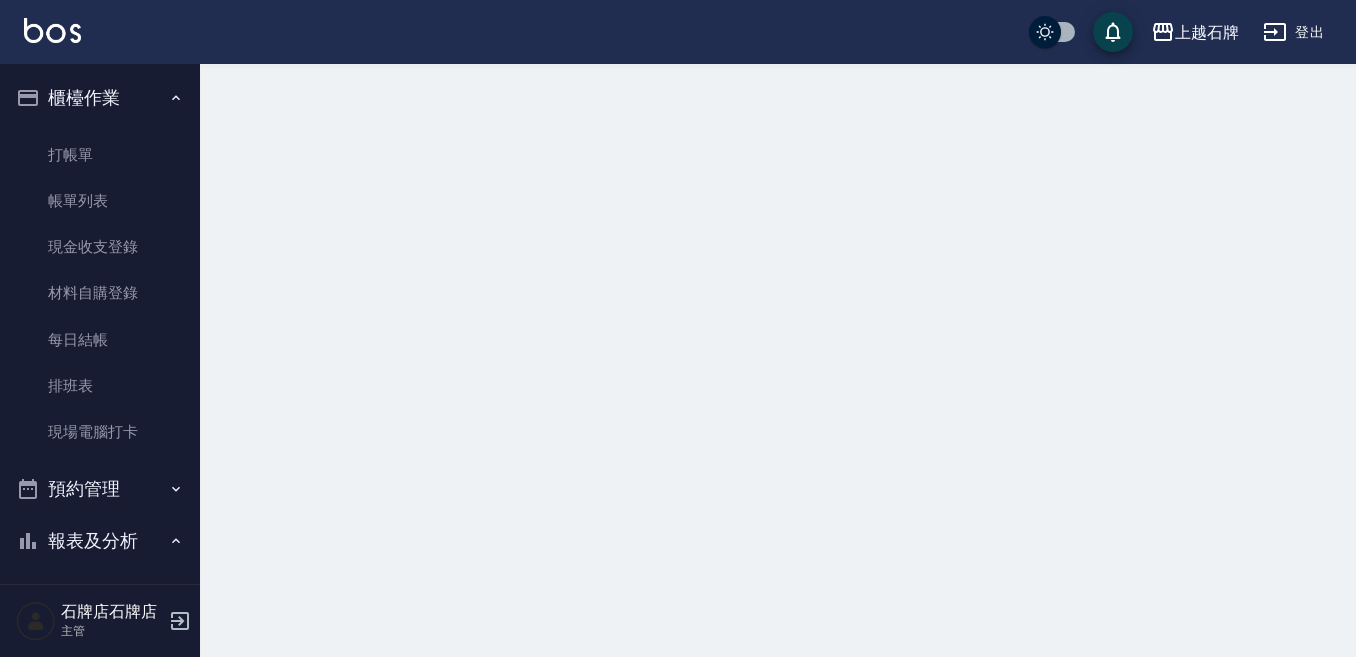 scroll, scrollTop: 0, scrollLeft: 0, axis: both 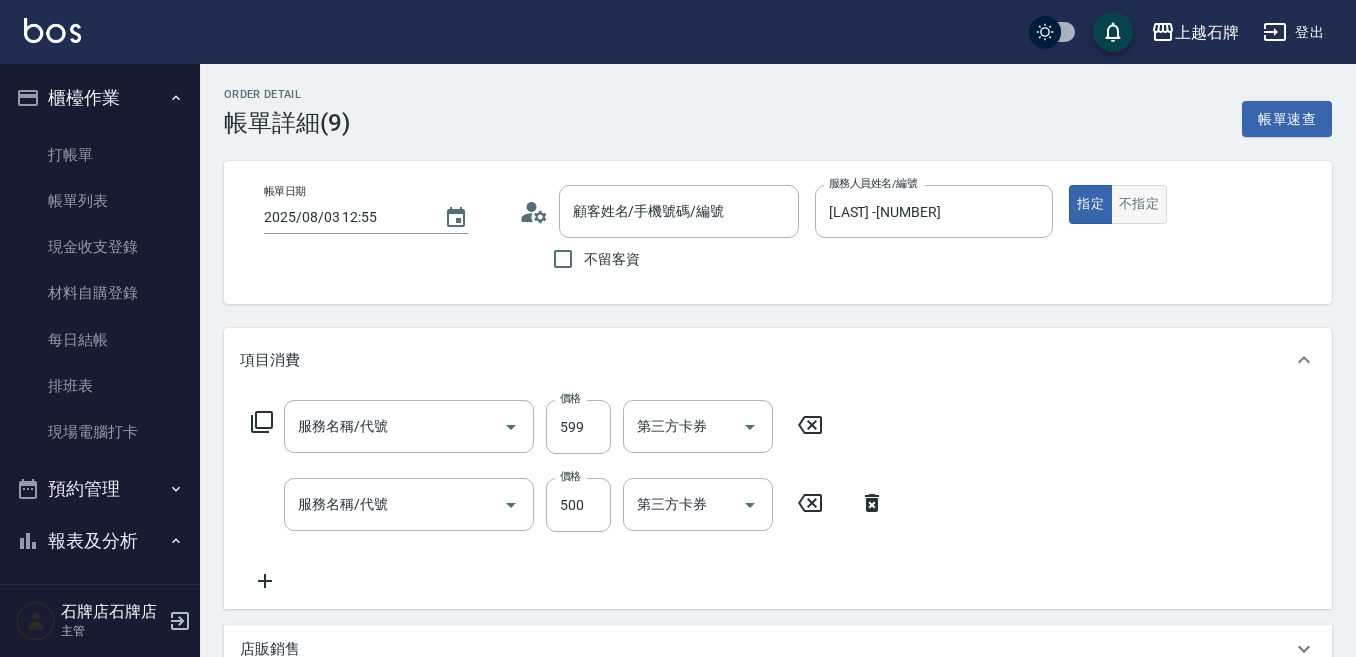 type on "2025/08/03 12:55" 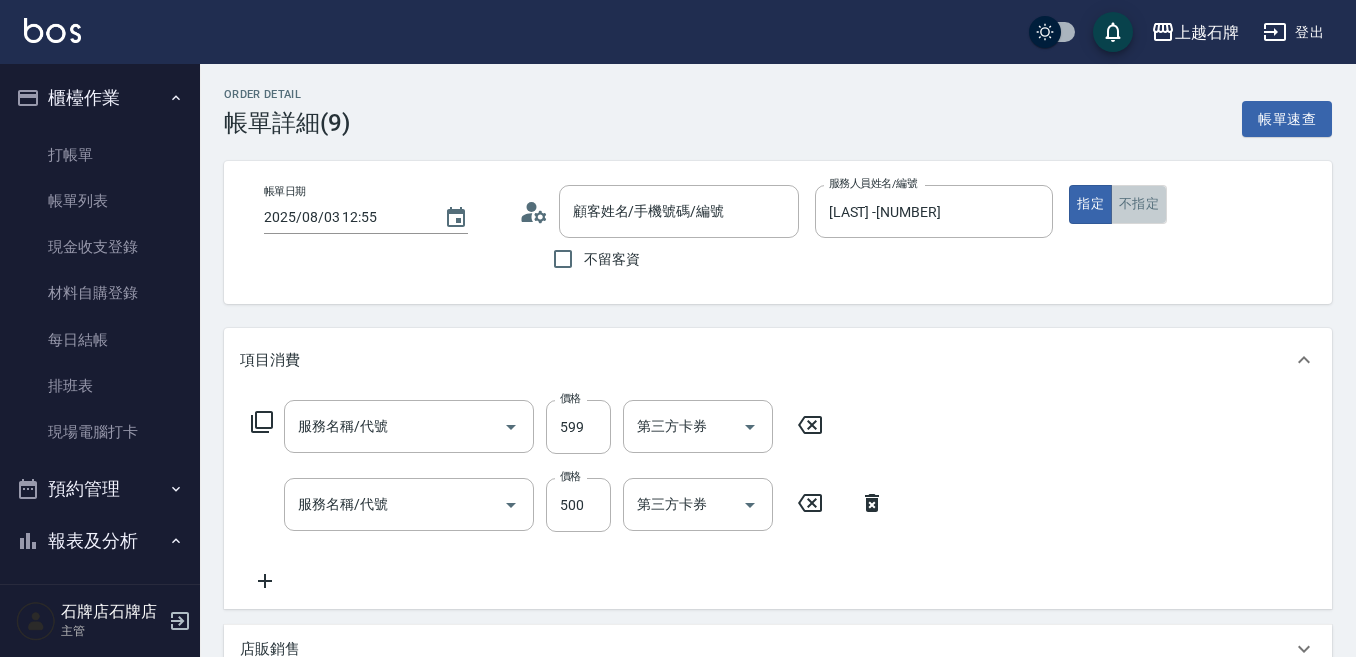 click on "不指定" at bounding box center [1139, 204] 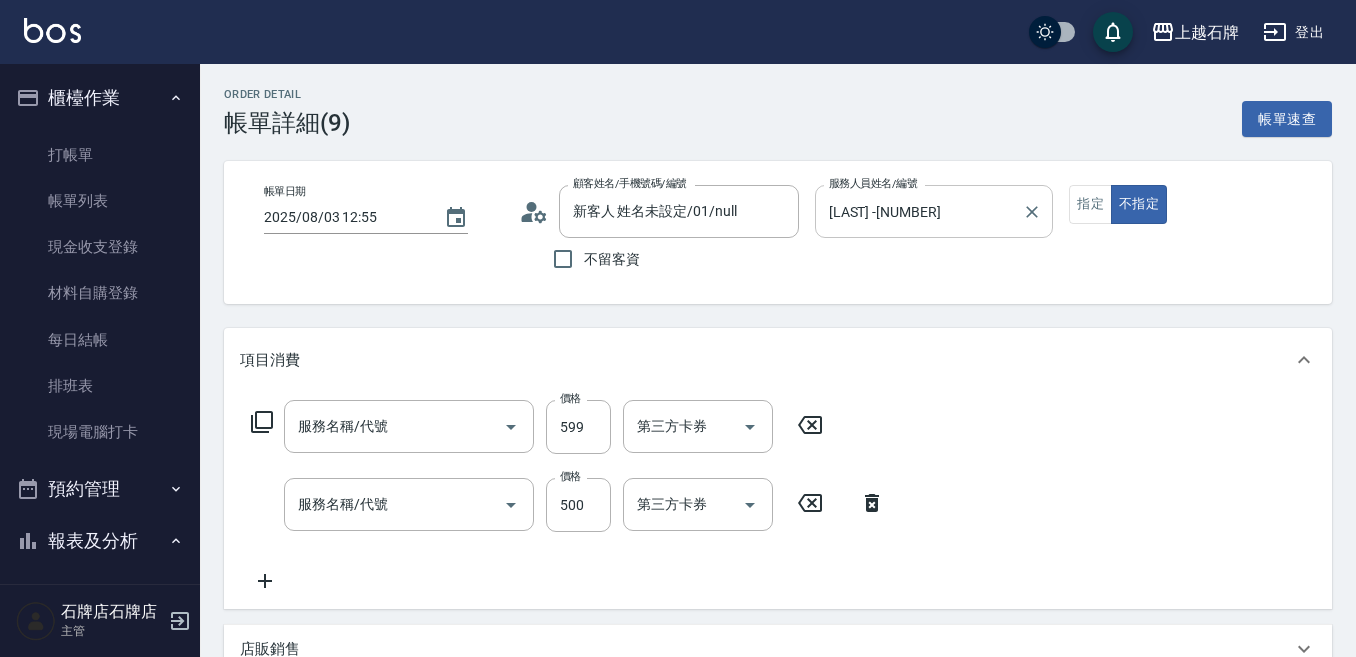 type on "B級洗+剪(203)" 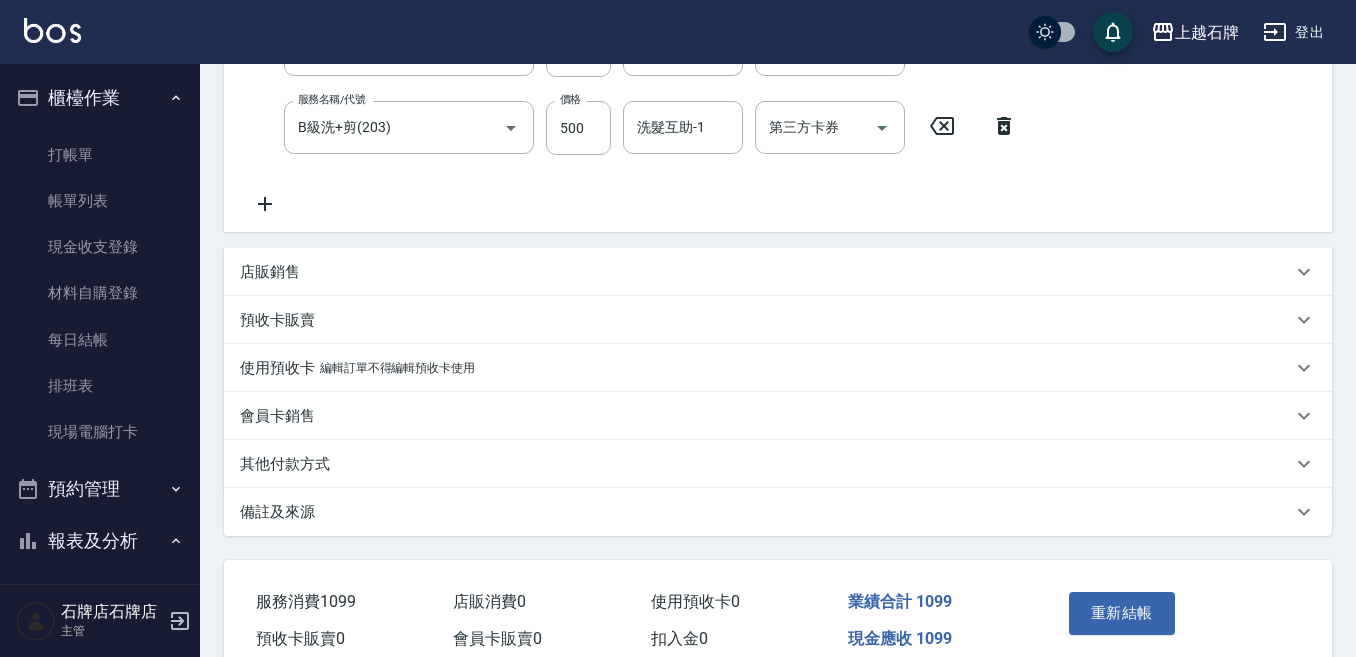 scroll, scrollTop: 472, scrollLeft: 0, axis: vertical 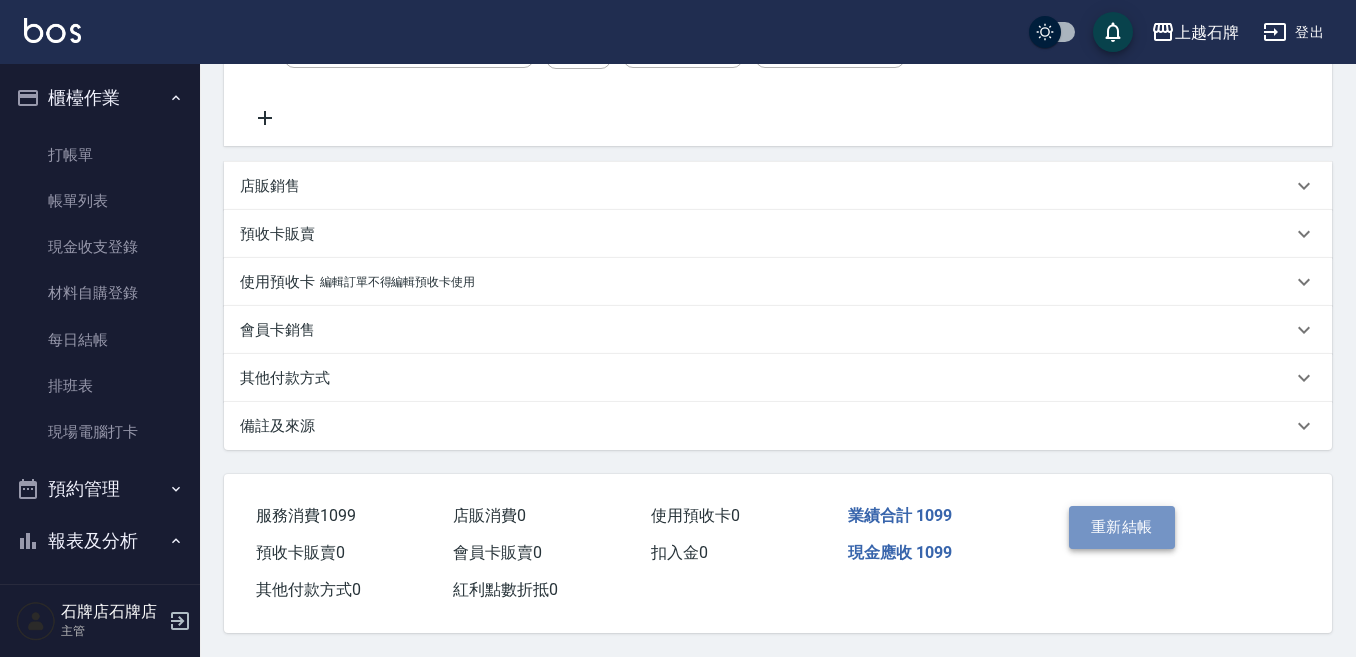 drag, startPoint x: 1099, startPoint y: 516, endPoint x: 1119, endPoint y: 511, distance: 20.615528 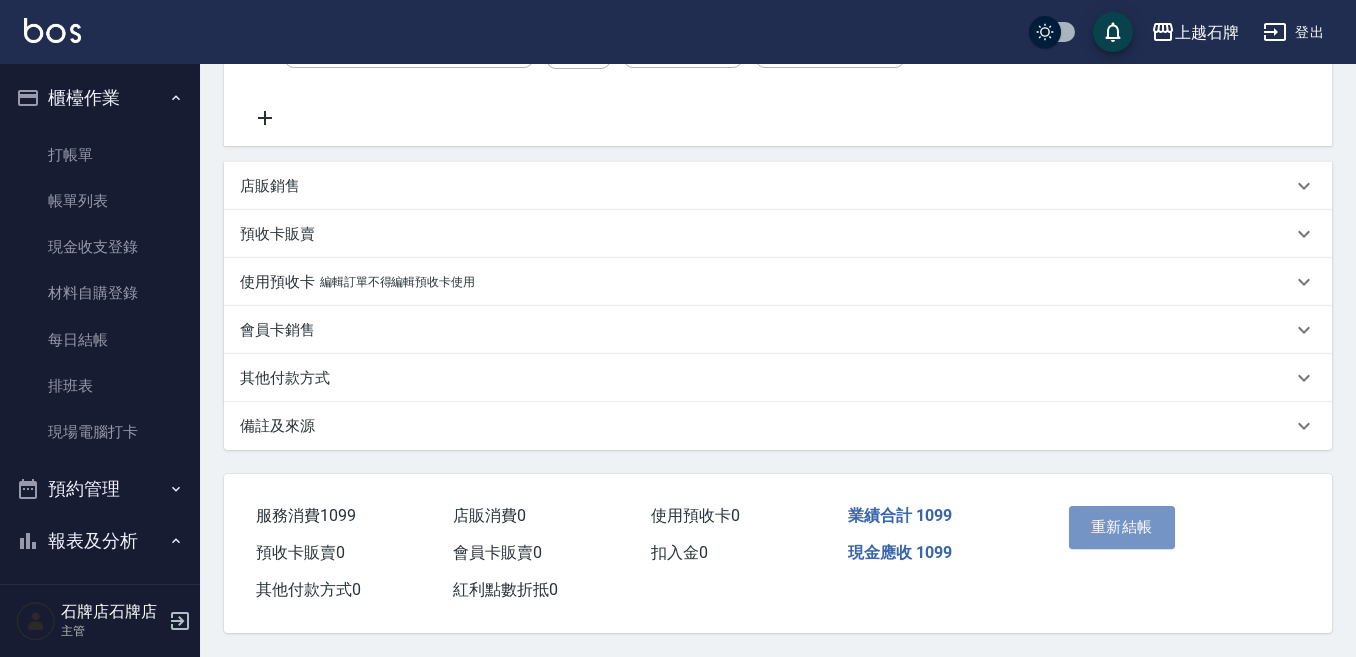 click on "重新結帳" at bounding box center (1122, 527) 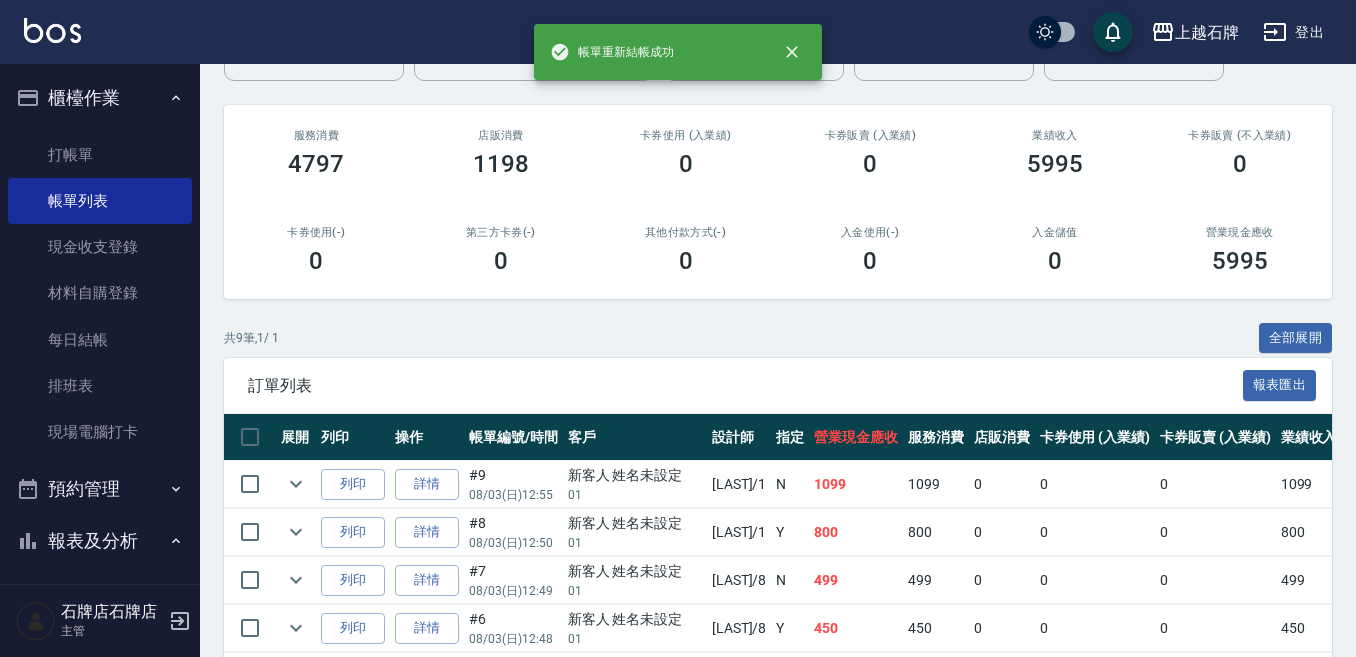 scroll, scrollTop: 300, scrollLeft: 0, axis: vertical 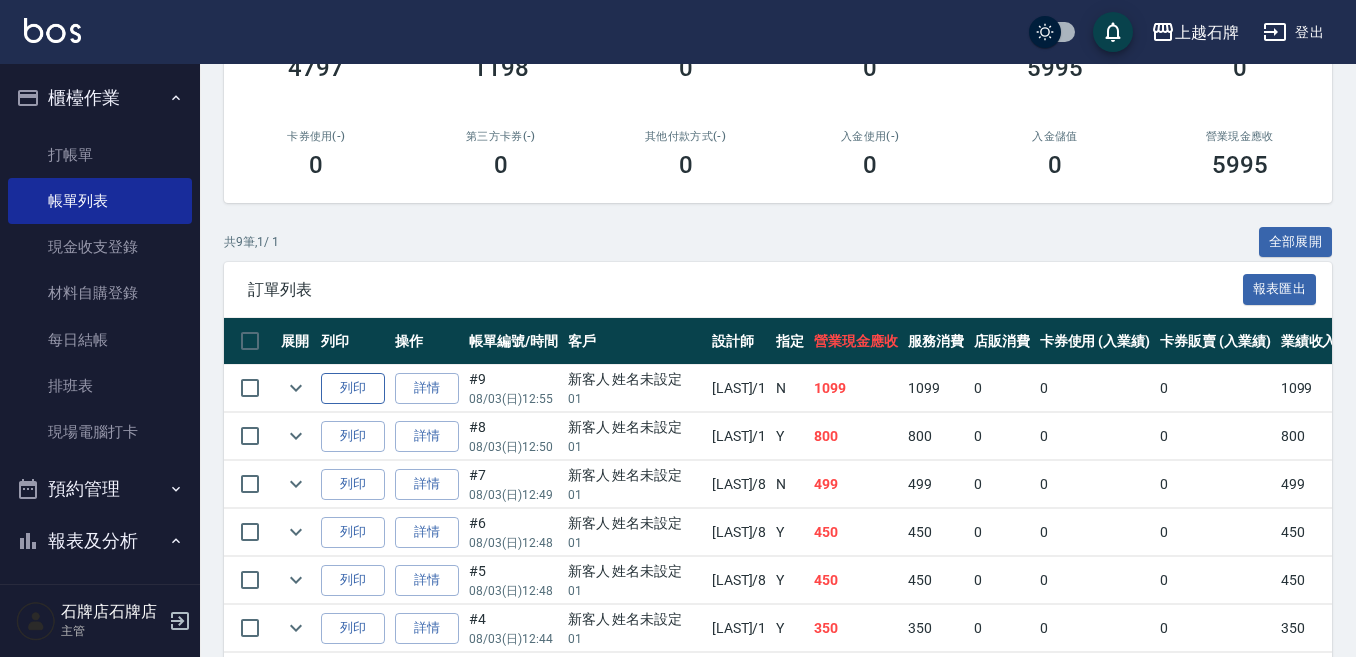 click on "列印" at bounding box center [353, 388] 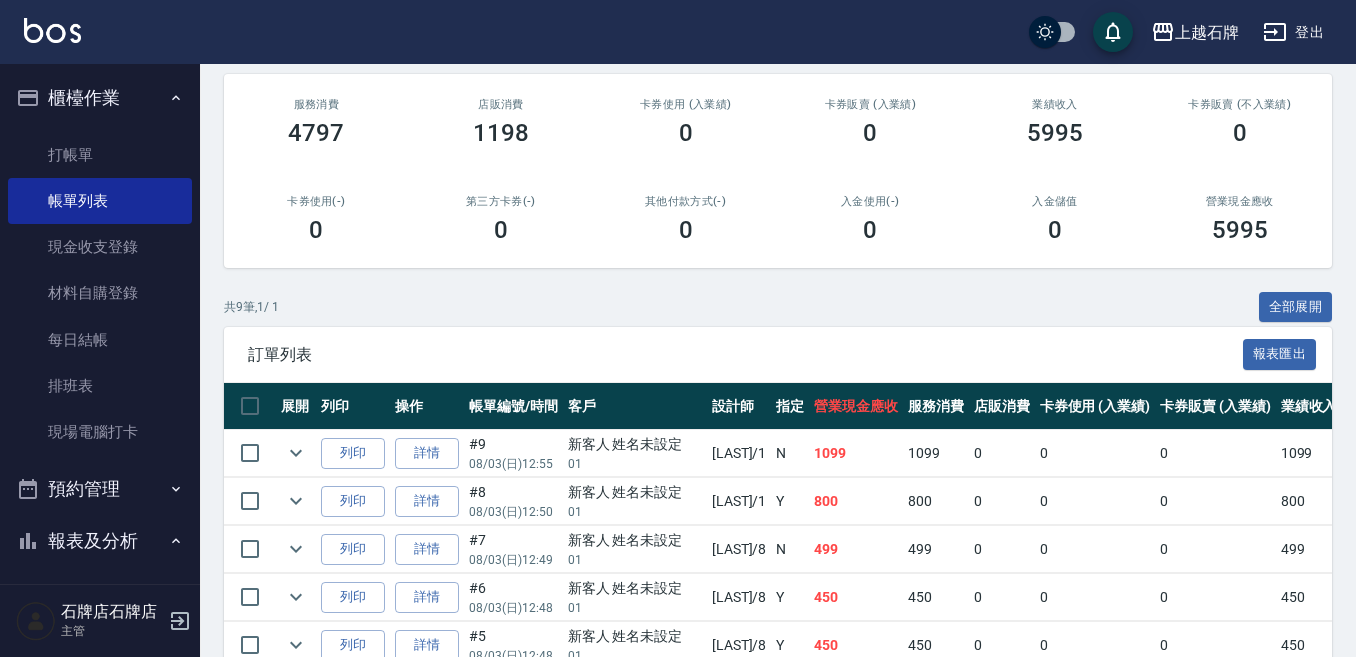 scroll, scrollTop: 200, scrollLeft: 0, axis: vertical 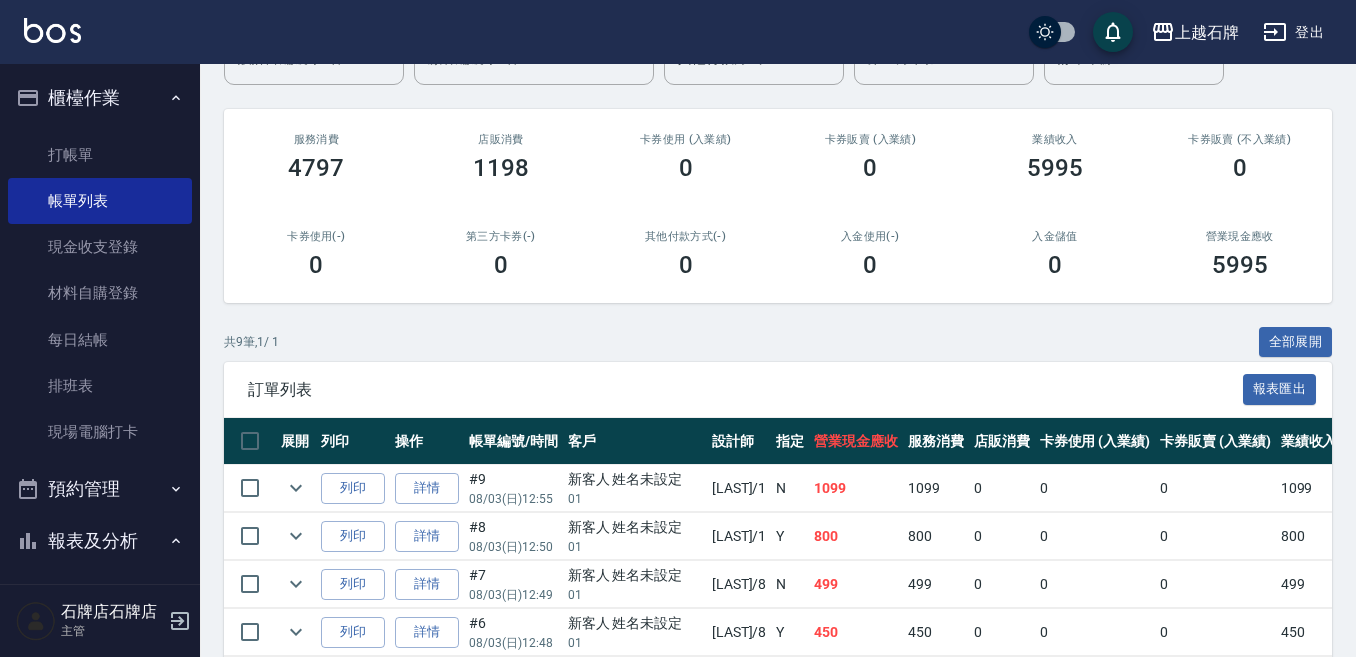 click on "上越石牌 登出 櫃檯作業 打帳單 帳單列表 現金收支登錄 材料自購登錄 每日結帳 排班表 現場電腦打卡 預約管理 預約管理 單日預約紀錄 單週預約紀錄 報表及分析 報表目錄 消費分析儀表板 店家區間累計表 店家日報表 店家排行榜 互助日報表 互助月報表 互助排行榜 互助點數明細 互助業績報表 全店業績分析表 營業統計分析表 營業項目月分析表 設計師業績表 設計師日報表 設計師業績分析表 設計師業績月報表 設計師抽成報表 設計師排行榜 商品銷售排行榜 商品消耗明細 服務扣項明細表 單一服務項目查詢 店販抽成明細 店販分類抽成明細 顧客入金餘額表 顧客卡券餘額表 每日非現金明細 每日收支明細 收支分類明細表 收支匯款表 非現金明細對帳單 客戶管理 客戶列表 客資篩選匯出 卡券管理 入金管理 員工及薪資 員工列表 全店打卡記錄 考勤排班總表 商品管理 [NUMBER]" at bounding box center (678, 387) 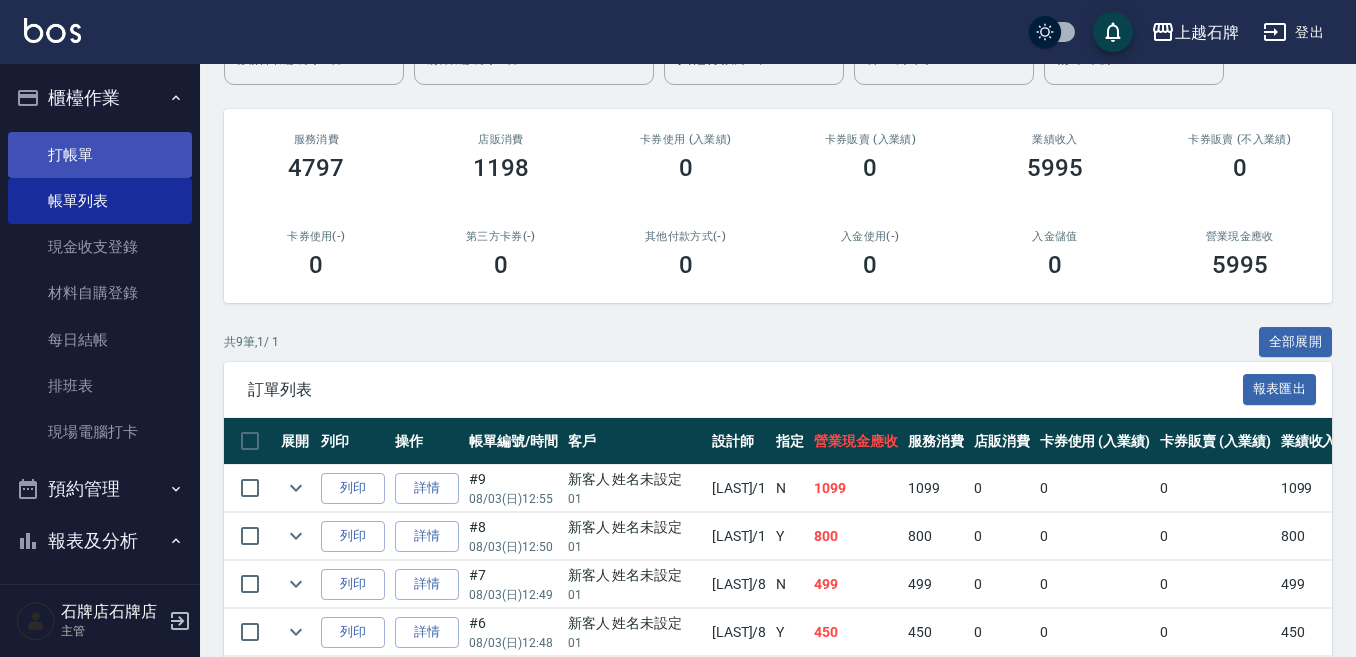 click on "打帳單" at bounding box center [100, 155] 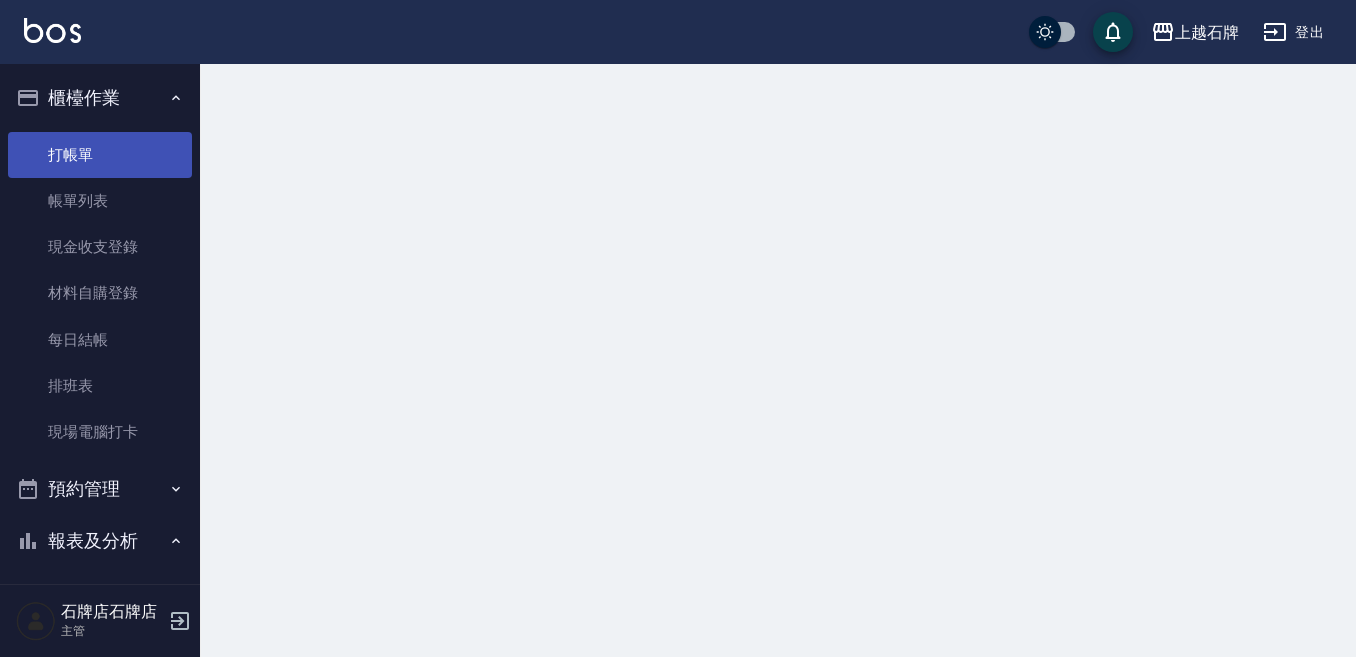 scroll, scrollTop: 0, scrollLeft: 0, axis: both 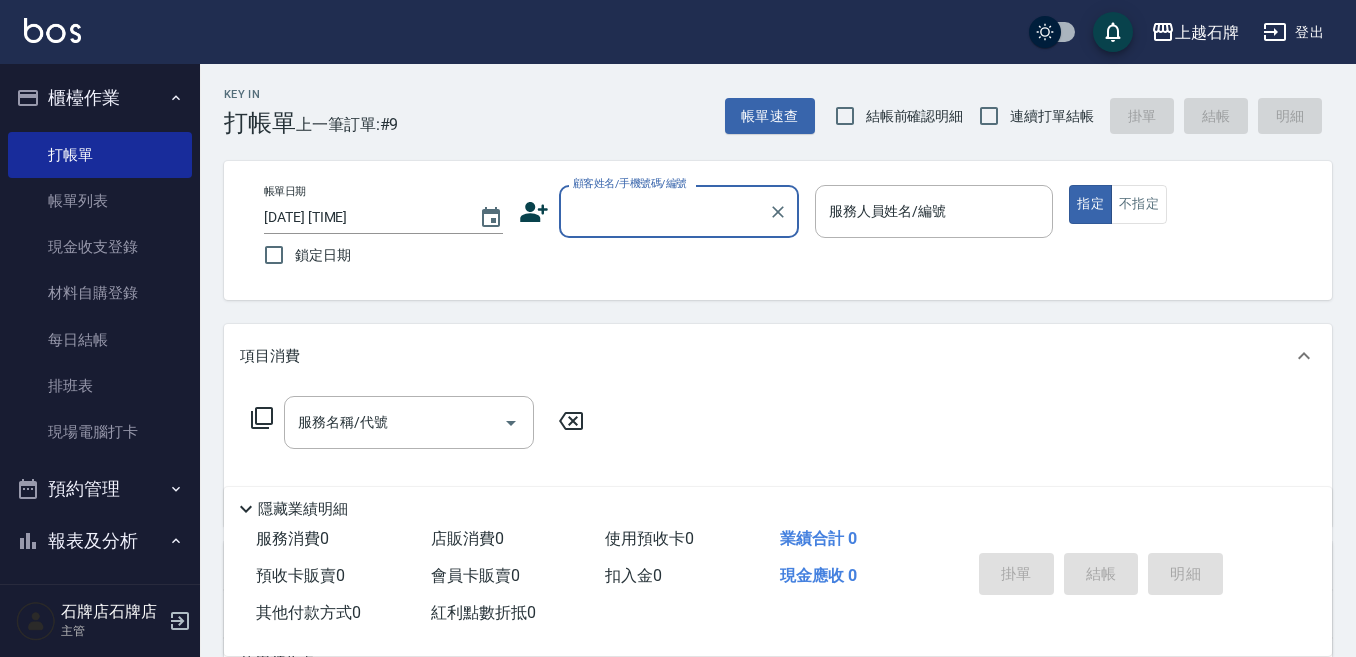 click on "顧客姓名/手機號碼/編號" at bounding box center (664, 211) 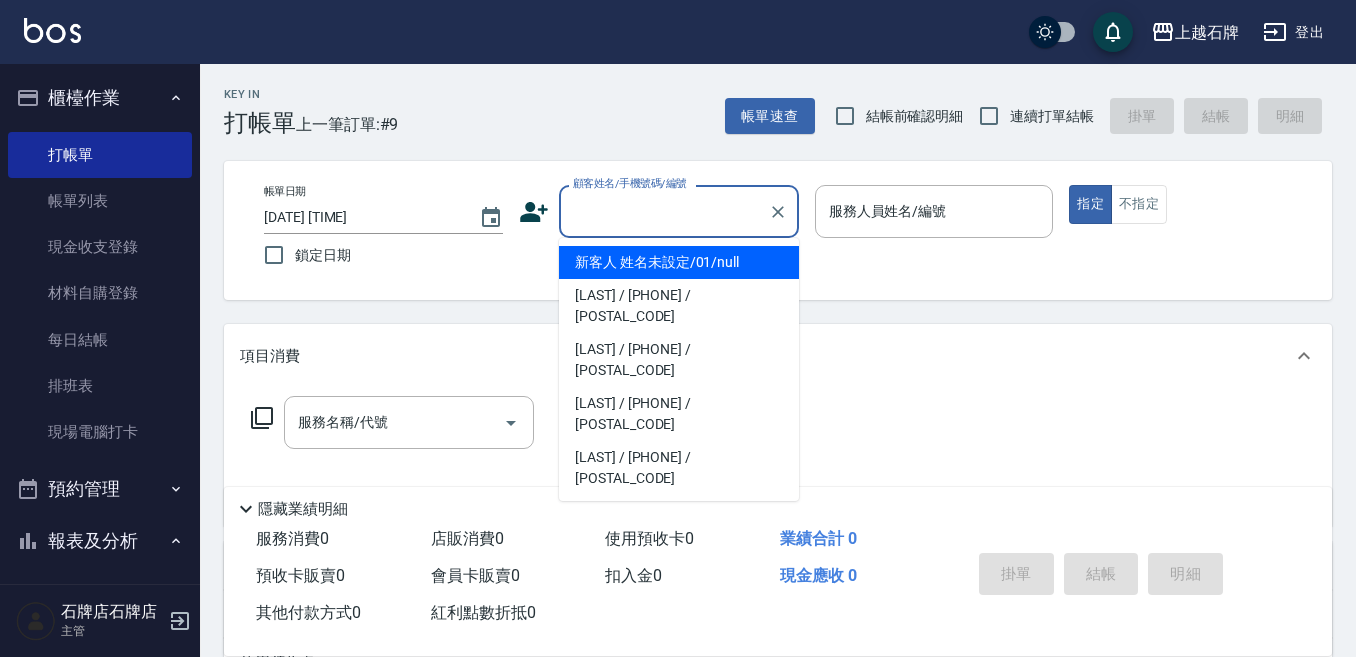 click on "新客人 姓名未設定/01/null" at bounding box center (679, 262) 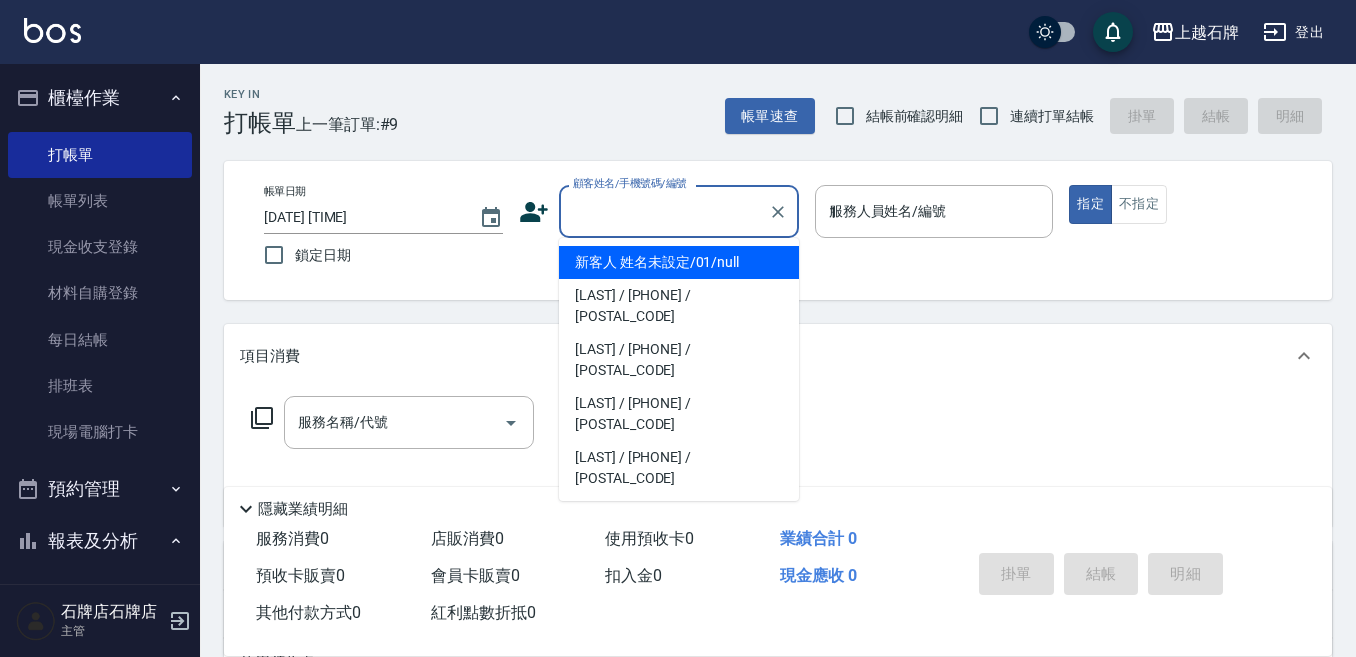 type on "新客人 姓名未設定/01/null" 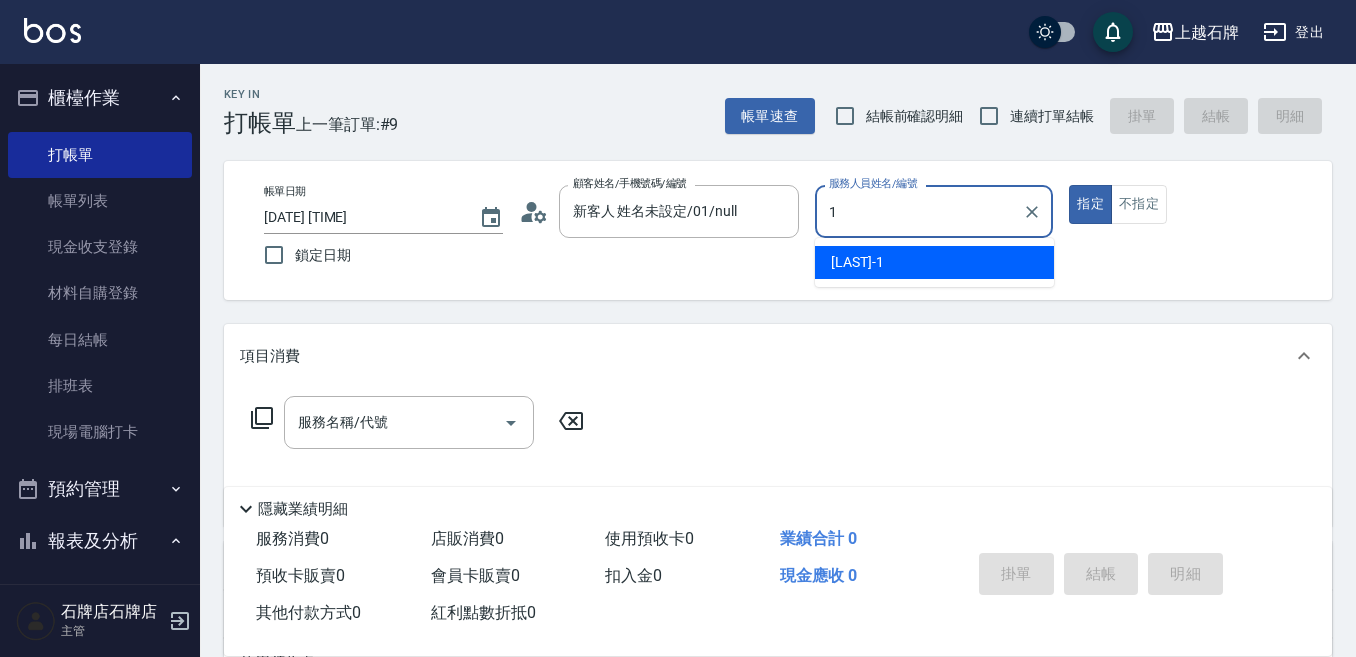 click on "[LAST] -[NUMBER]" at bounding box center (934, 262) 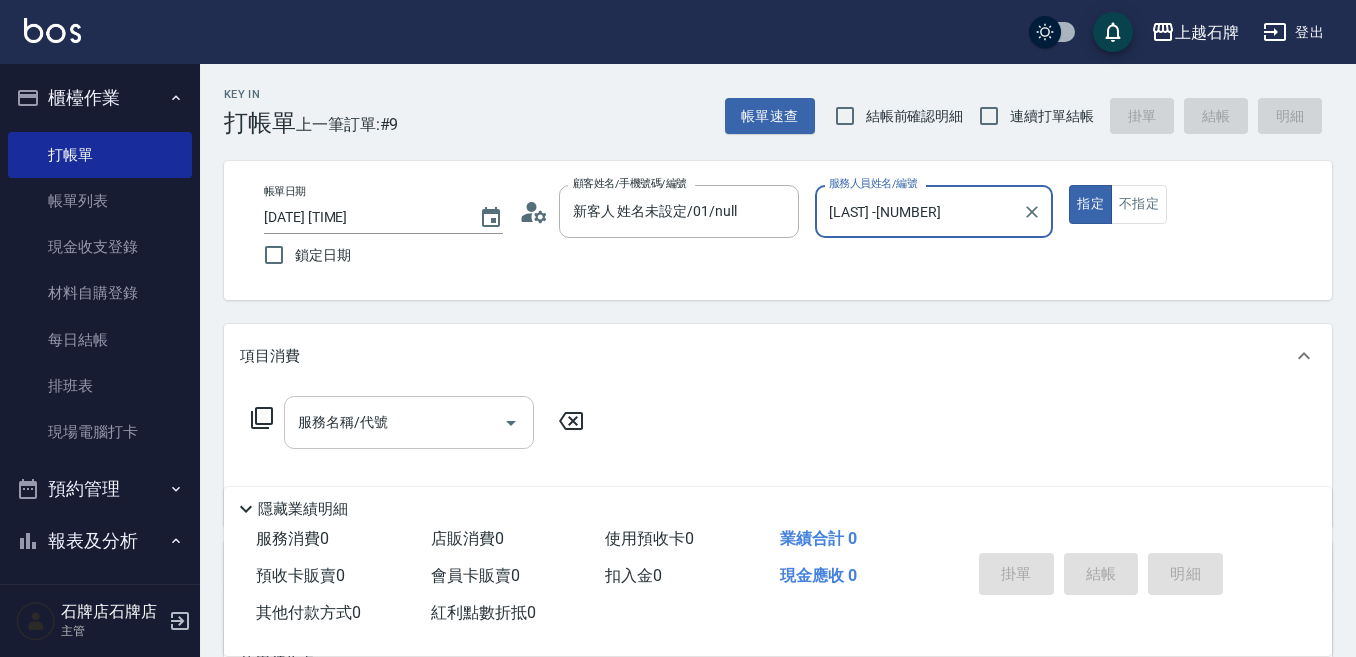 type on "[LAST] -[NUMBER]" 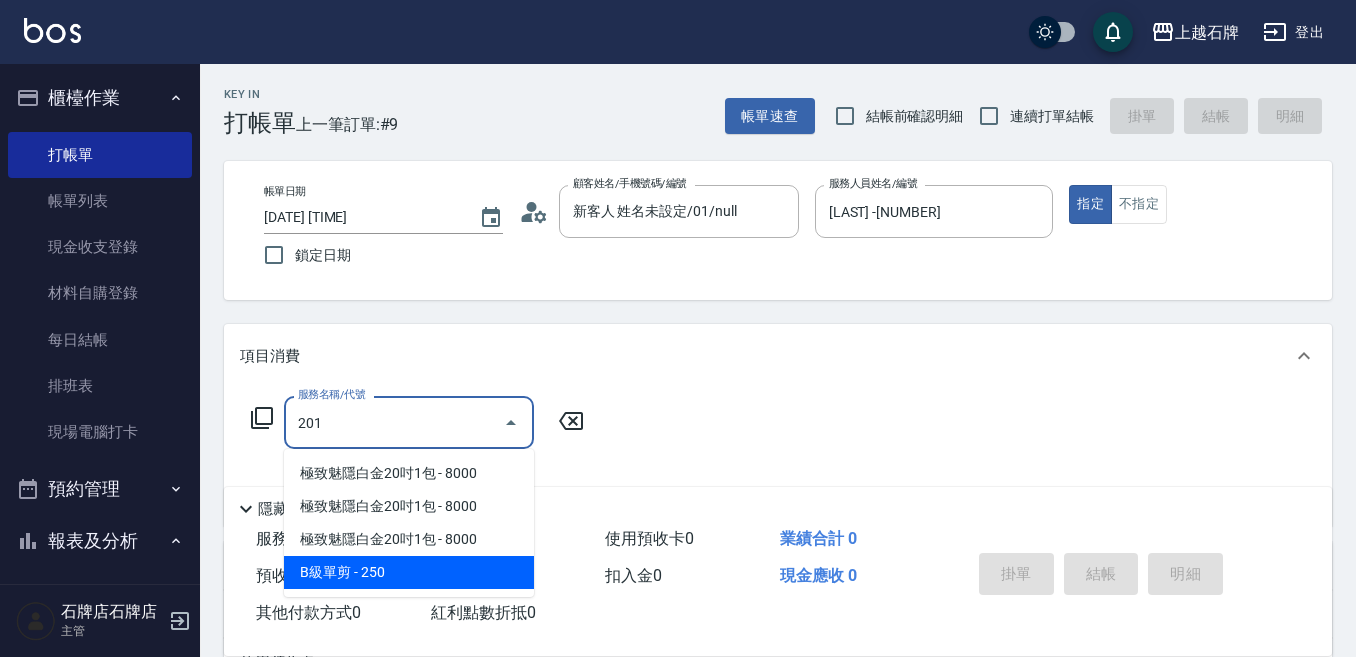 drag, startPoint x: 374, startPoint y: 582, endPoint x: 575, endPoint y: 465, distance: 232.57257 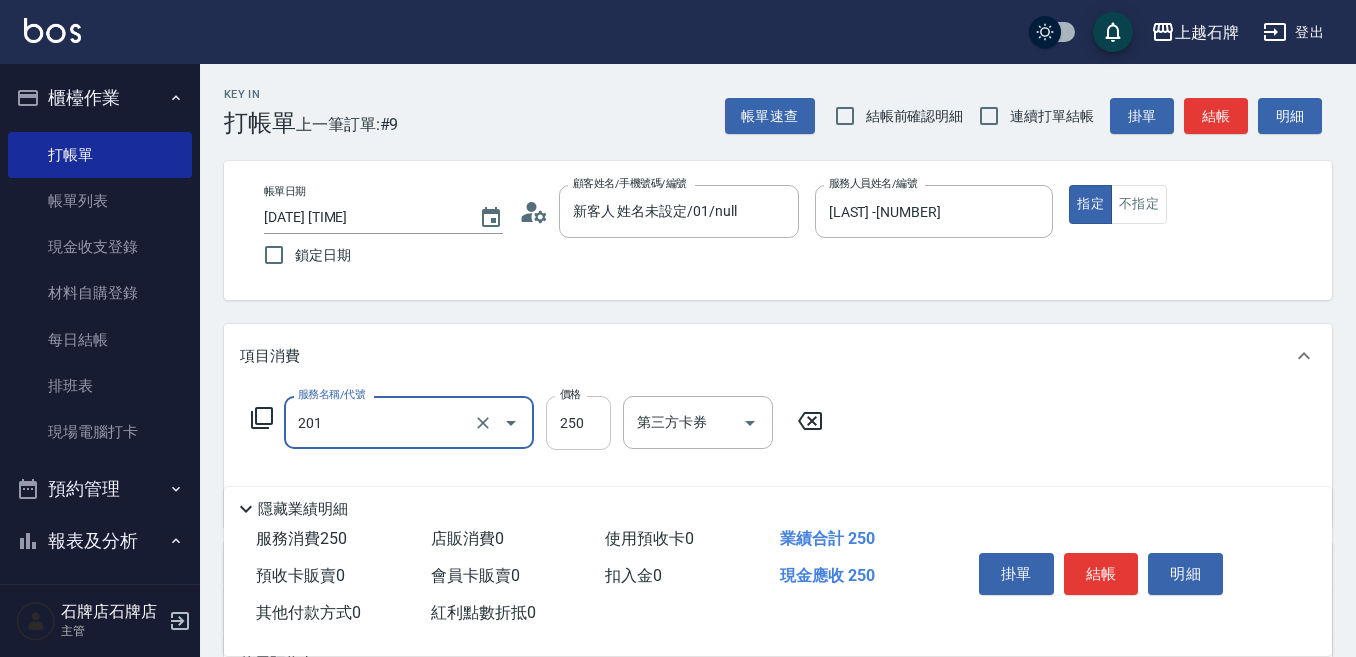 type on "B級單剪(201)" 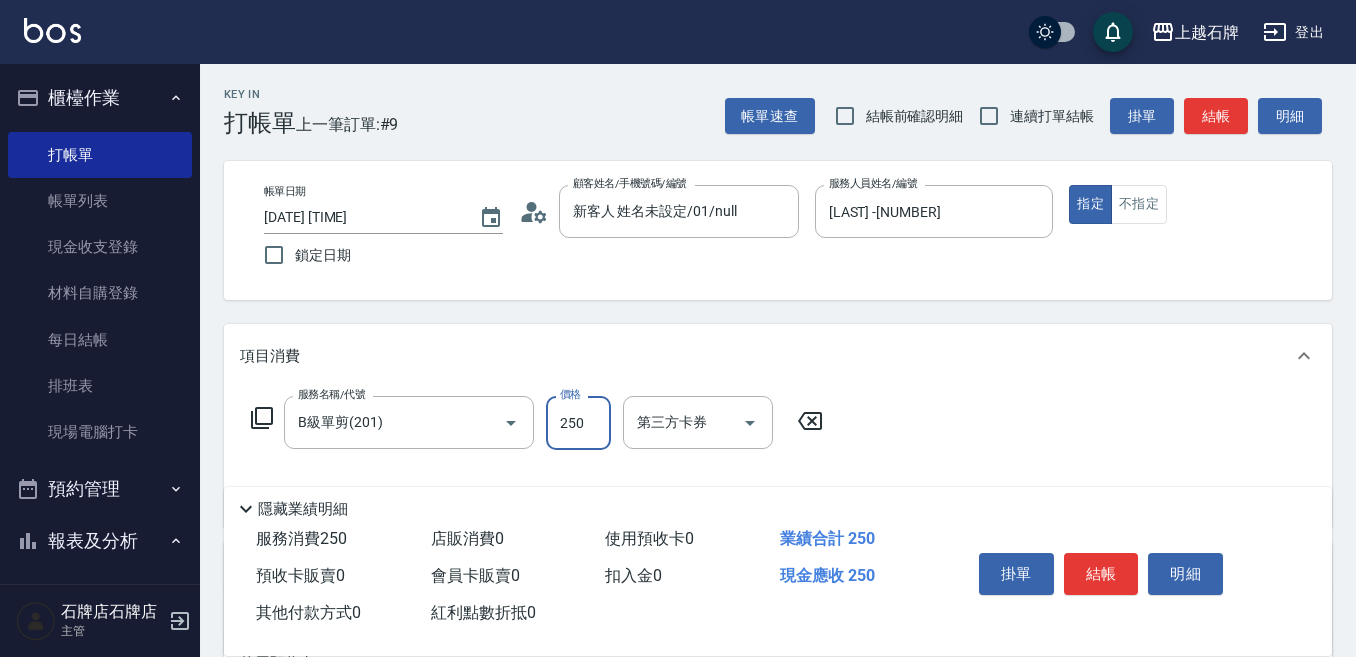 click on "250" at bounding box center [578, 423] 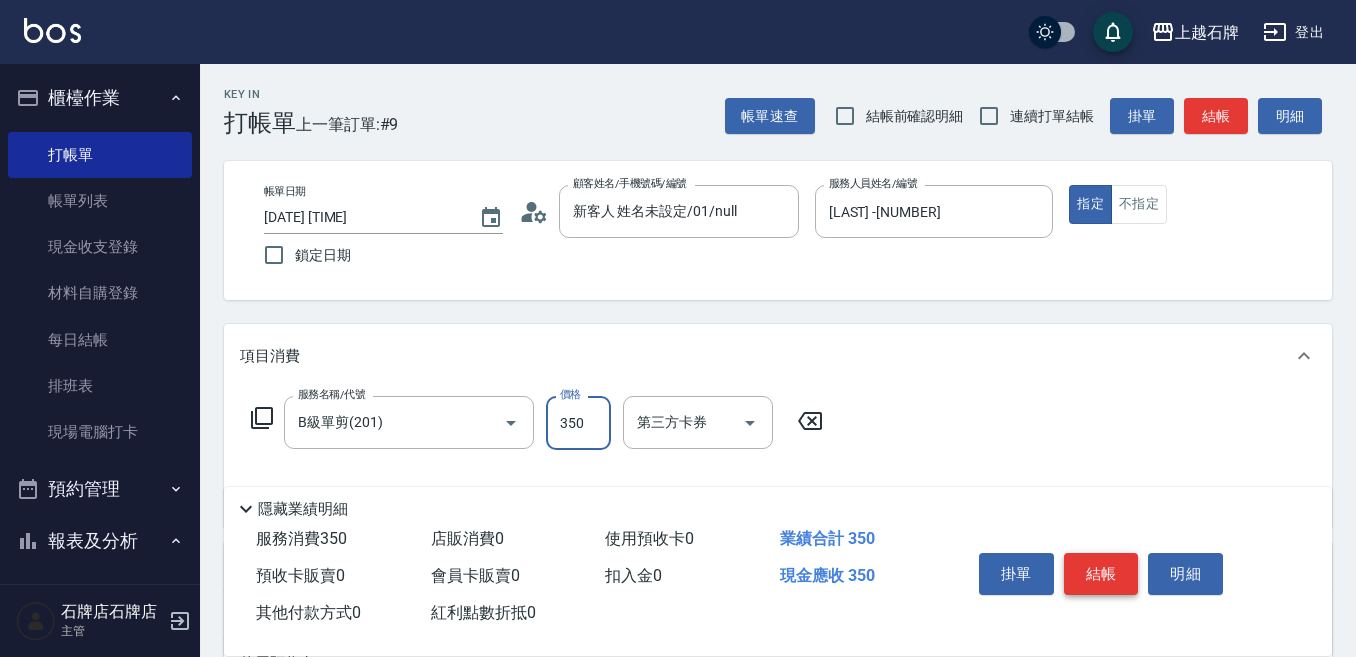 type on "350" 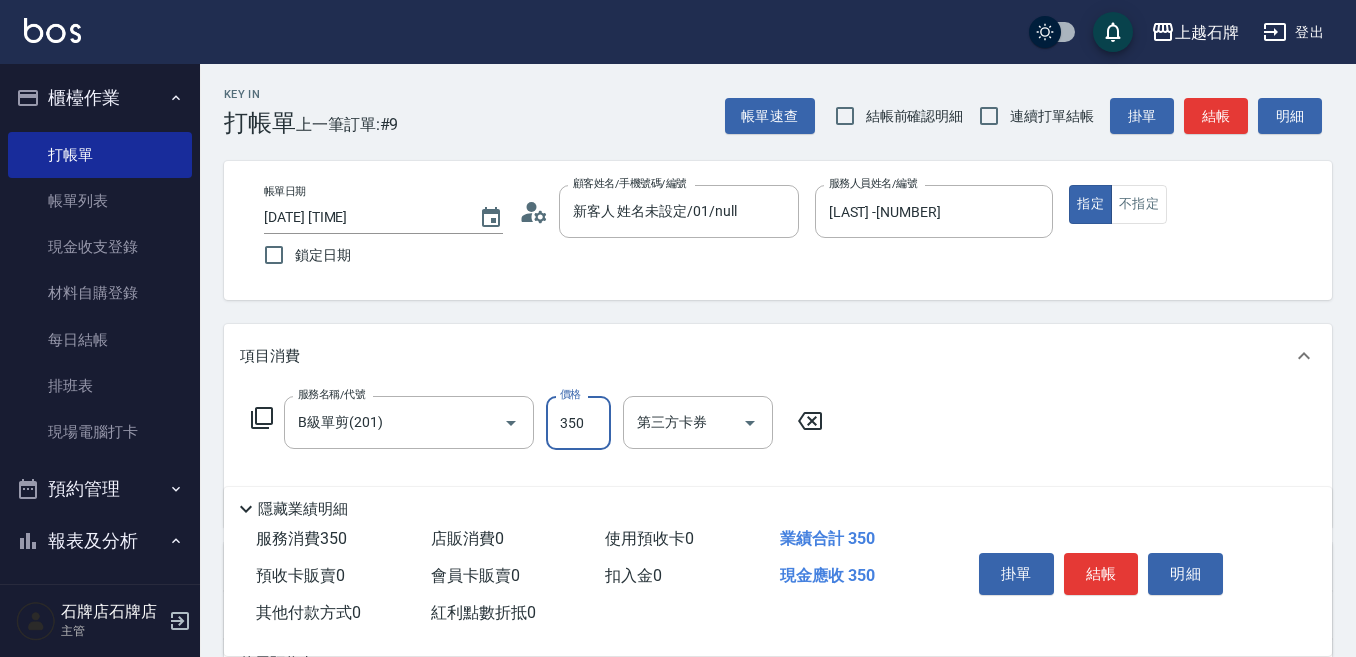 click on "結帳" at bounding box center [1101, 574] 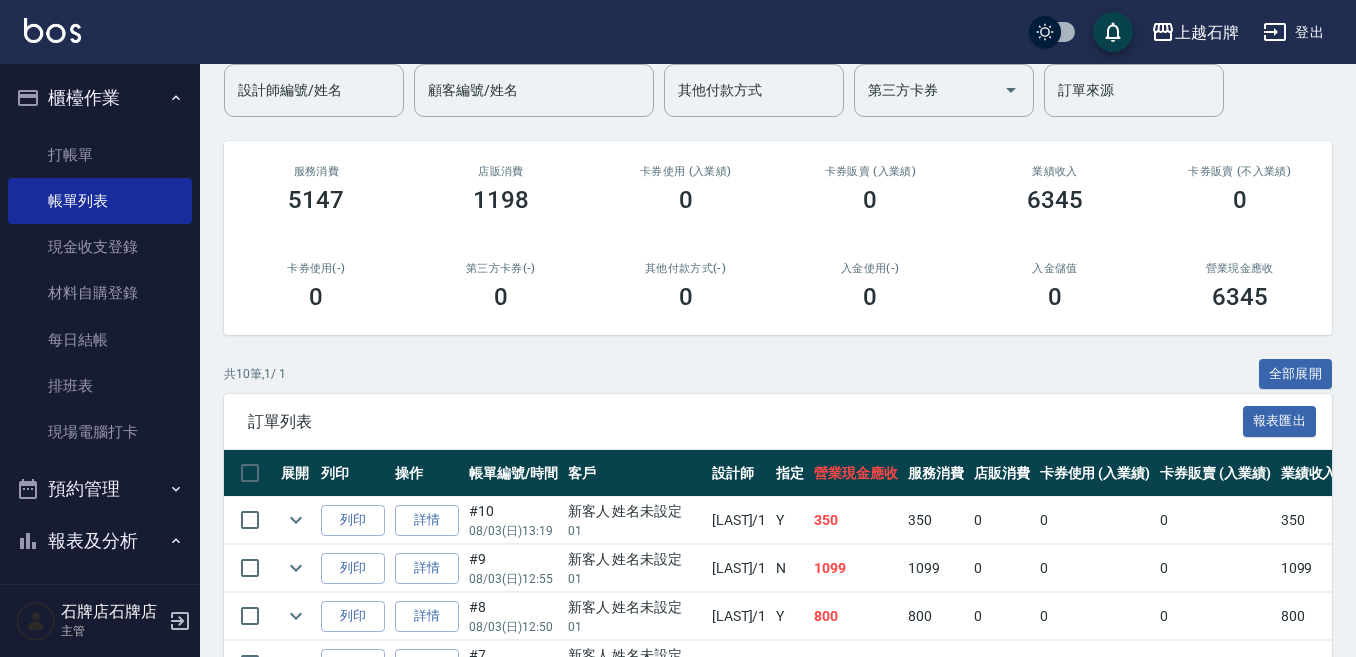 scroll, scrollTop: 300, scrollLeft: 0, axis: vertical 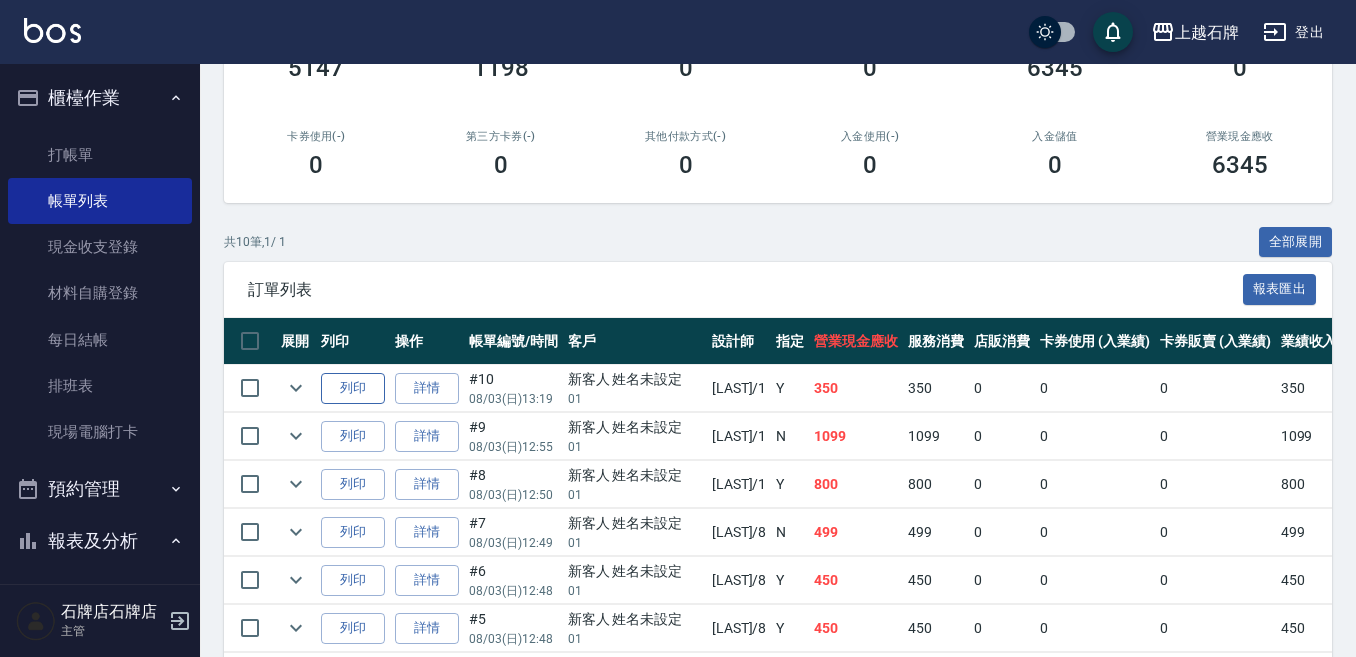 click on "列印" at bounding box center (353, 388) 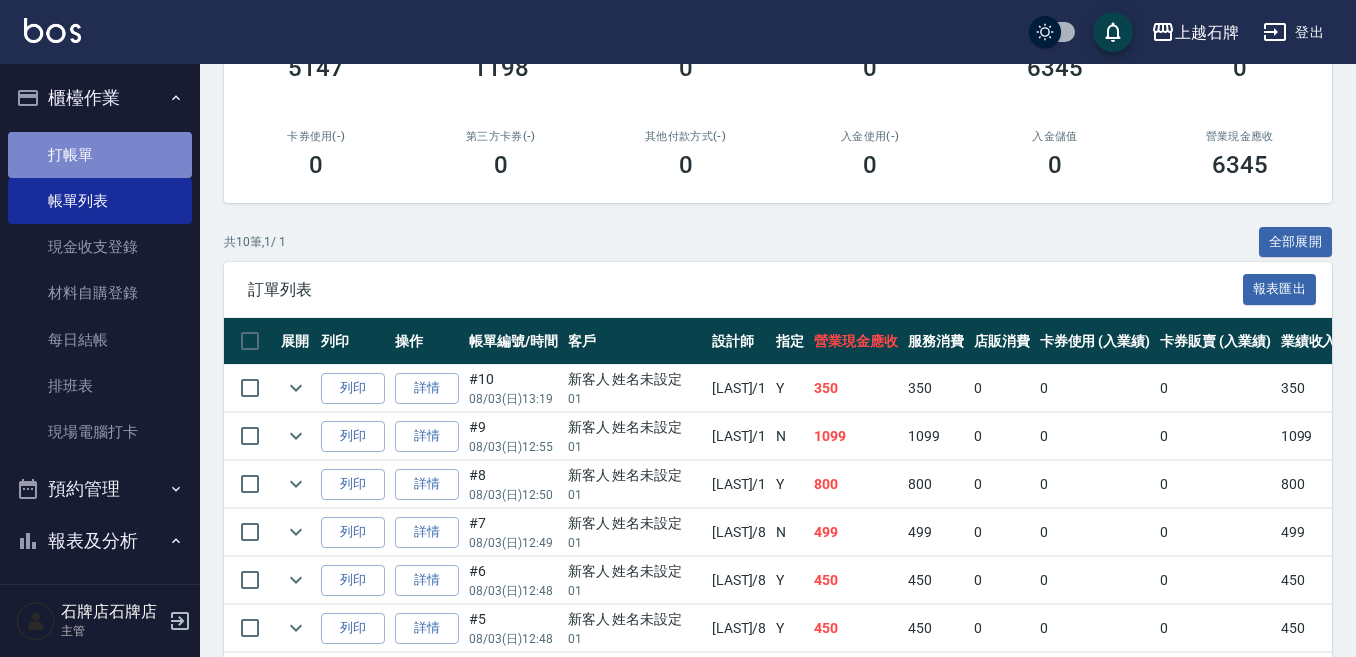 click on "打帳單" at bounding box center [100, 155] 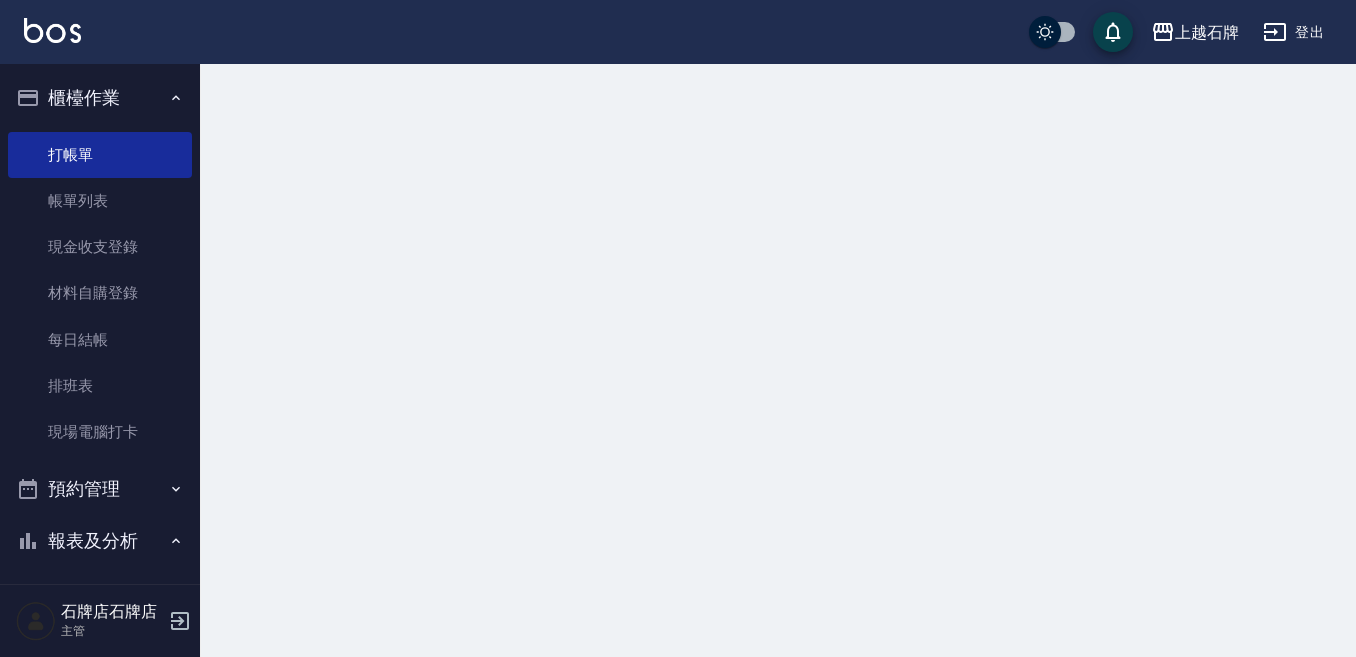 scroll, scrollTop: 0, scrollLeft: 0, axis: both 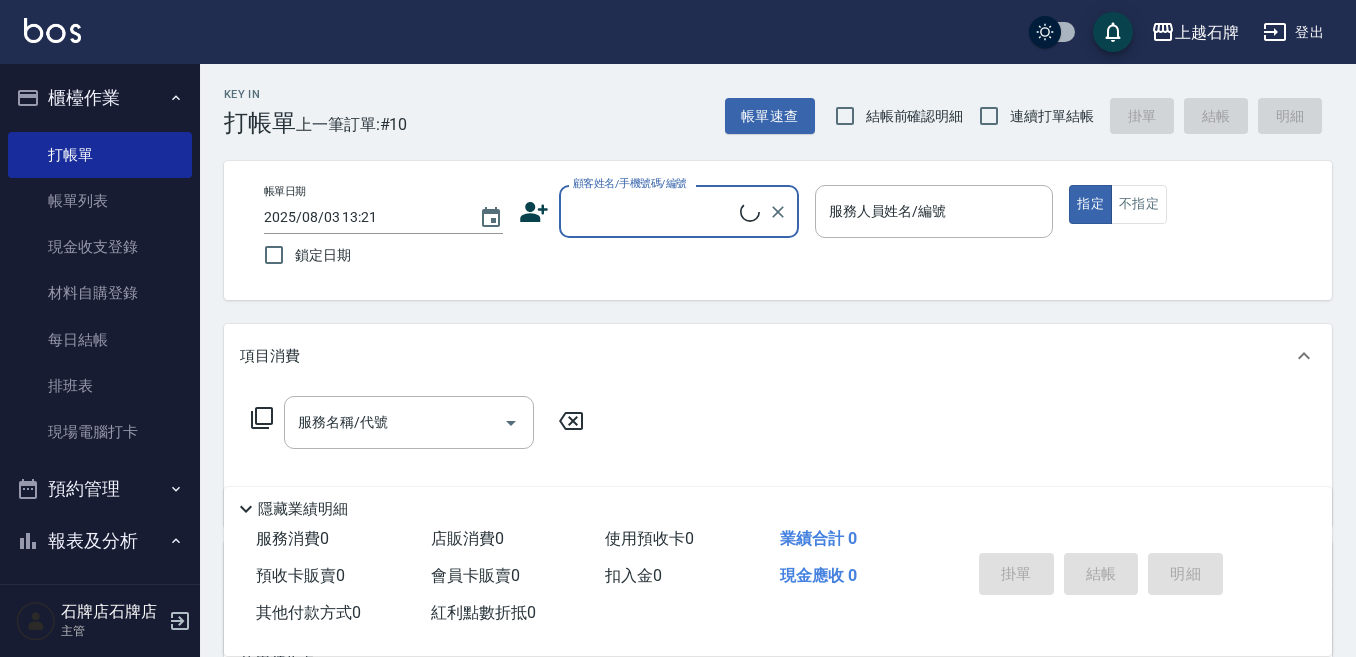 click on "Key In 打帳單 上一筆訂單:#[NUMBER] 帳單速查 結帳前確認明細 連續打單結帳 掛單 結帳 明細" at bounding box center (766, 100) 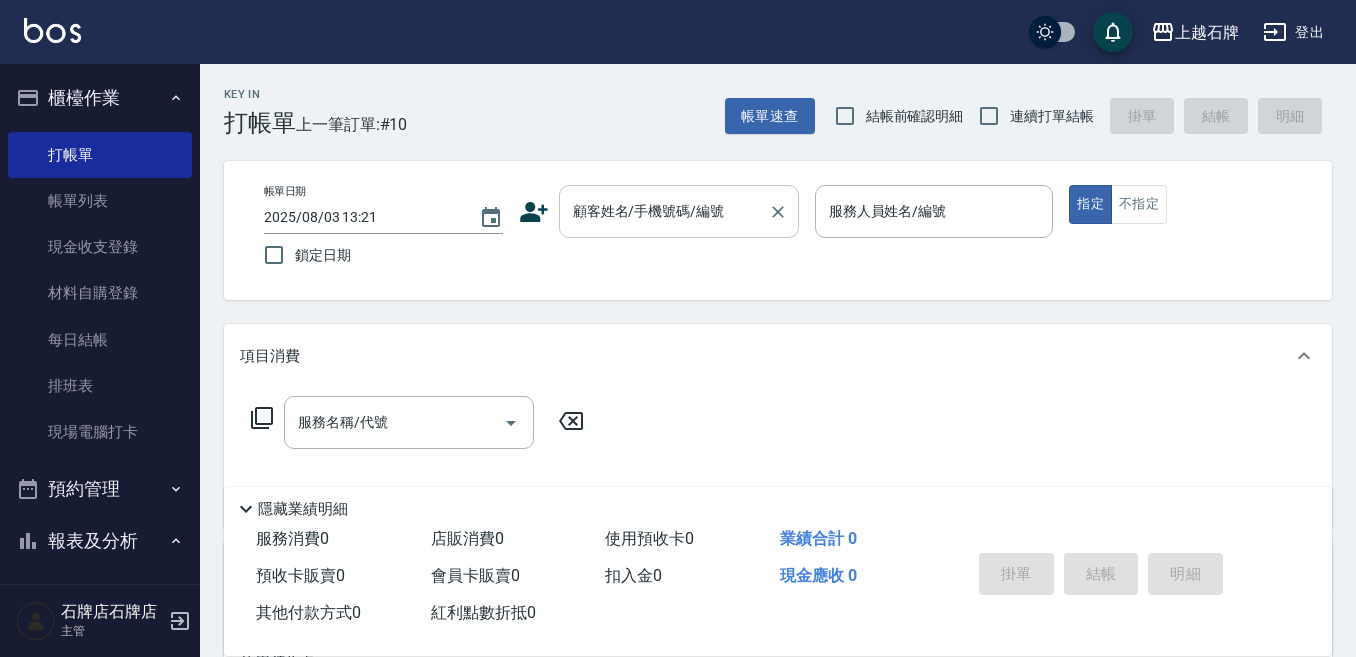 click on "顧客姓名/手機號碼/編號" at bounding box center (664, 211) 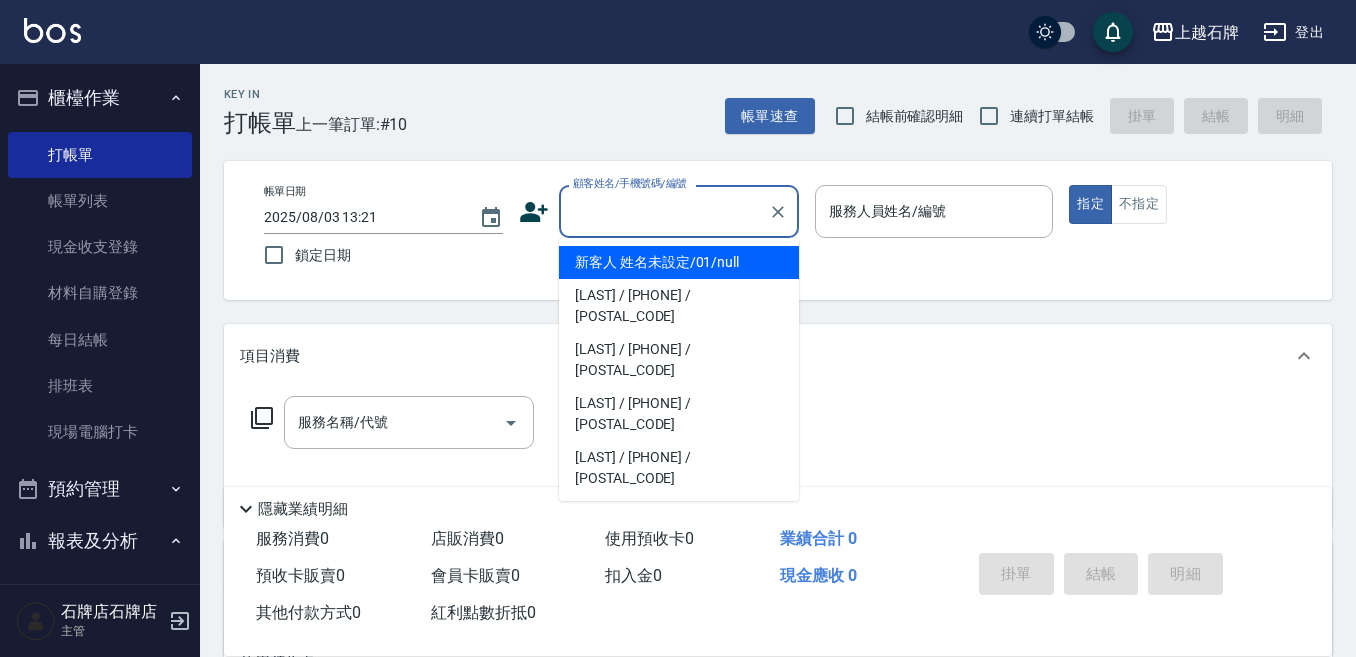 click on "新客人 姓名未設定/01/null" at bounding box center (679, 262) 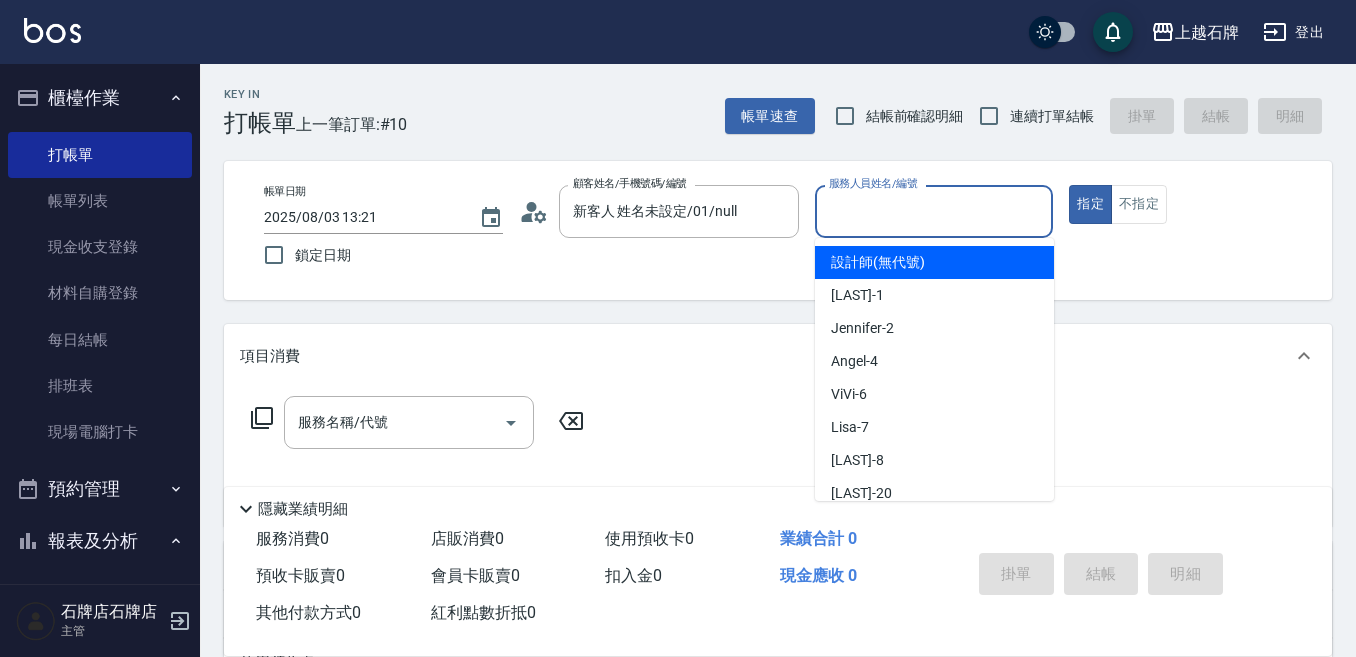 click on "服務人員姓名/編號" at bounding box center [934, 211] 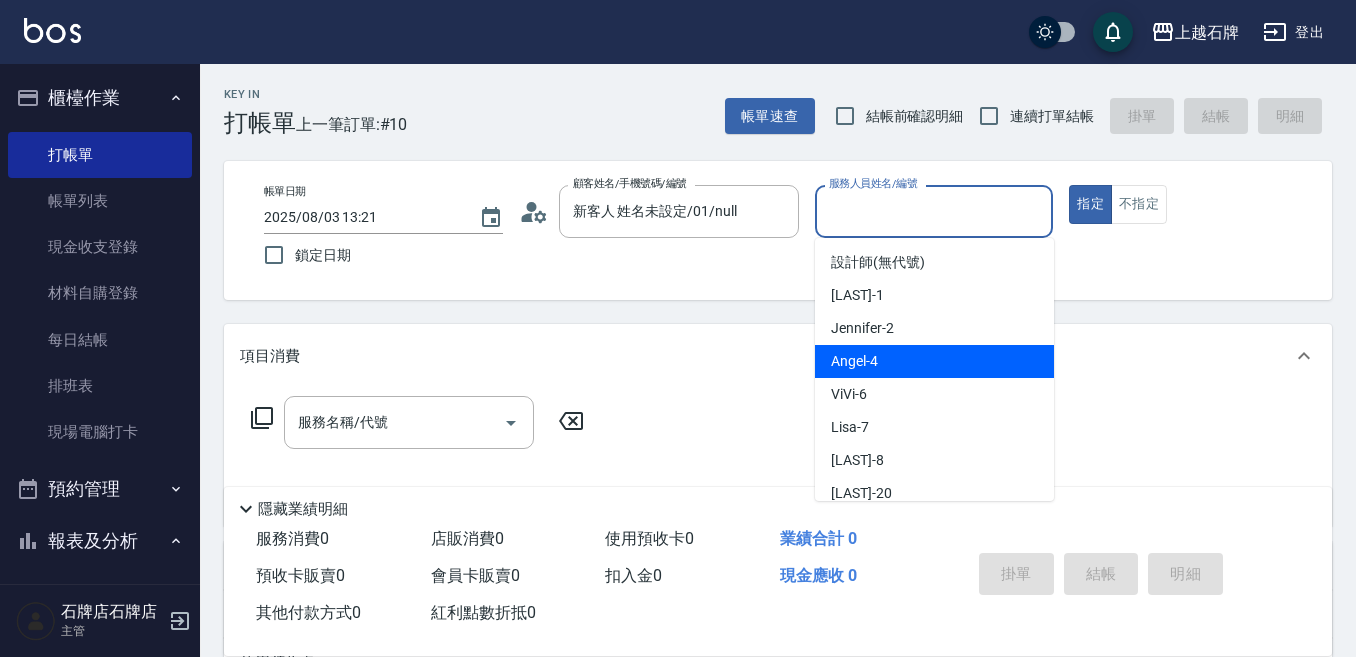 click on "[LAST] -[NUMBER]" at bounding box center (934, 361) 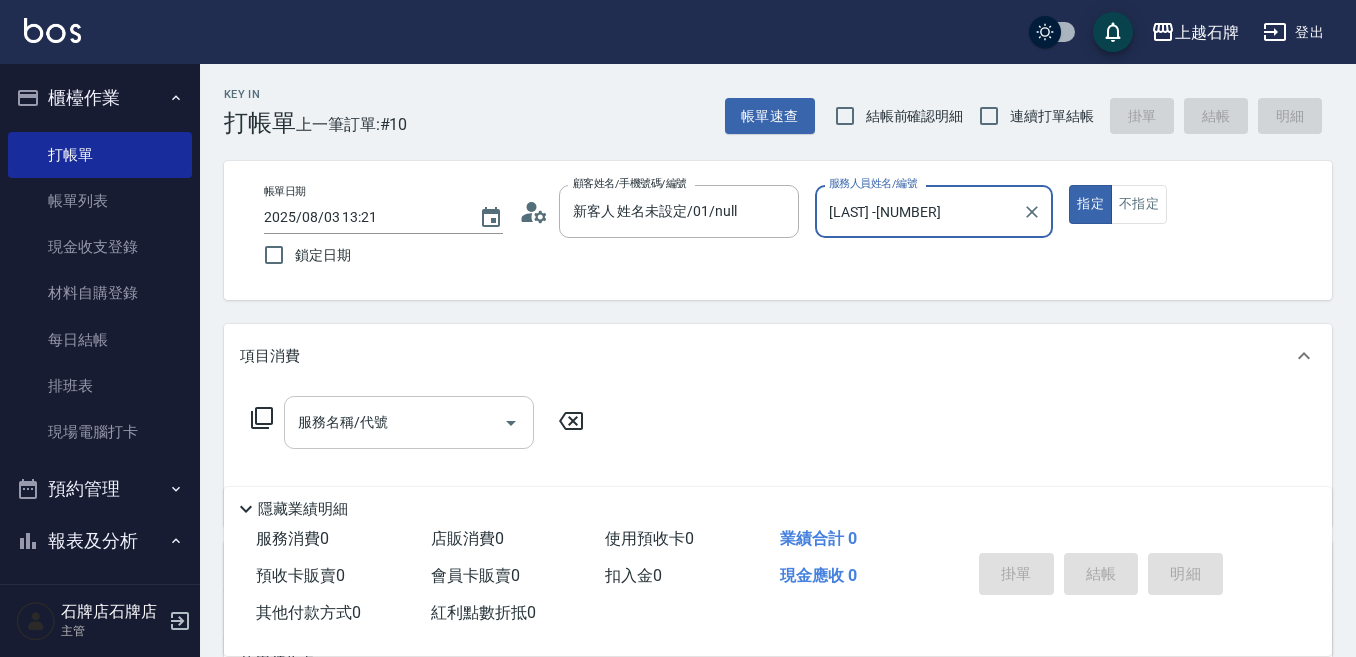 click on "服務名稱/代號" at bounding box center [394, 422] 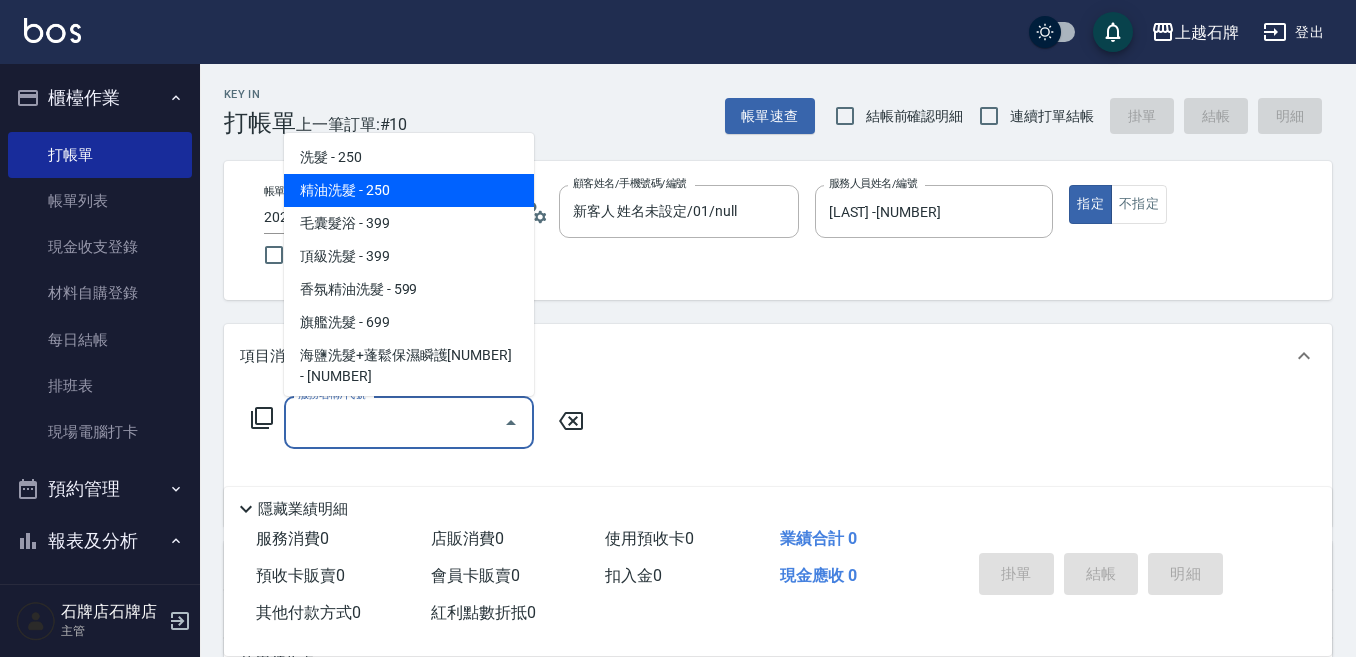 click on "精油洗髮 - 250" at bounding box center (409, 190) 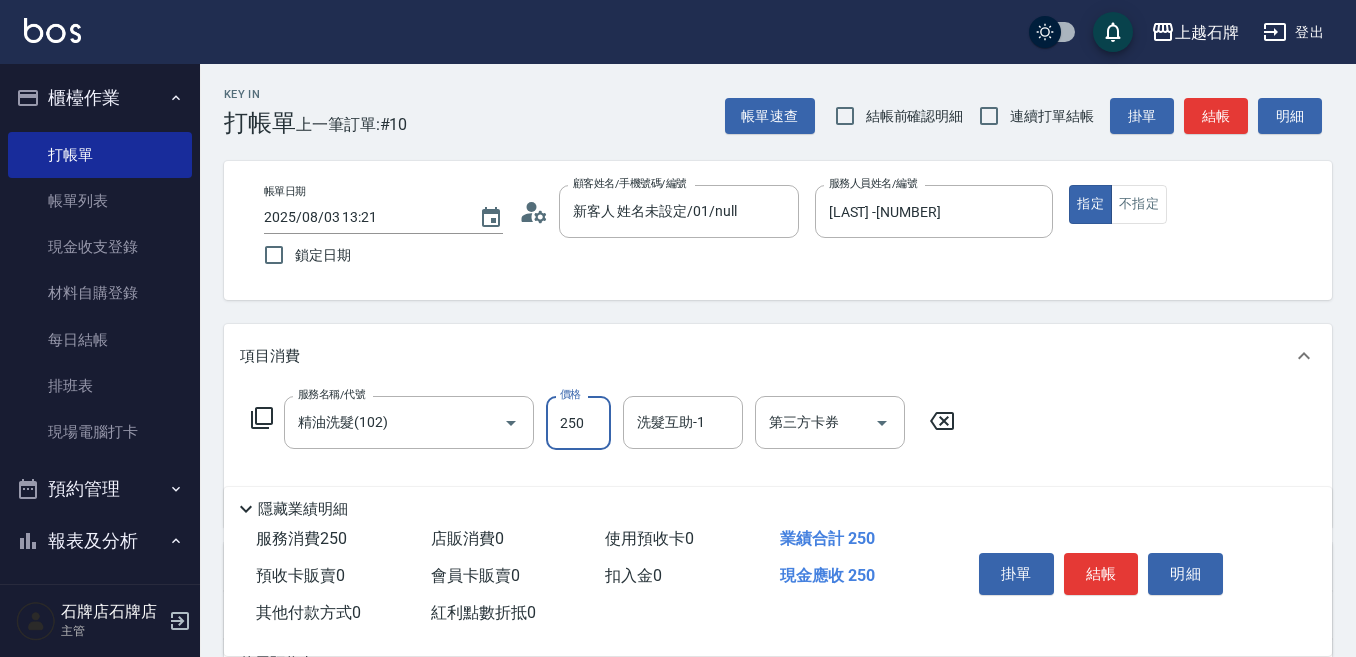 click on "250" at bounding box center [578, 423] 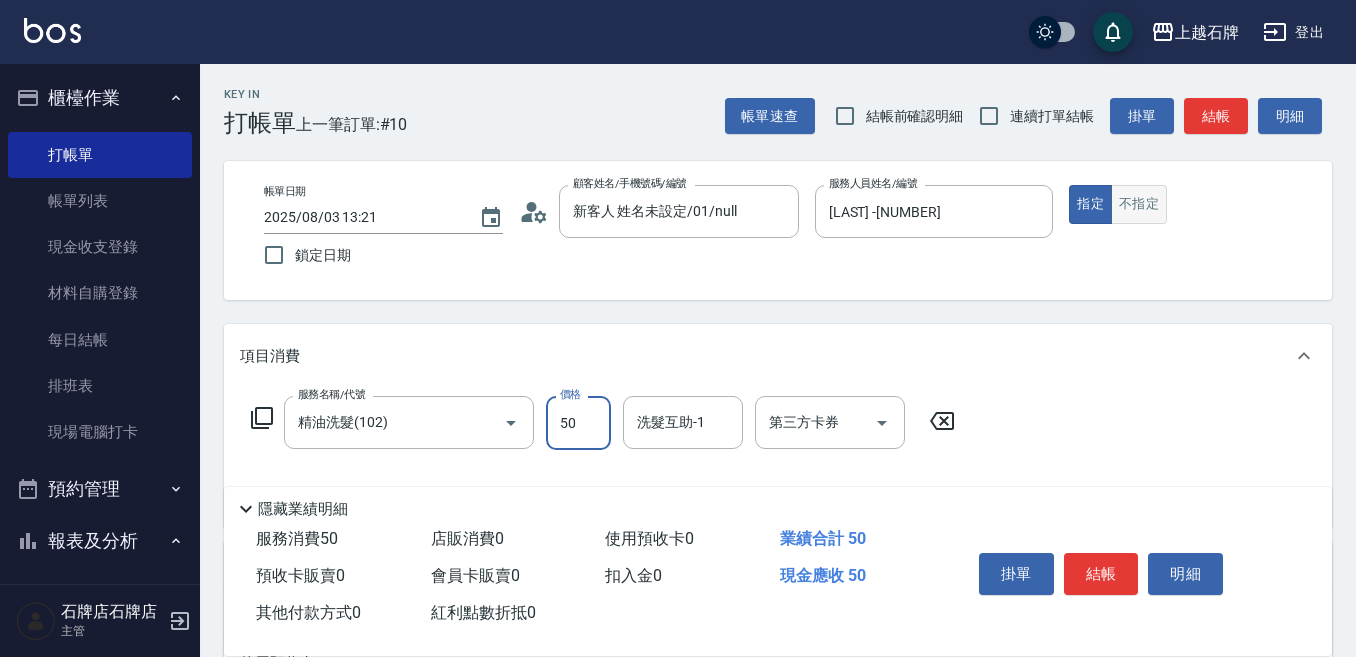 type on "50" 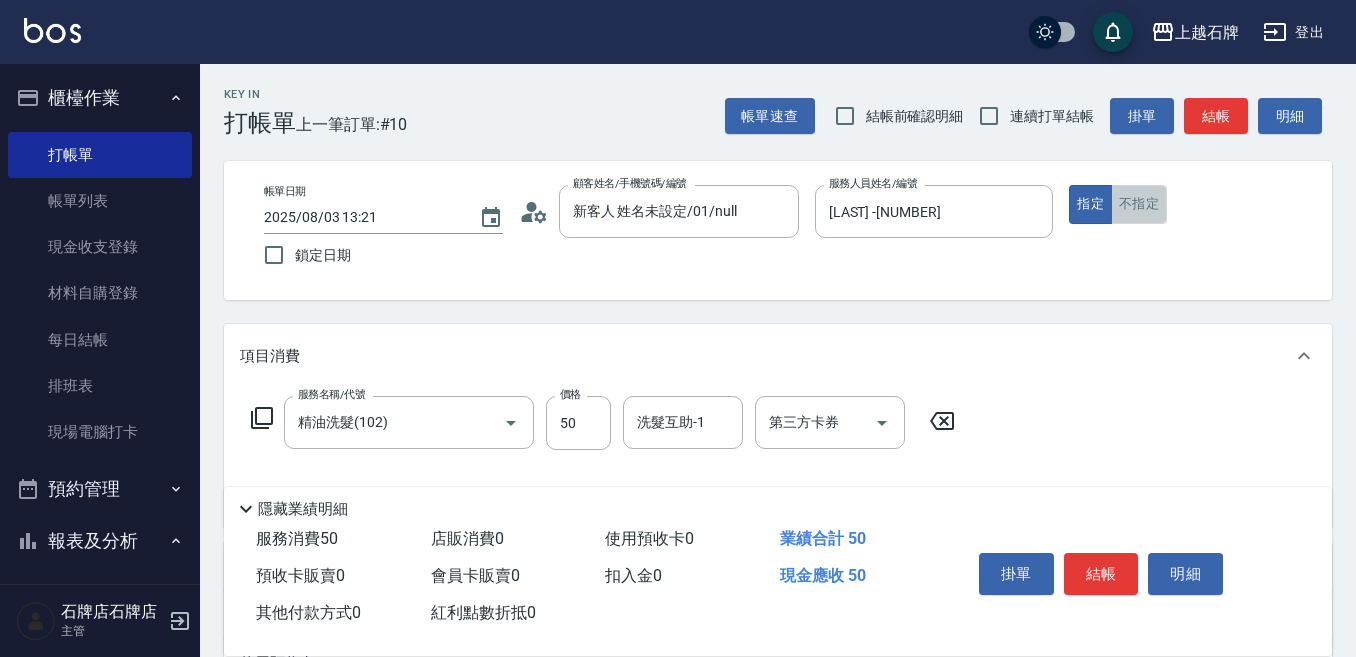 click on "不指定" at bounding box center (1139, 204) 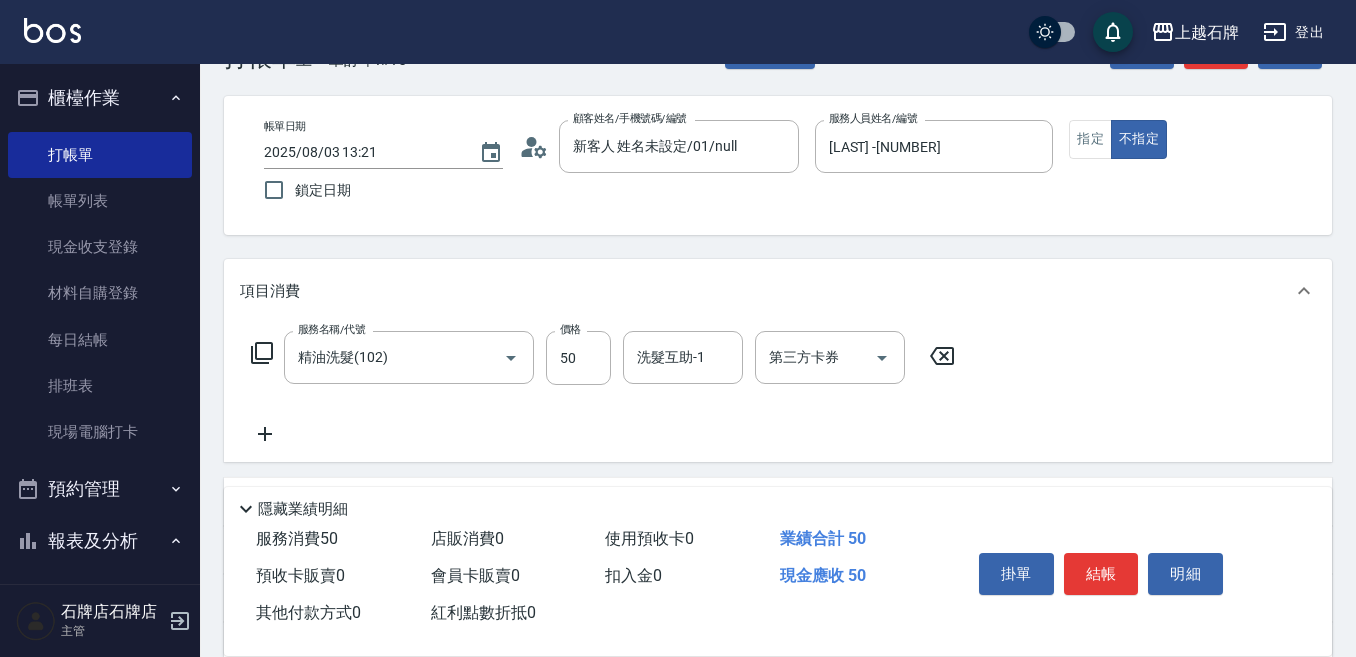 scroll, scrollTop: 100, scrollLeft: 0, axis: vertical 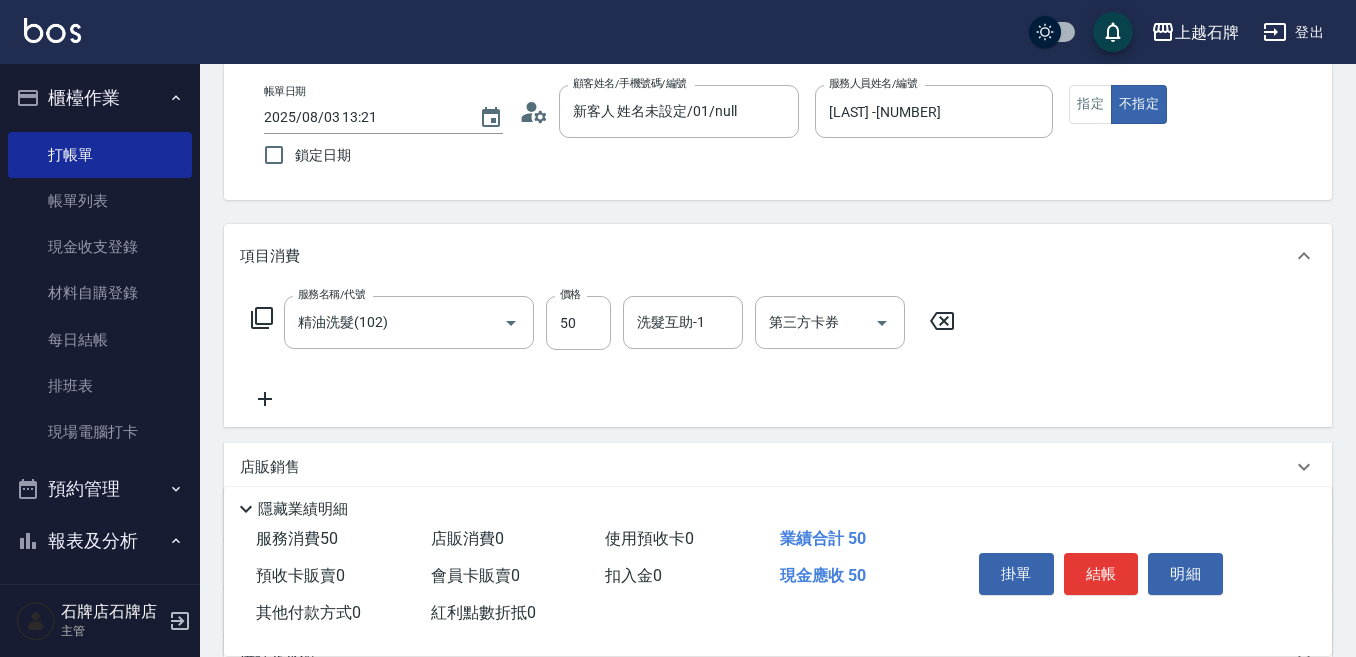 click 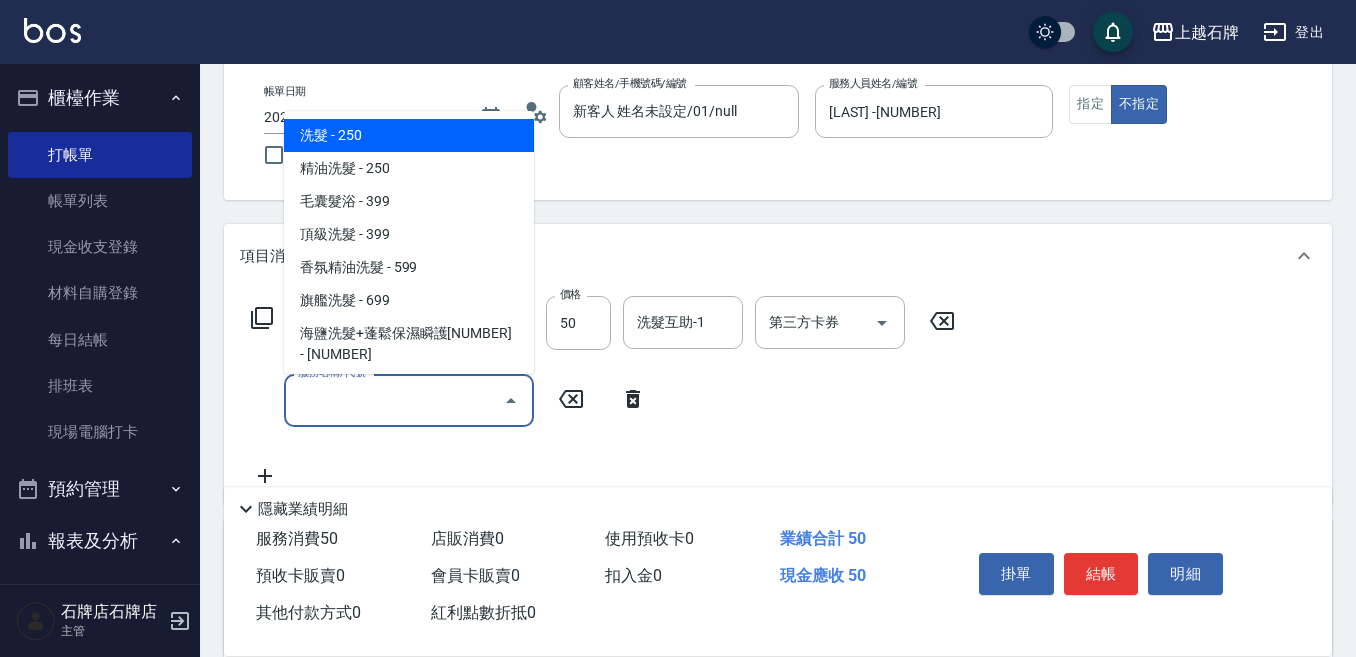 click on "服務名稱/代號" at bounding box center (394, 400) 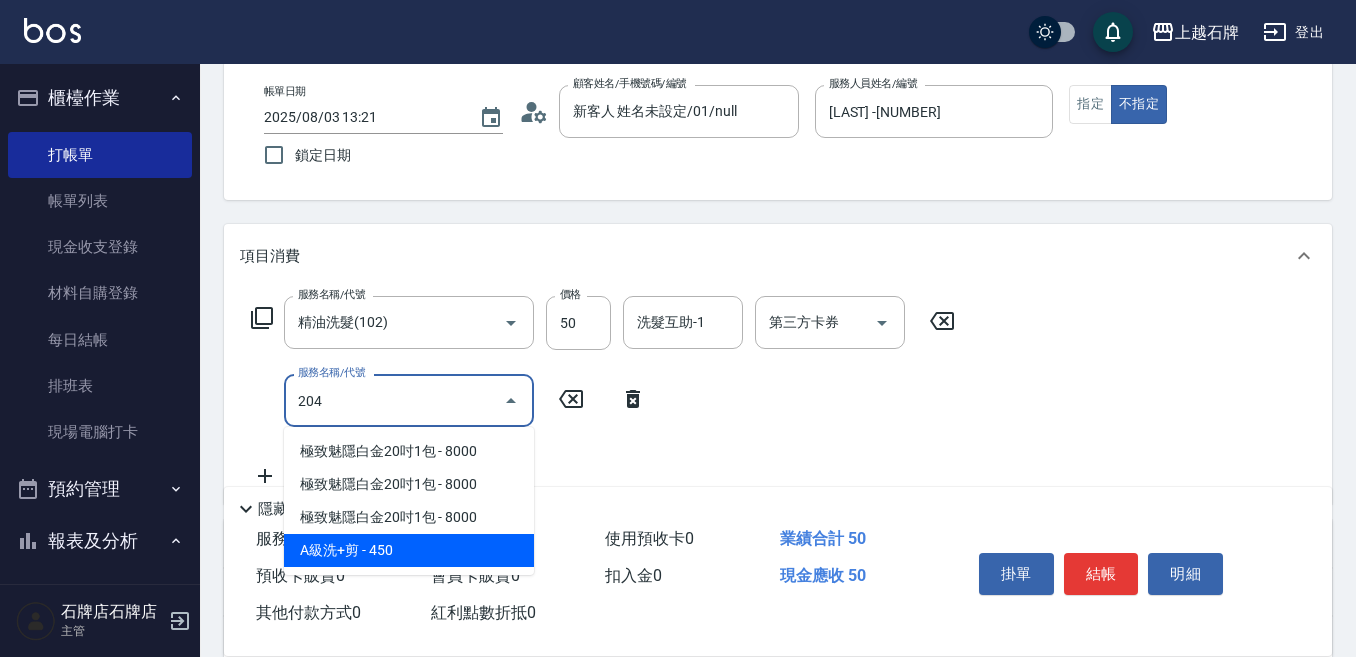 click on "A級洗+剪 - 450" at bounding box center [409, 550] 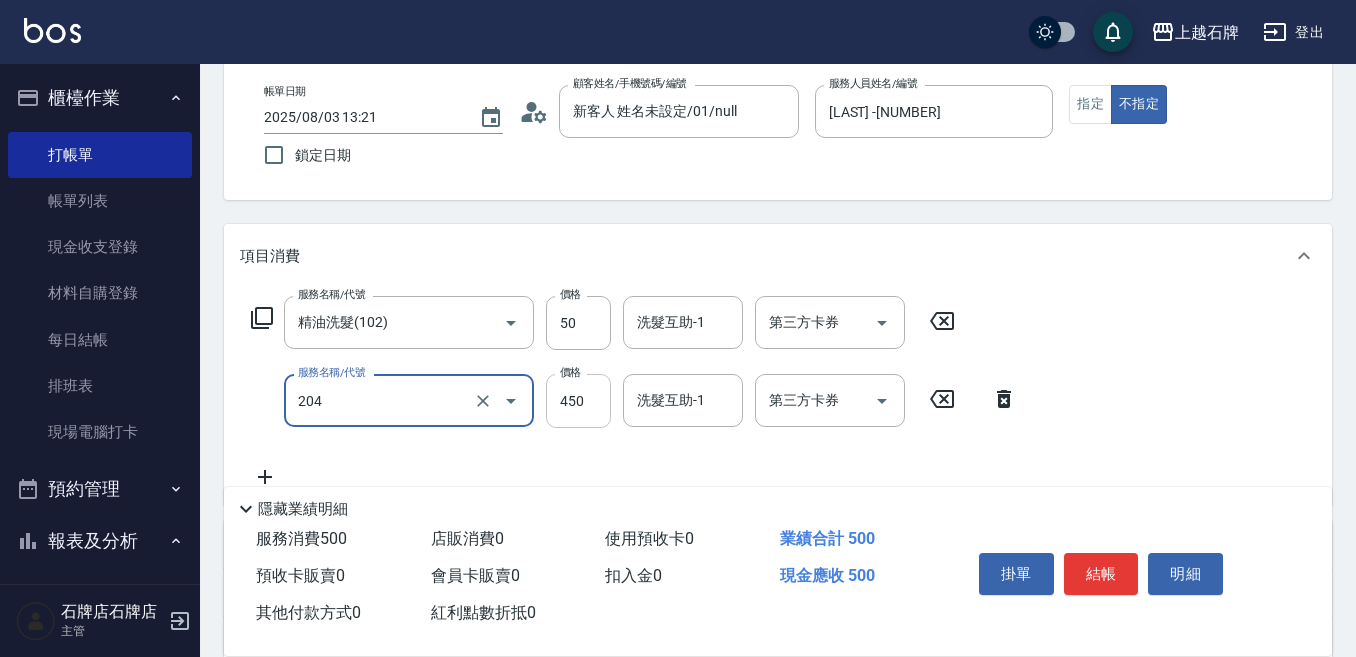 type on "A級洗+剪(204)" 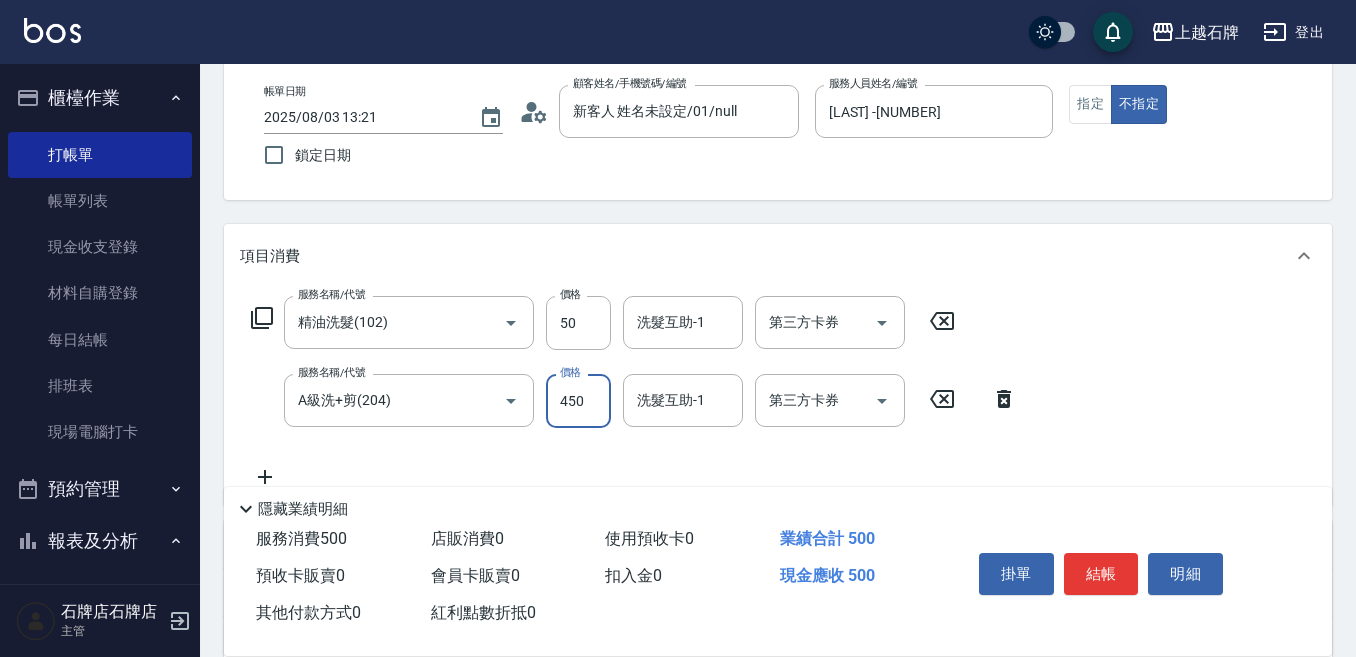 click on "450" at bounding box center (578, 401) 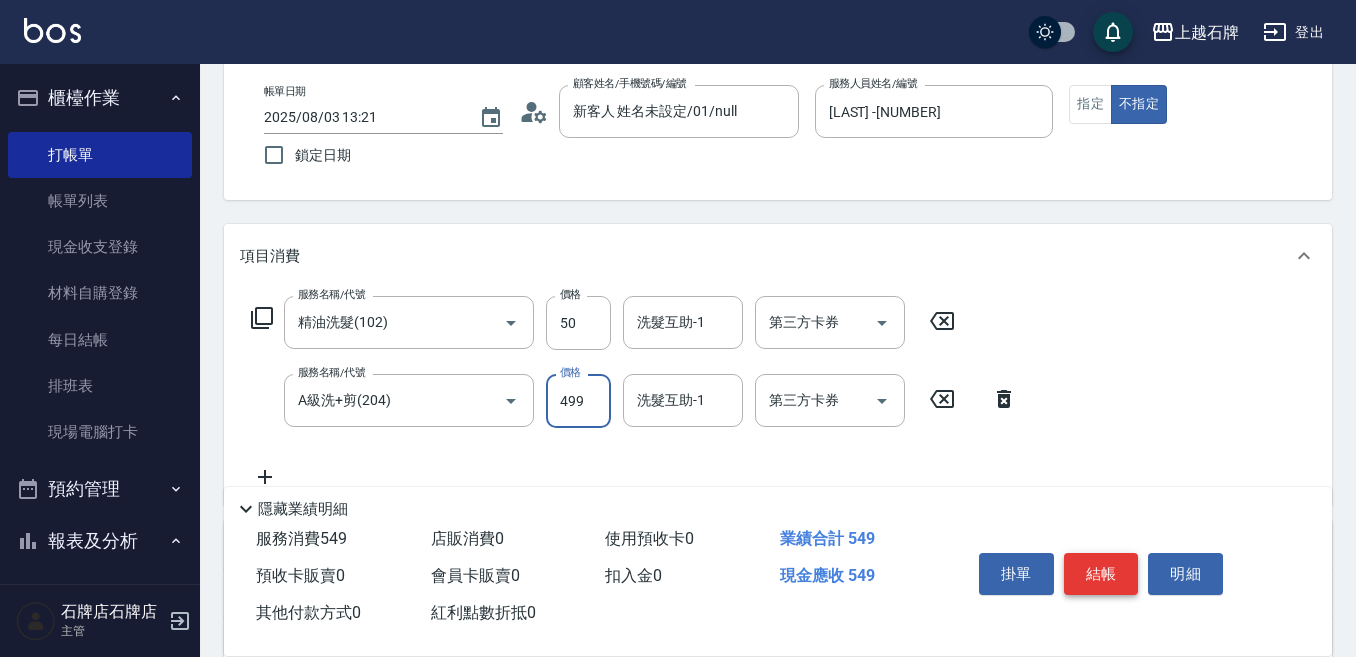type on "499" 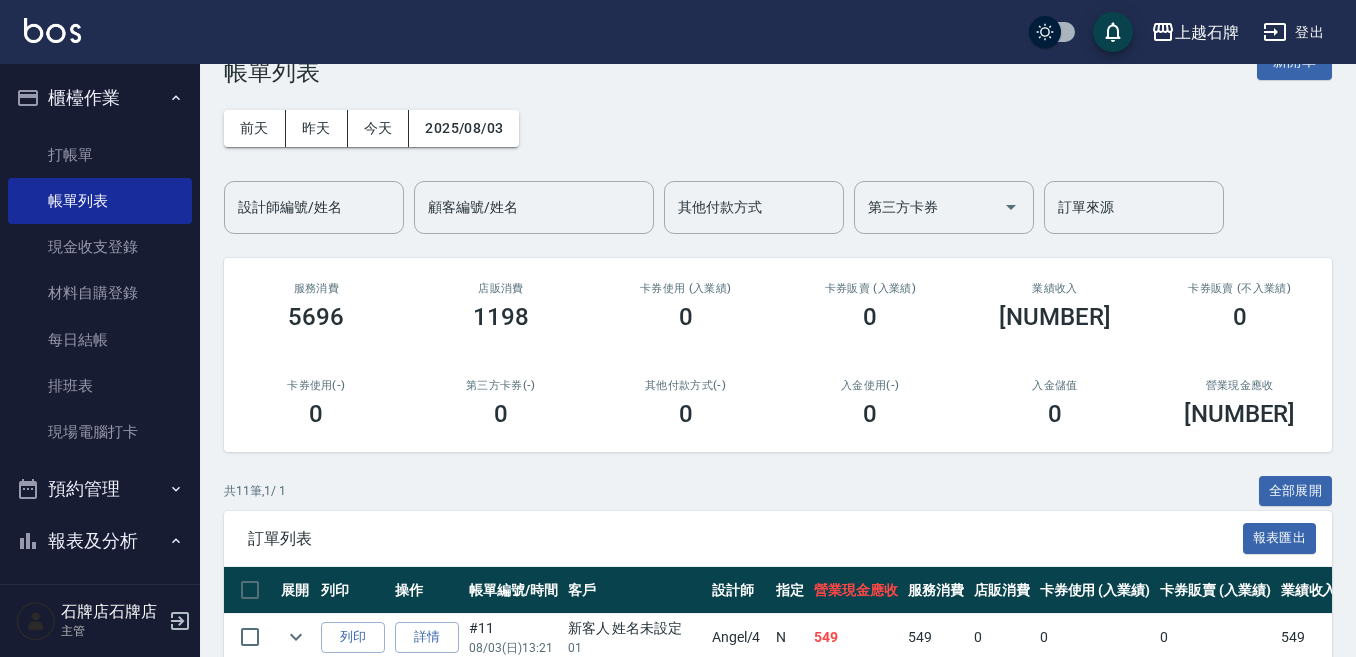scroll, scrollTop: 200, scrollLeft: 0, axis: vertical 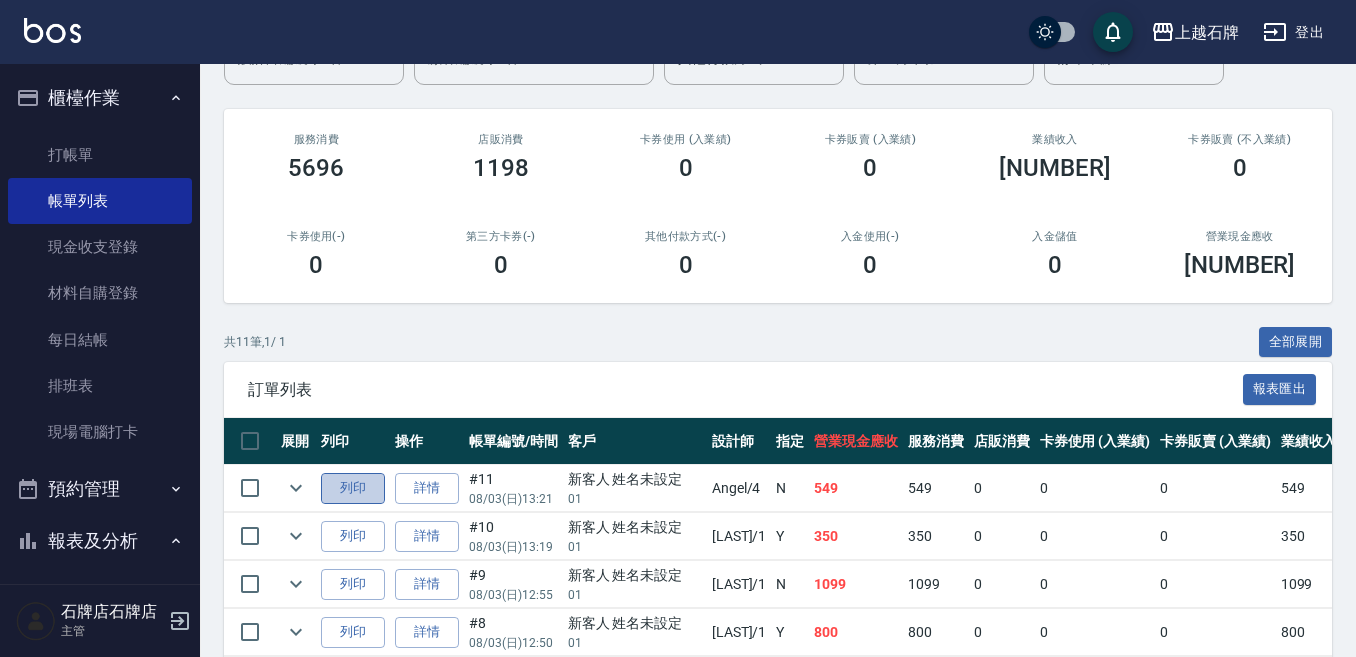click on "列印" at bounding box center (353, 488) 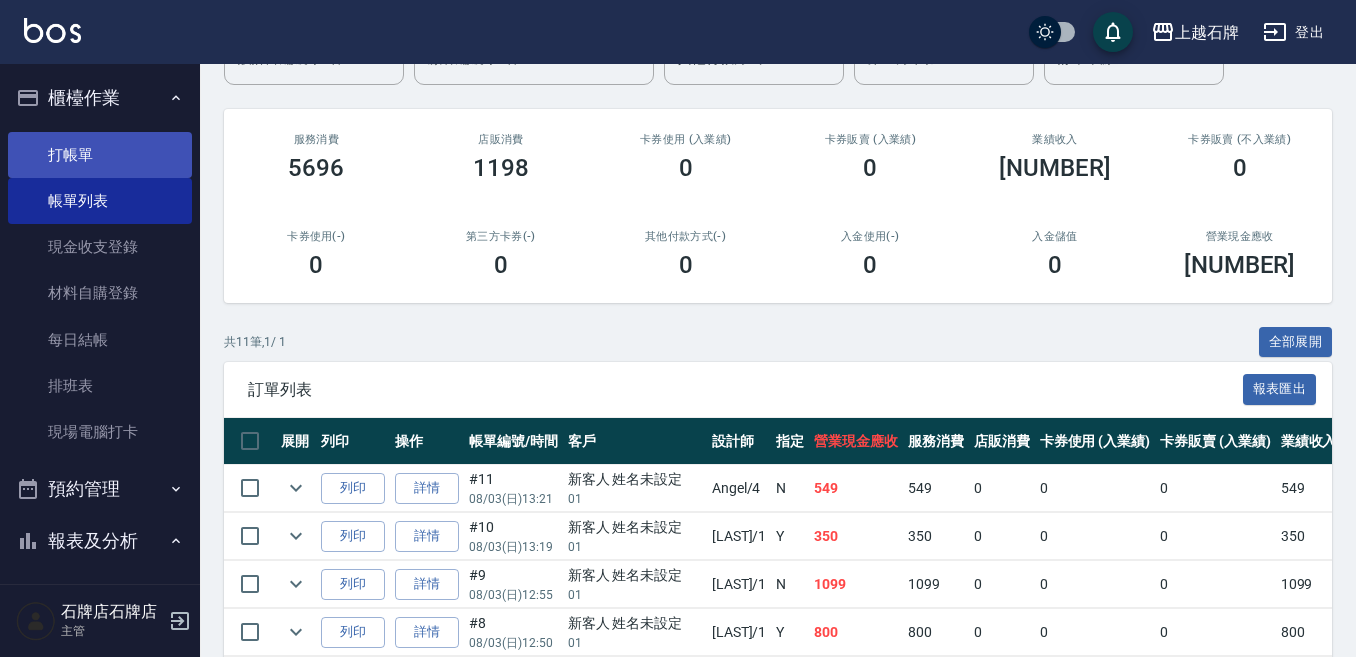 click on "打帳單" at bounding box center (100, 155) 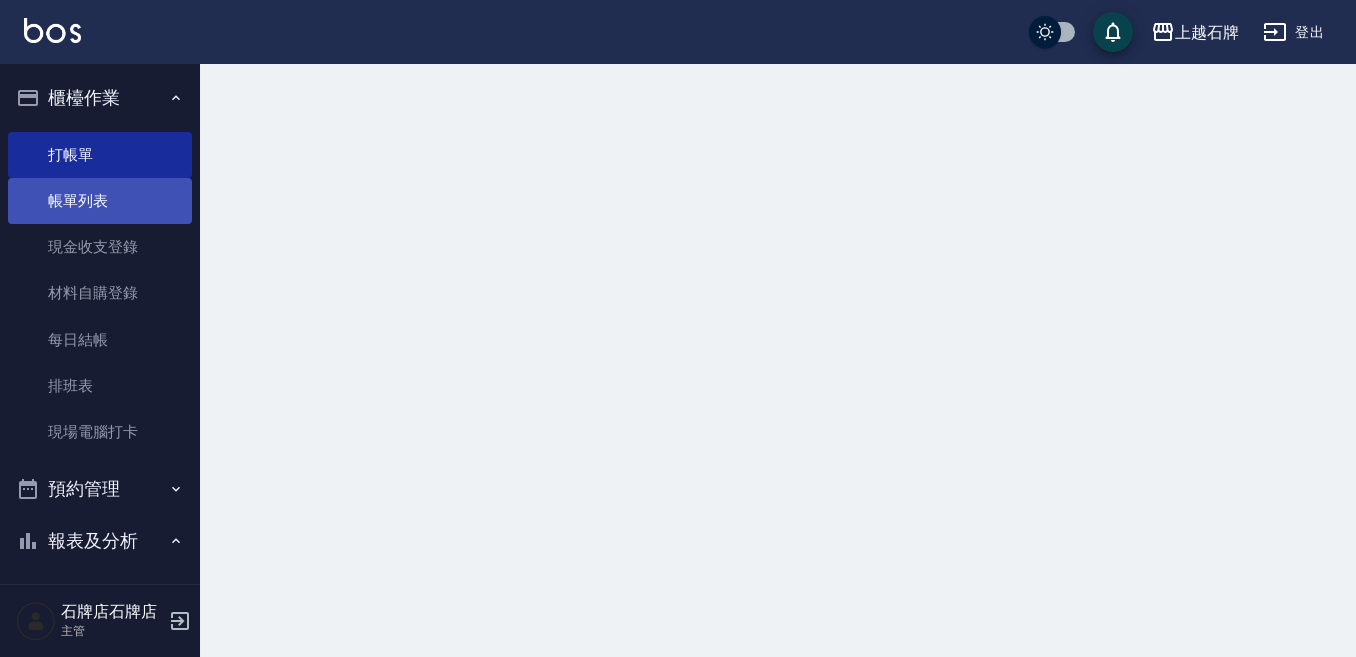 scroll, scrollTop: 0, scrollLeft: 0, axis: both 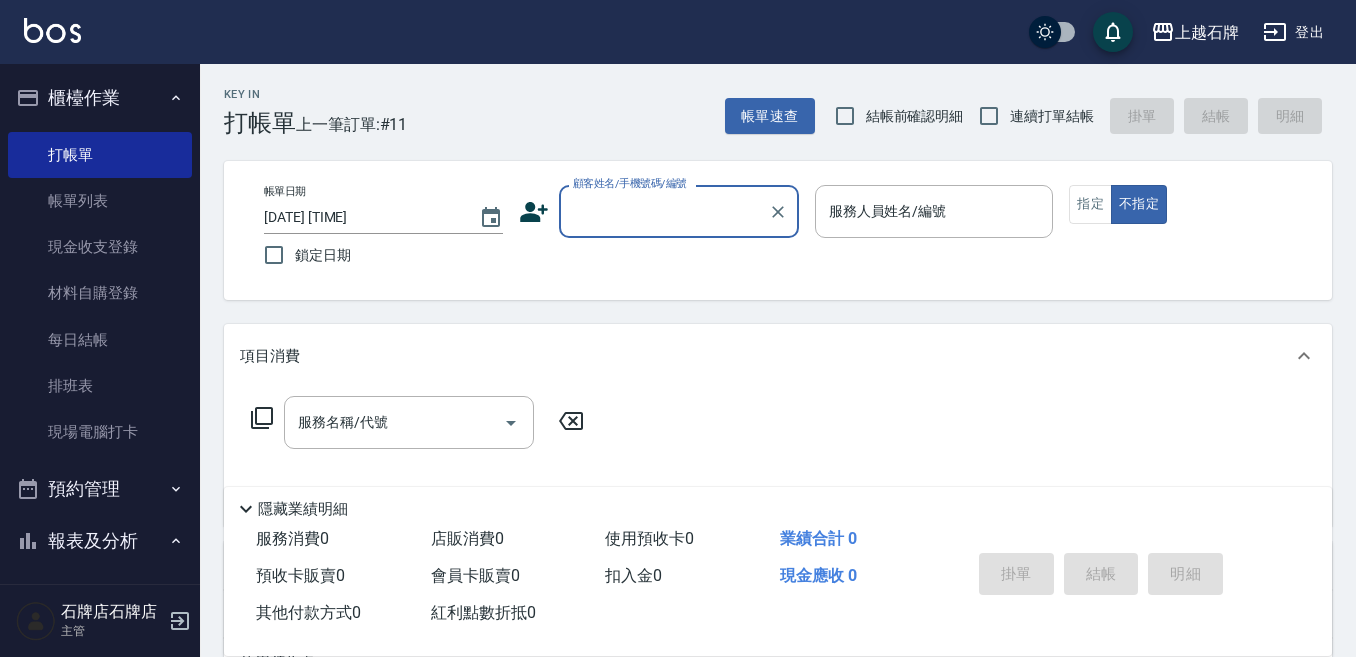 drag, startPoint x: 719, startPoint y: 226, endPoint x: 729, endPoint y: 221, distance: 11.18034 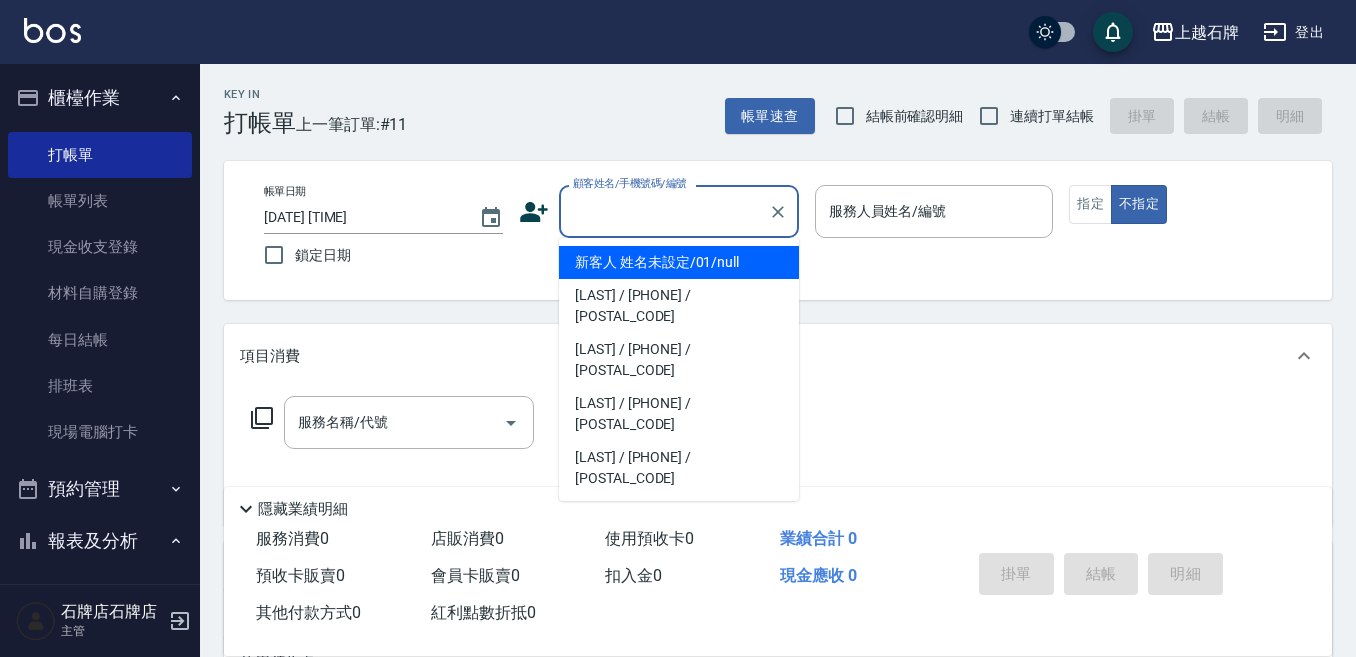 click on "新客人 姓名未設定/01/null" at bounding box center (679, 262) 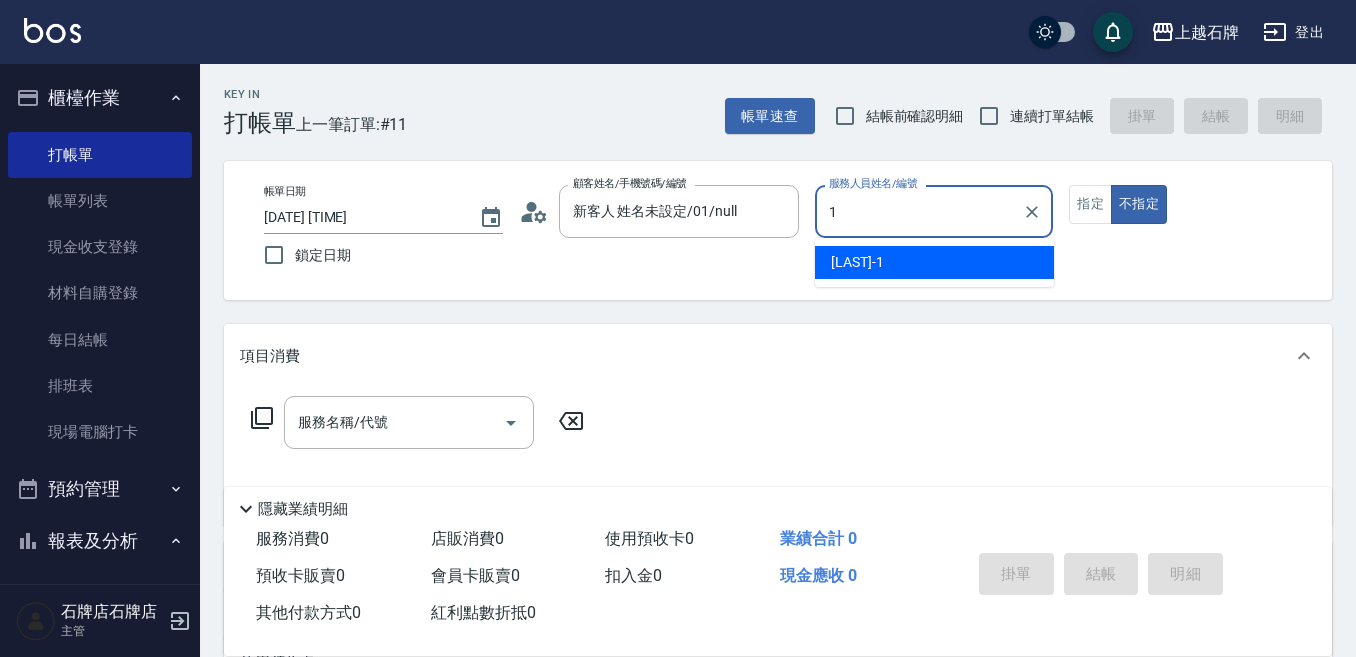 click on "[LAST] -[NUMBER]" at bounding box center (934, 262) 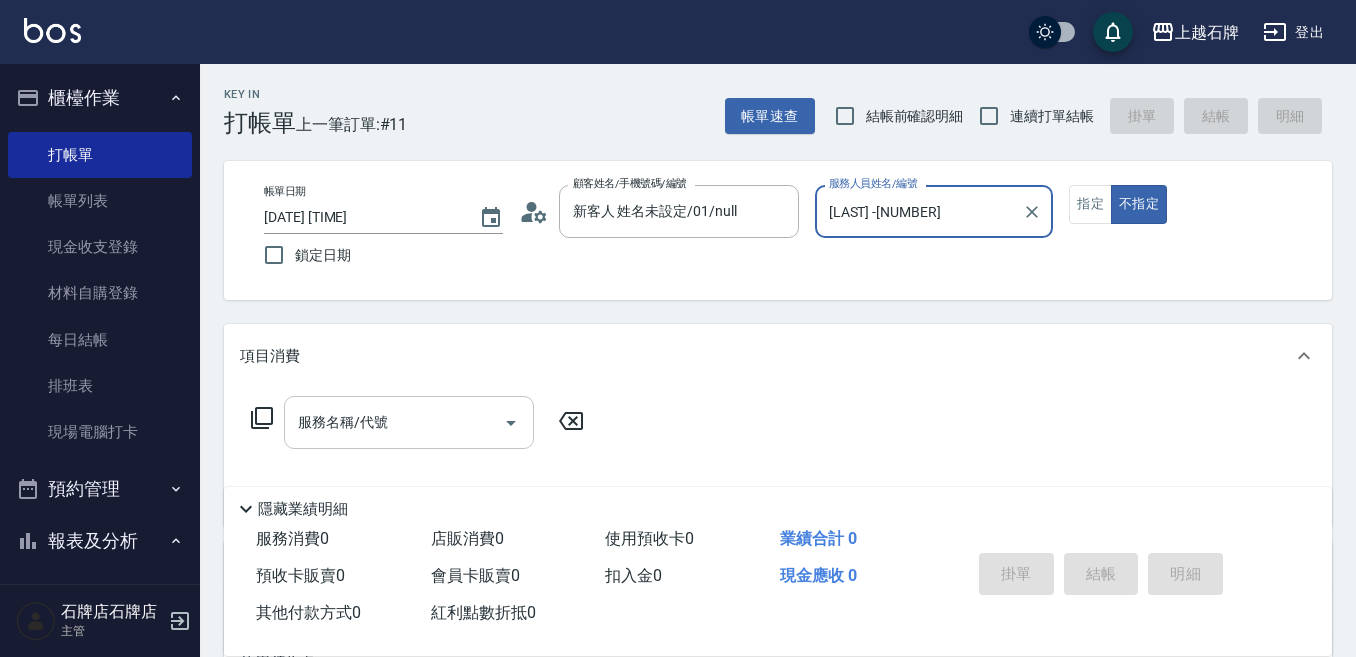 type on "[LAST] -[NUMBER]" 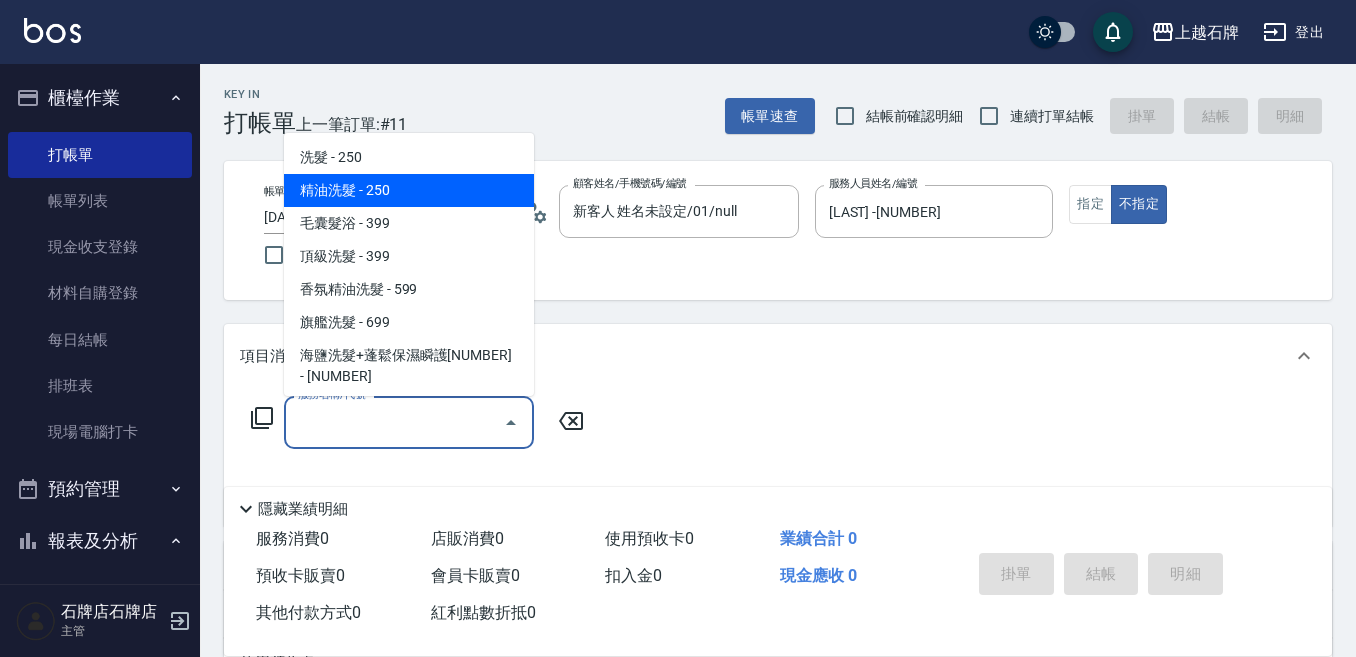 click on "精油洗髮 - 250" at bounding box center (409, 190) 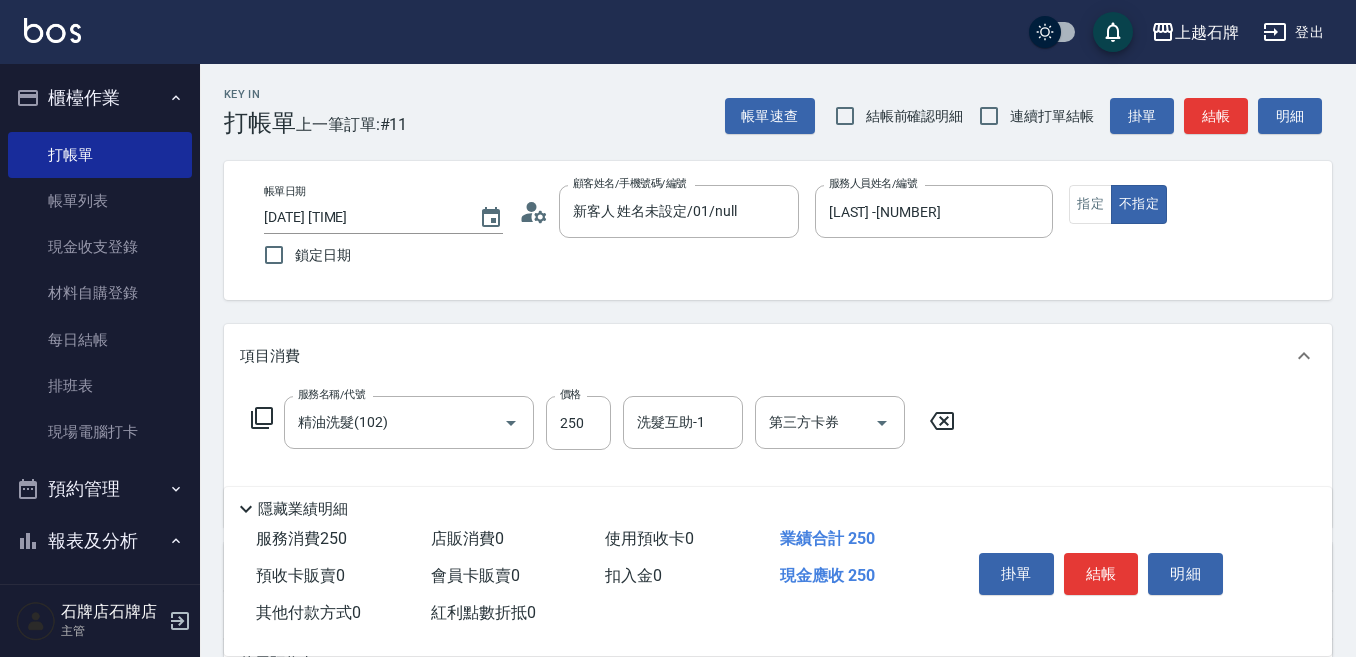 click on "服務名稱/代號 精油洗髮(102) 服務名稱/代號 價格 250 價格 洗髮互助-1 洗髮互助-1 第三方卡券 第三方卡券" at bounding box center (603, 423) 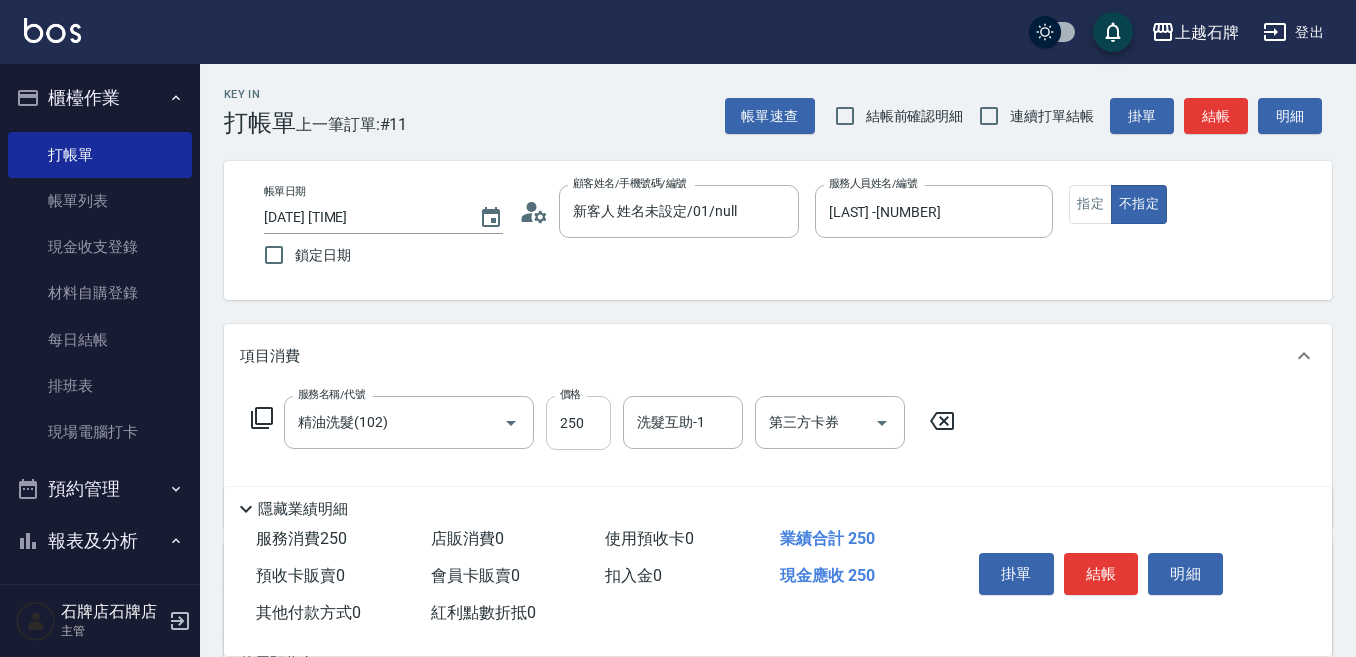 click on "服務名稱/代號 精油洗髮(102) 服務名稱/代號 價格 250 價格 洗髮互助-1 洗髮互助-1 第三方卡券 第三方卡券" at bounding box center (603, 423) 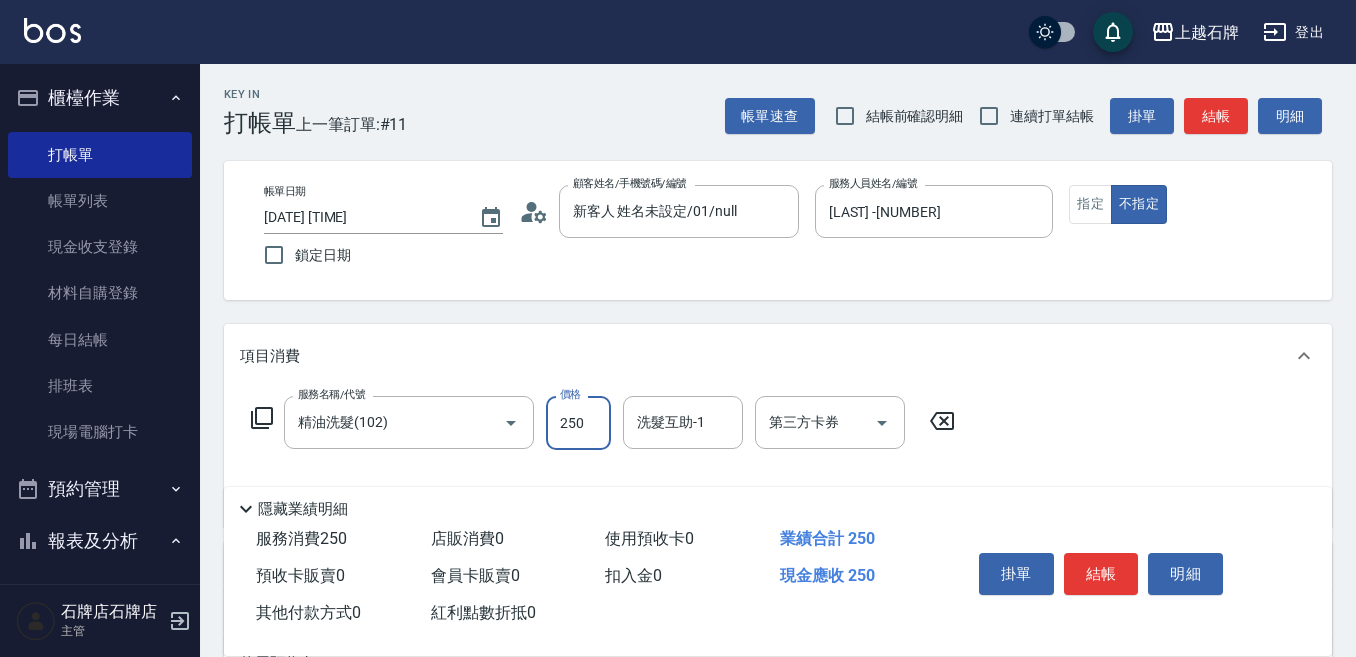 click on "250" at bounding box center [578, 423] 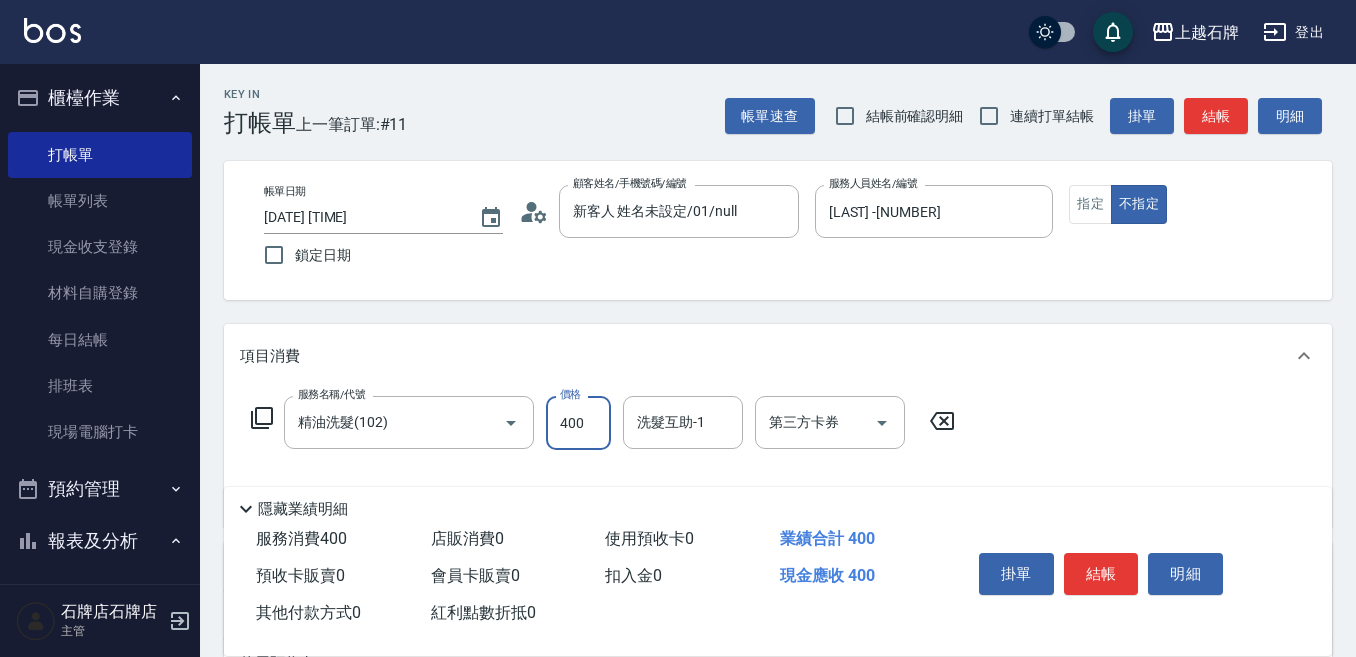 type on "400" 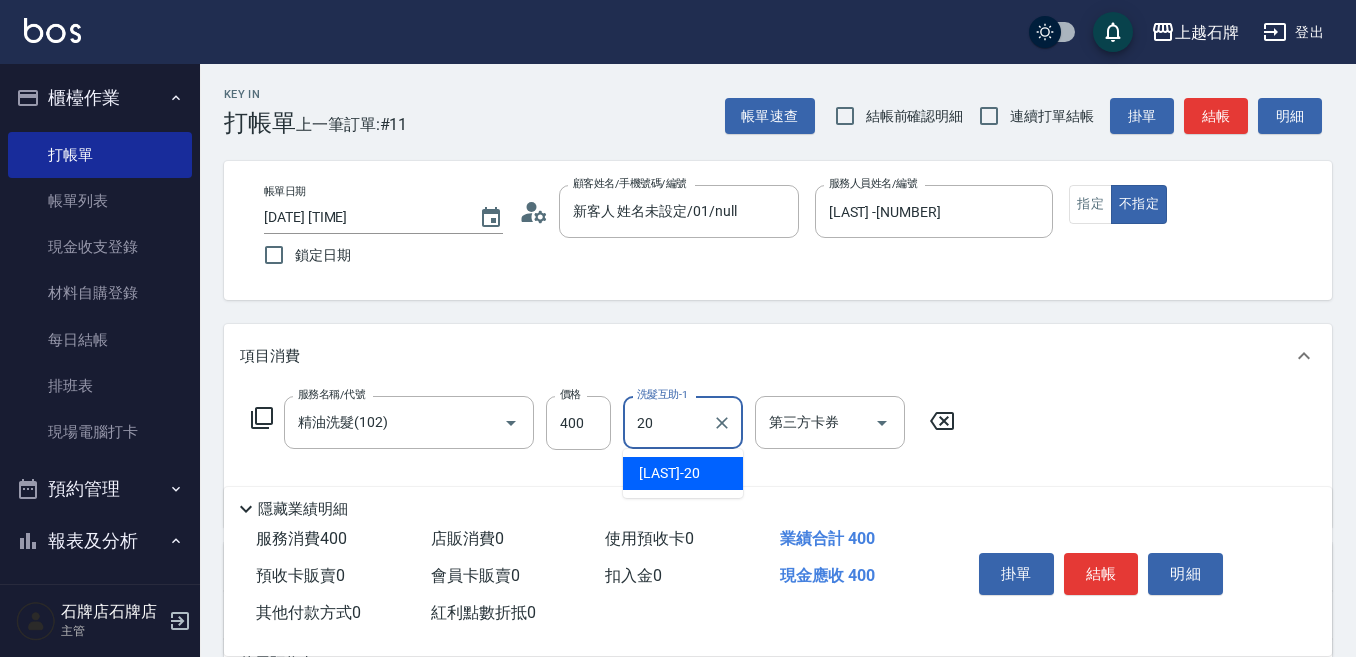 click on "[LAST] -[NUMBER]" at bounding box center [683, 473] 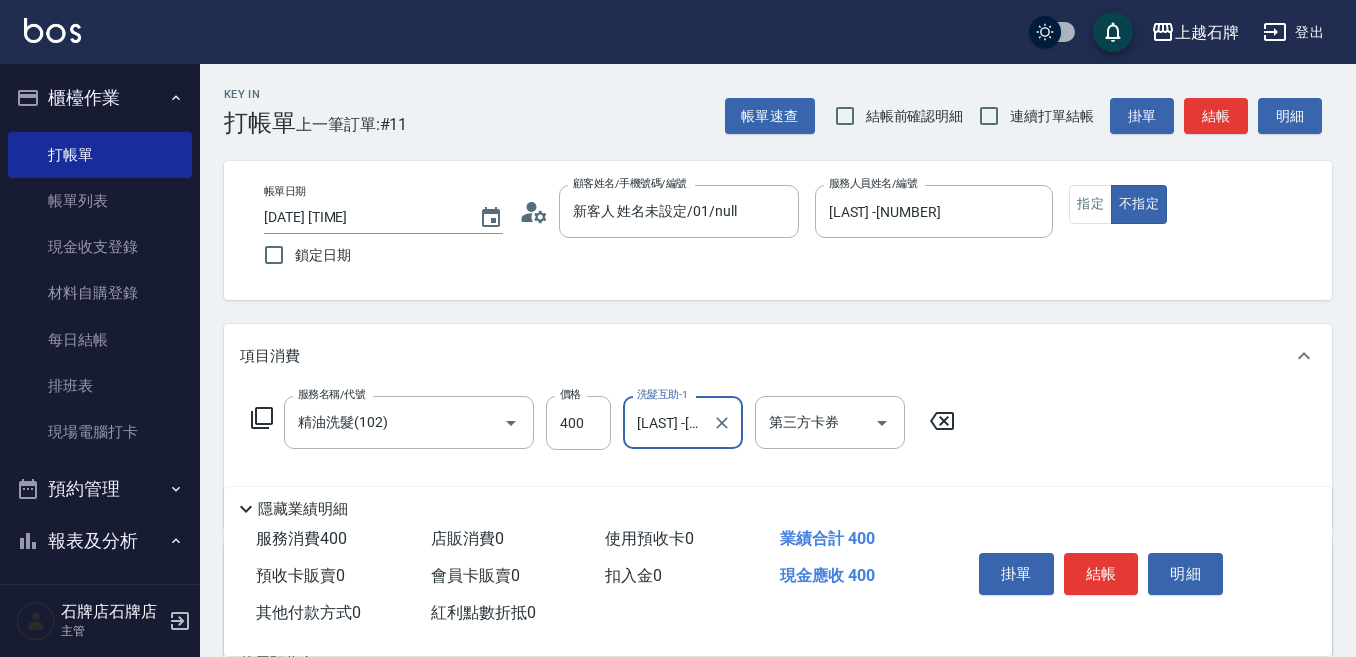 type on "[LAST] -[NUMBER]" 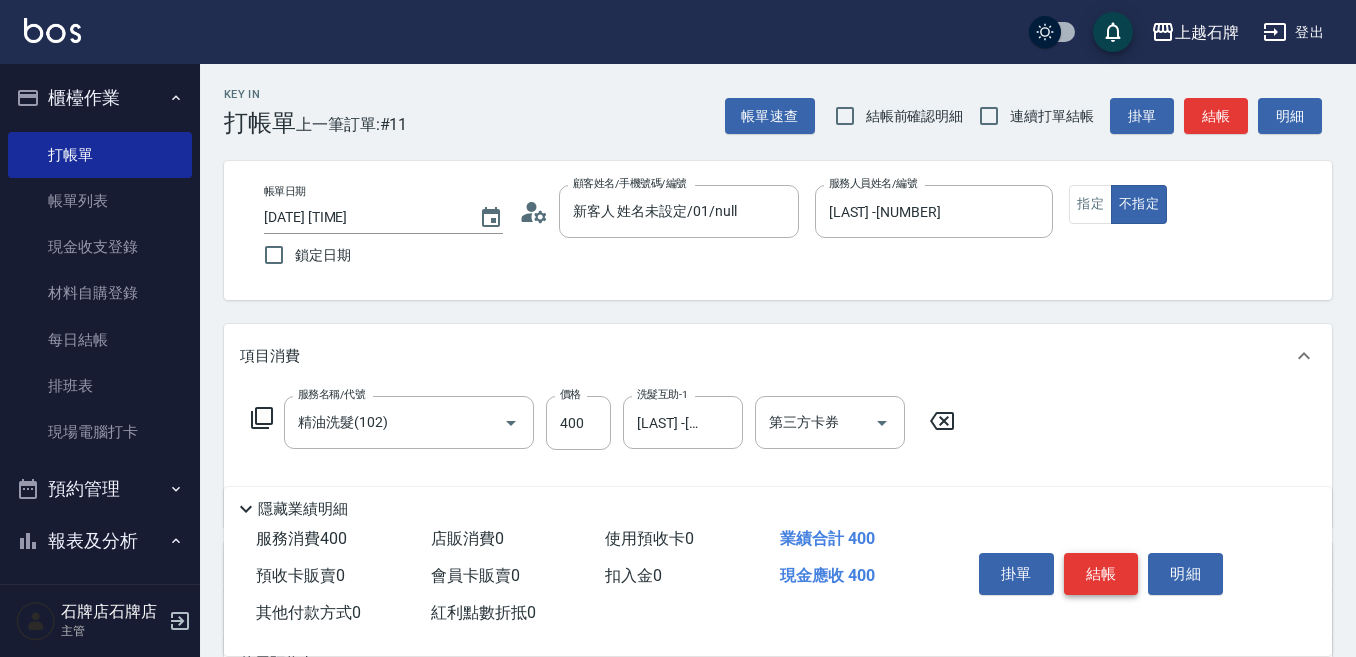 click on "掛單 結帳 明細" at bounding box center [1101, 576] 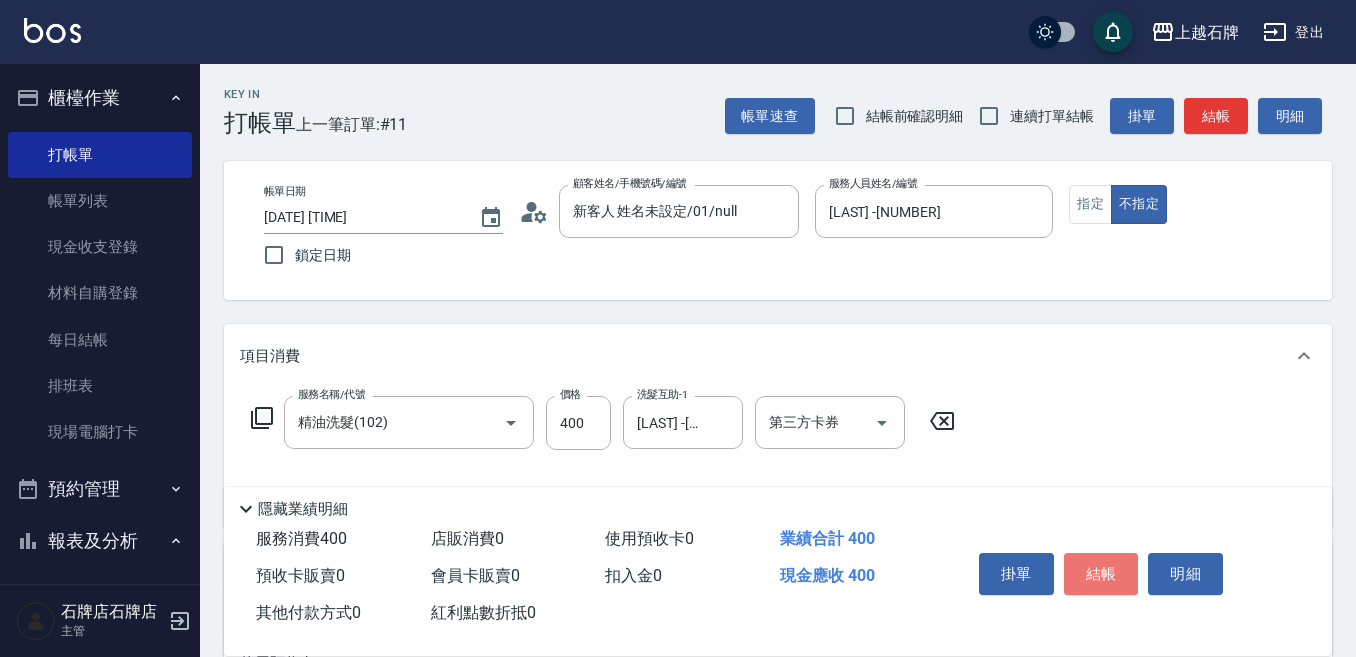 click on "結帳" at bounding box center [1101, 574] 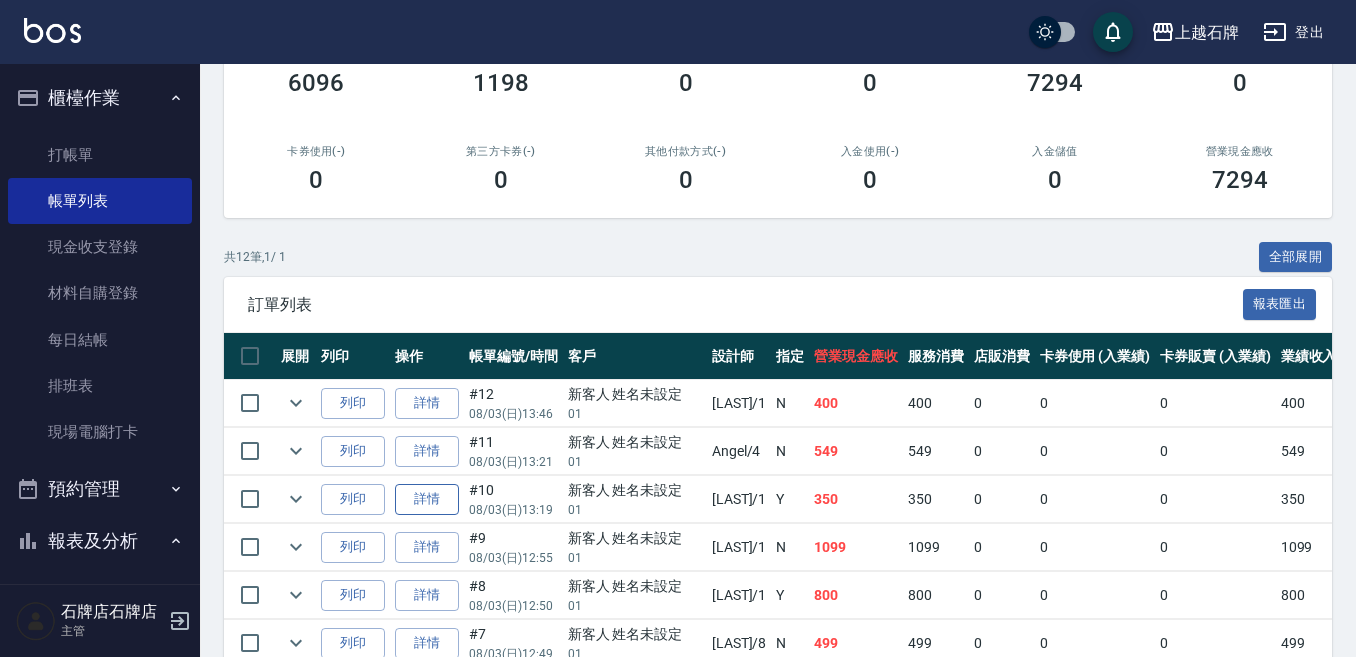 scroll, scrollTop: 300, scrollLeft: 0, axis: vertical 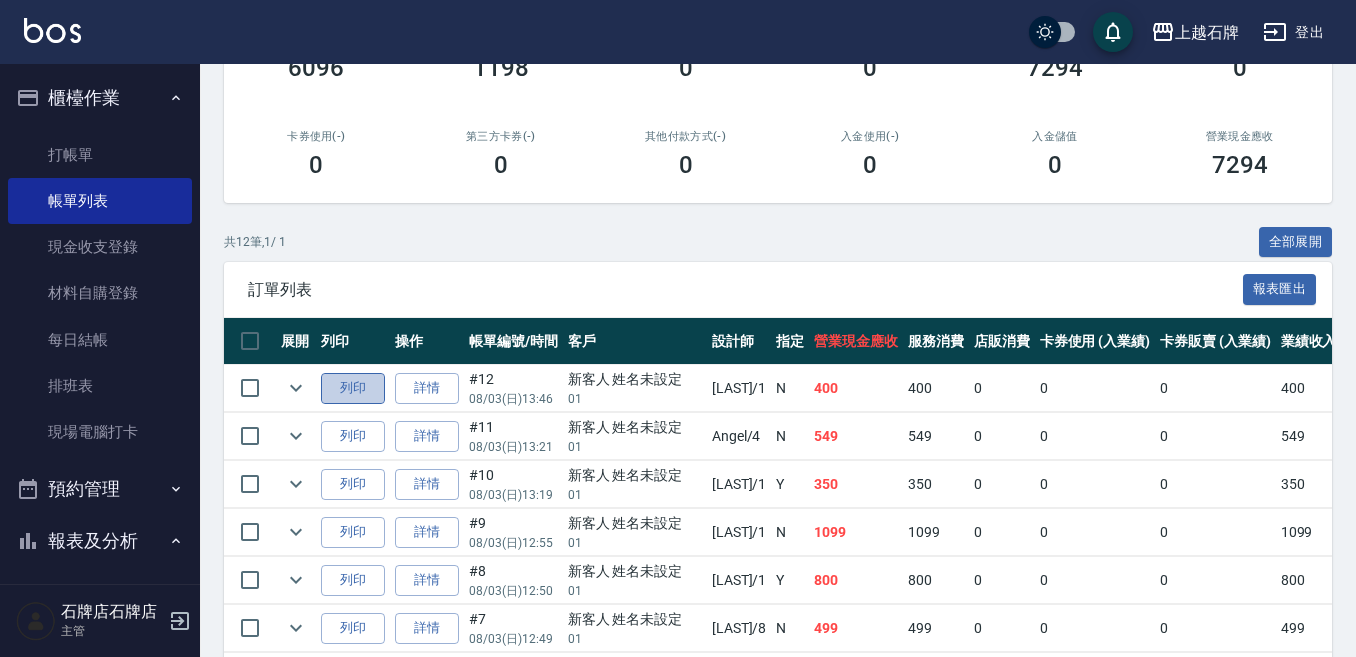 click on "列印" at bounding box center [353, 388] 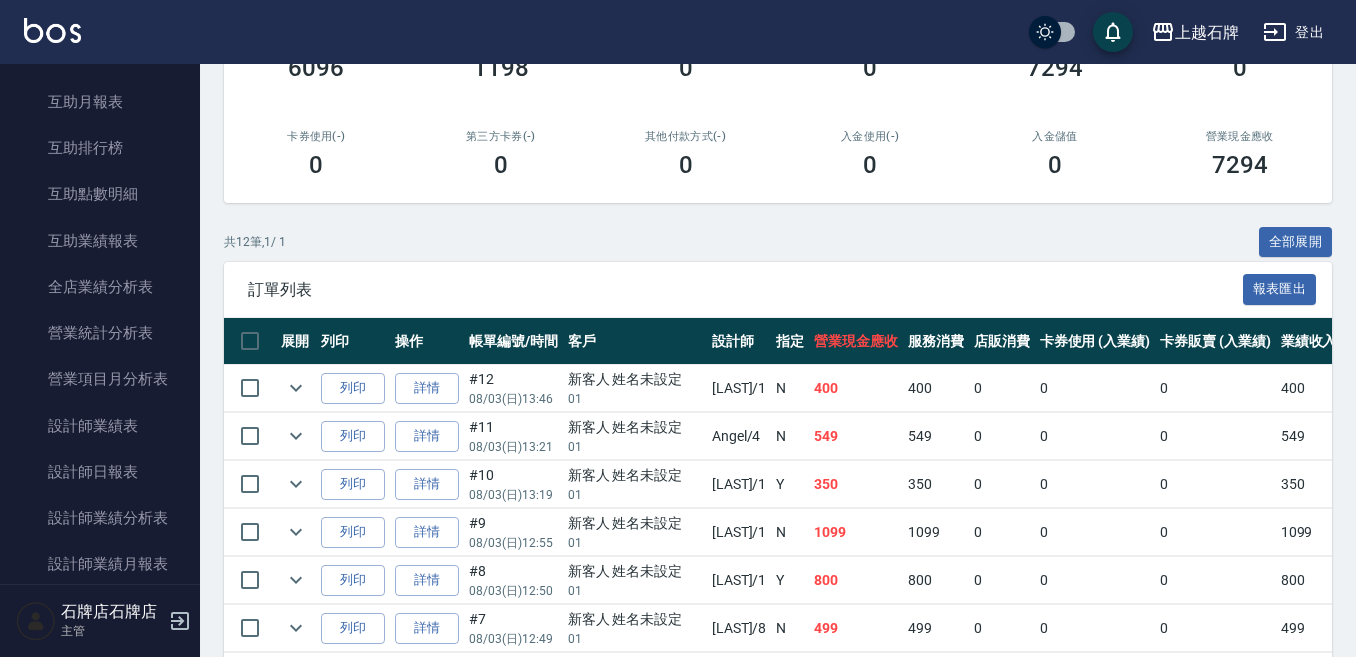 scroll, scrollTop: 800, scrollLeft: 0, axis: vertical 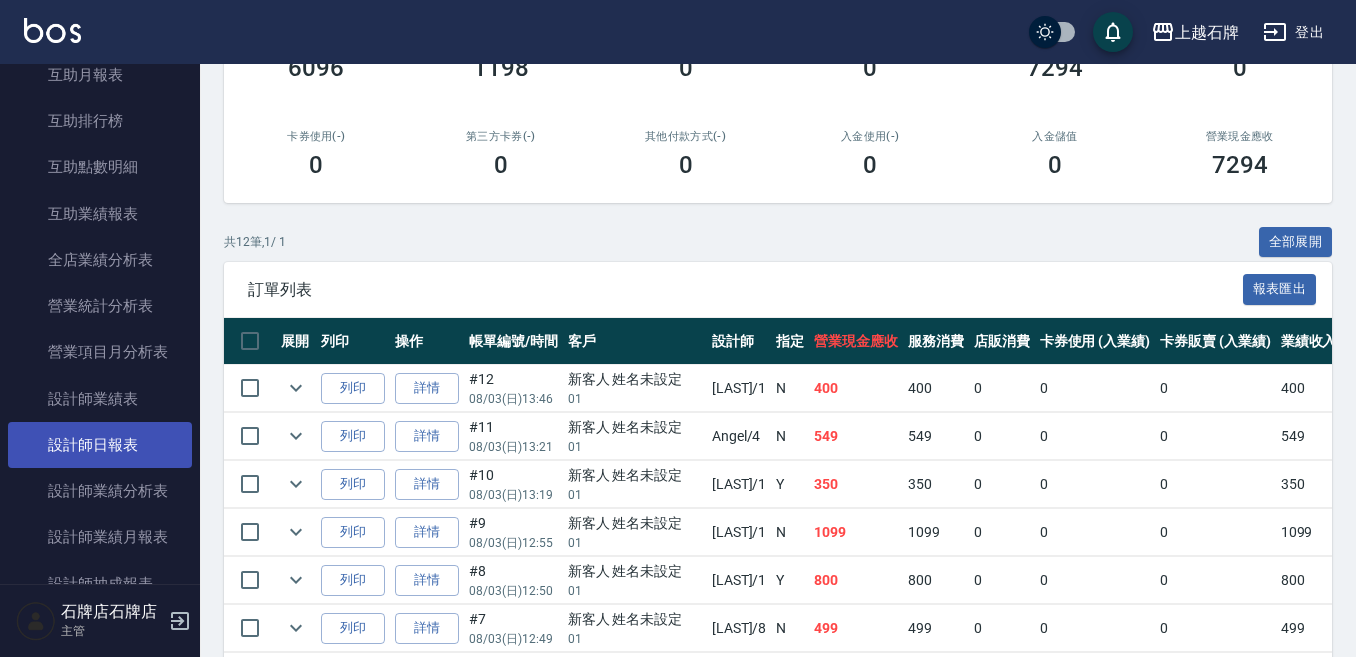 click on "設計師日報表" at bounding box center [100, 445] 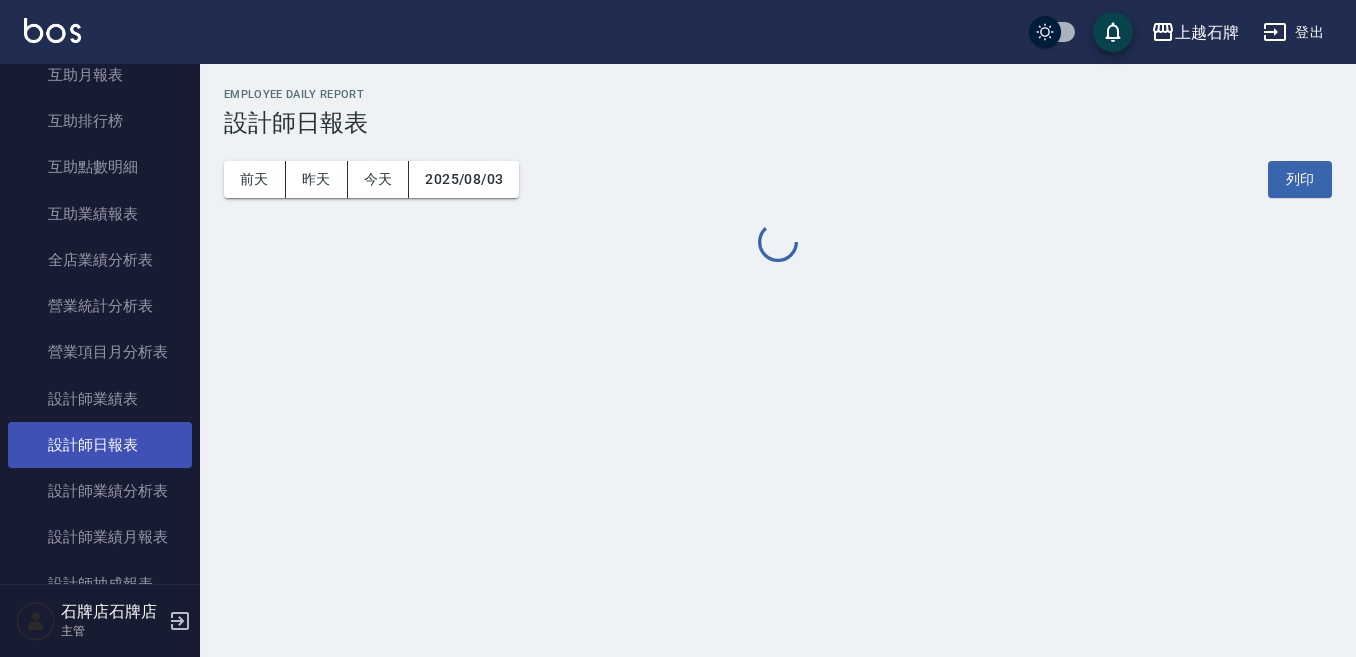 scroll, scrollTop: 0, scrollLeft: 0, axis: both 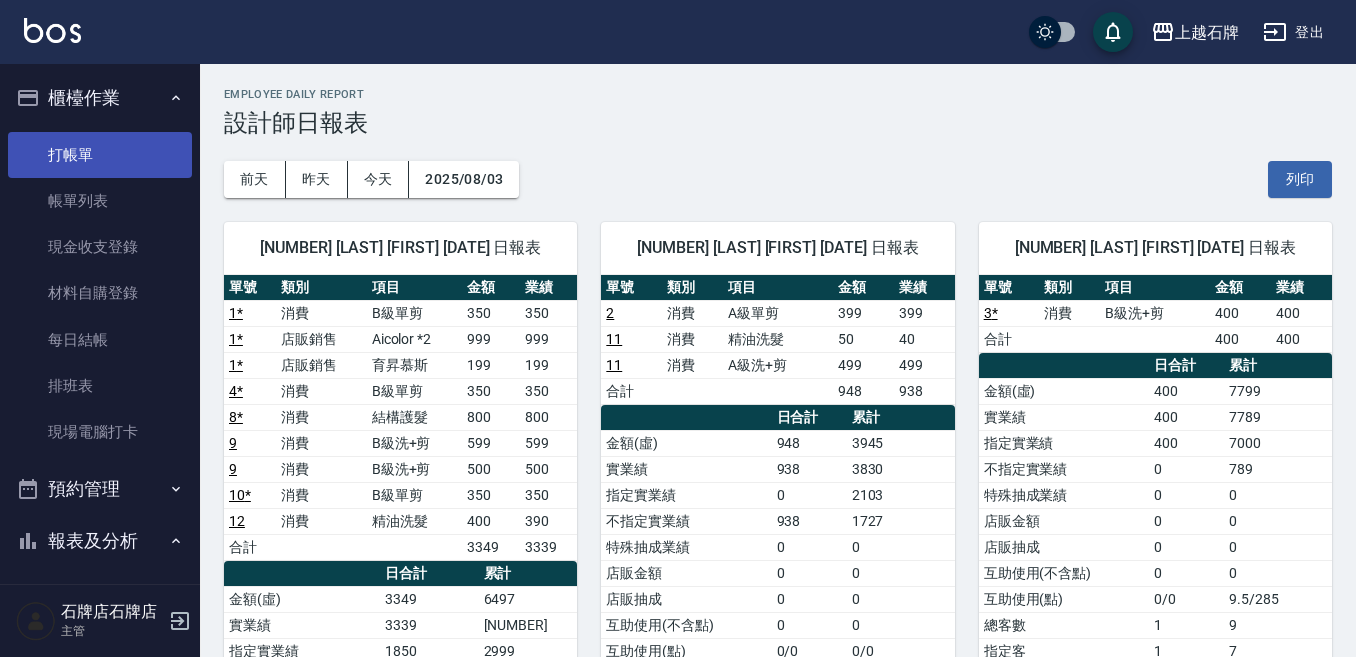 click on "打帳單" at bounding box center (100, 155) 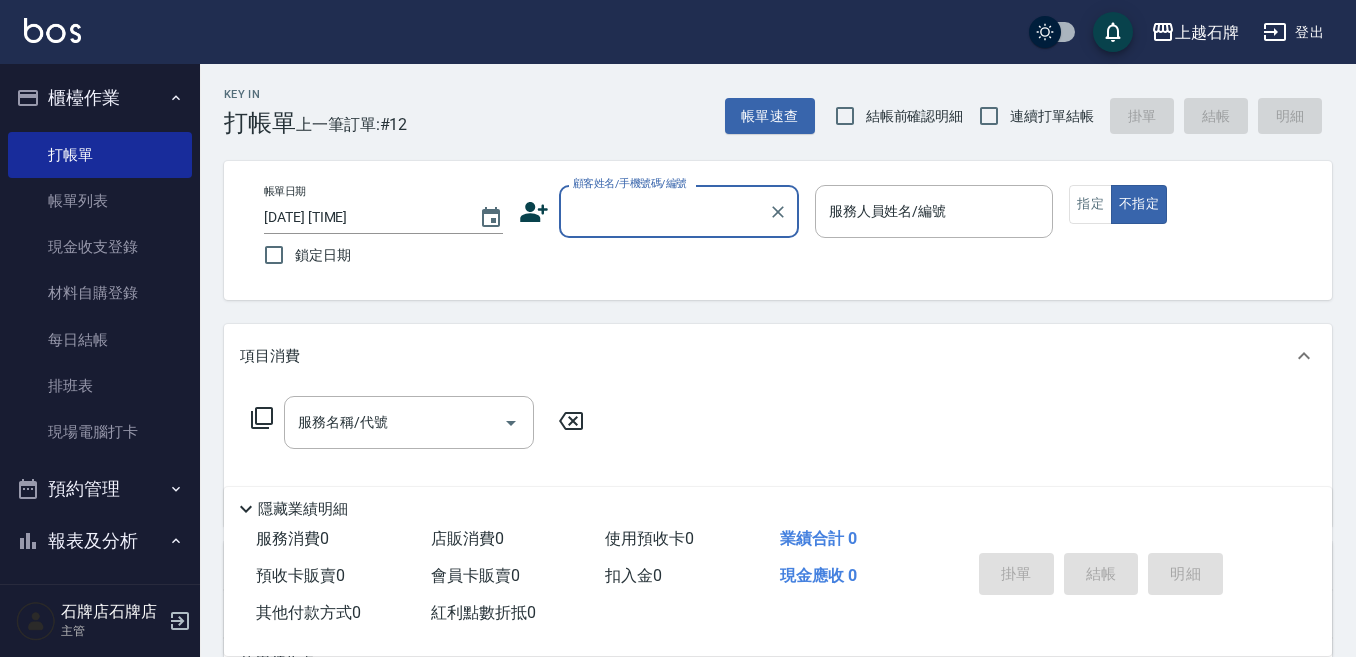 click on "Key In 打帳單 上一筆訂單:#[NUMBER] 帳單速查 結帳前確認明細 連續打單結帳 掛單 結帳 明細 帳單日期 [DATE] [TIME] 鎖定日期 顧客姓名/手機號碼/編號 顧客姓名/手機號碼/編號 服務人員姓名/編號 服務人員姓名/編號 指定 不指定 項目消費 服務名稱/代號 服務名稱/代號 店販銷售 服務人員姓名/編號 服務人員姓名/編號 商品代號/名稱 商品代號/名稱 預收卡販賣 卡券名稱/代號 卡券名稱/代號 使用預收卡 其他付款方式 其他付款方式 其他付款方式 備註及來源 備註 備註 訂單來源 ​ 訂單來源 隱藏業績明細 服務消費  0 店販消費  0 使用預收卡  0 業績合計   0 預收卡販賣  0 會員卡販賣  0 扣入金  0 現金應收   0 其他付款方式  0 紅利點數折抵  0 掛單 結帳 明細" at bounding box center (778, 519) 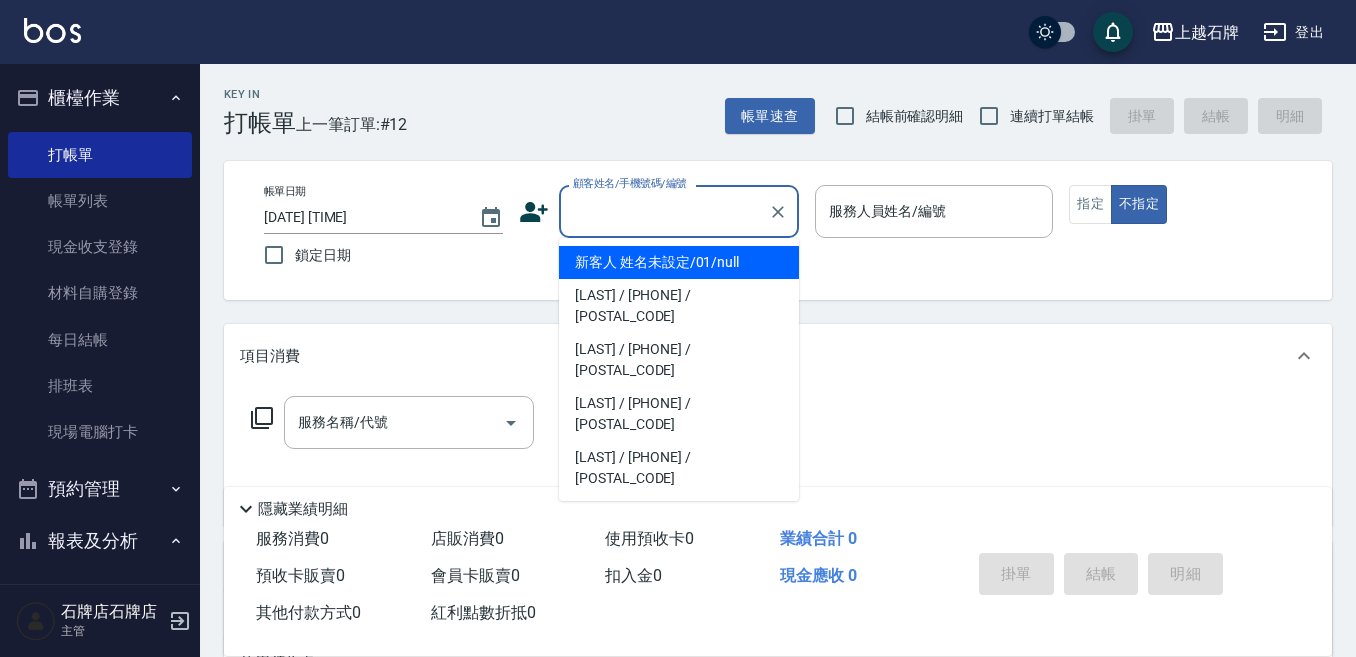 click on "顧客姓名/手機號碼/編號" at bounding box center (664, 211) 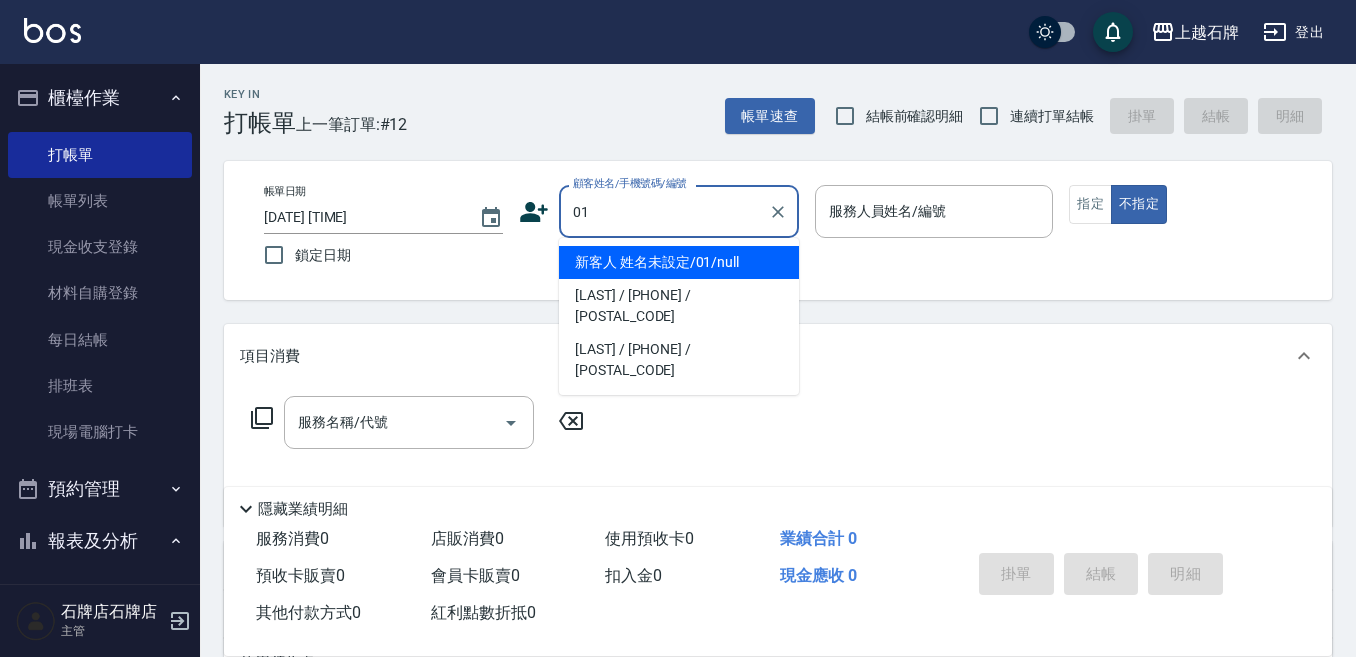 type on "新客人 姓名未設定/01/null" 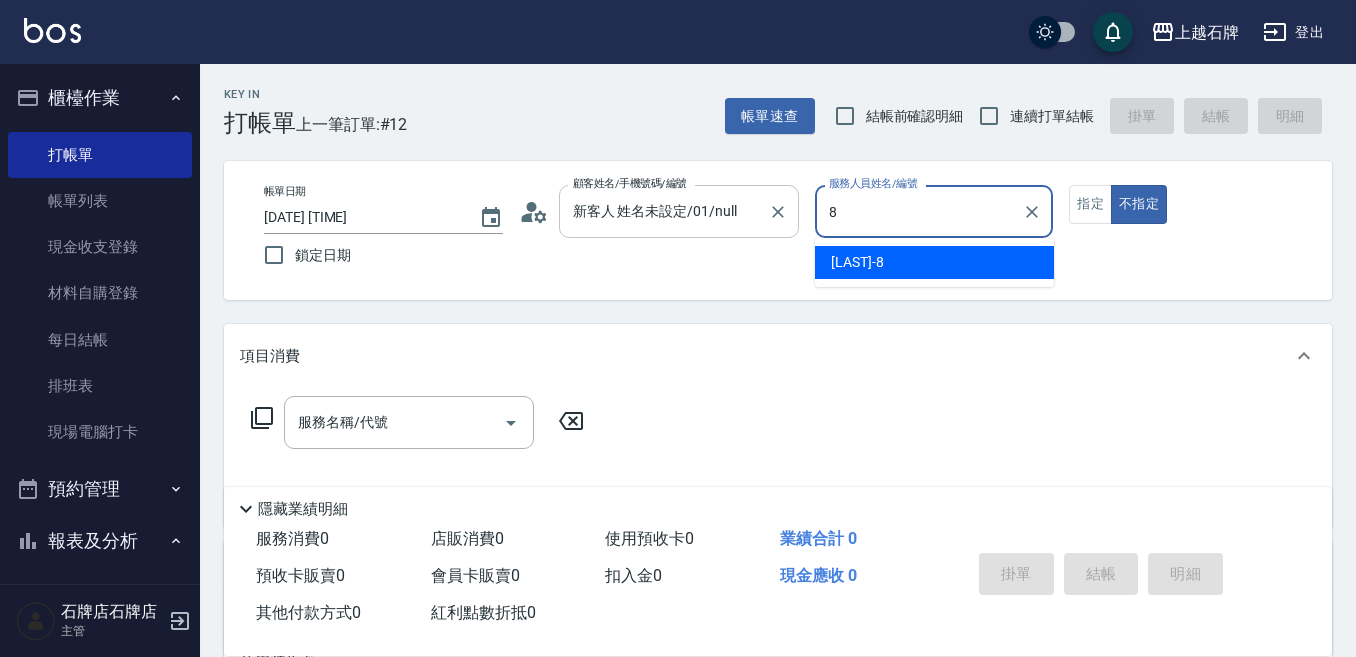 type on "[LAST]" 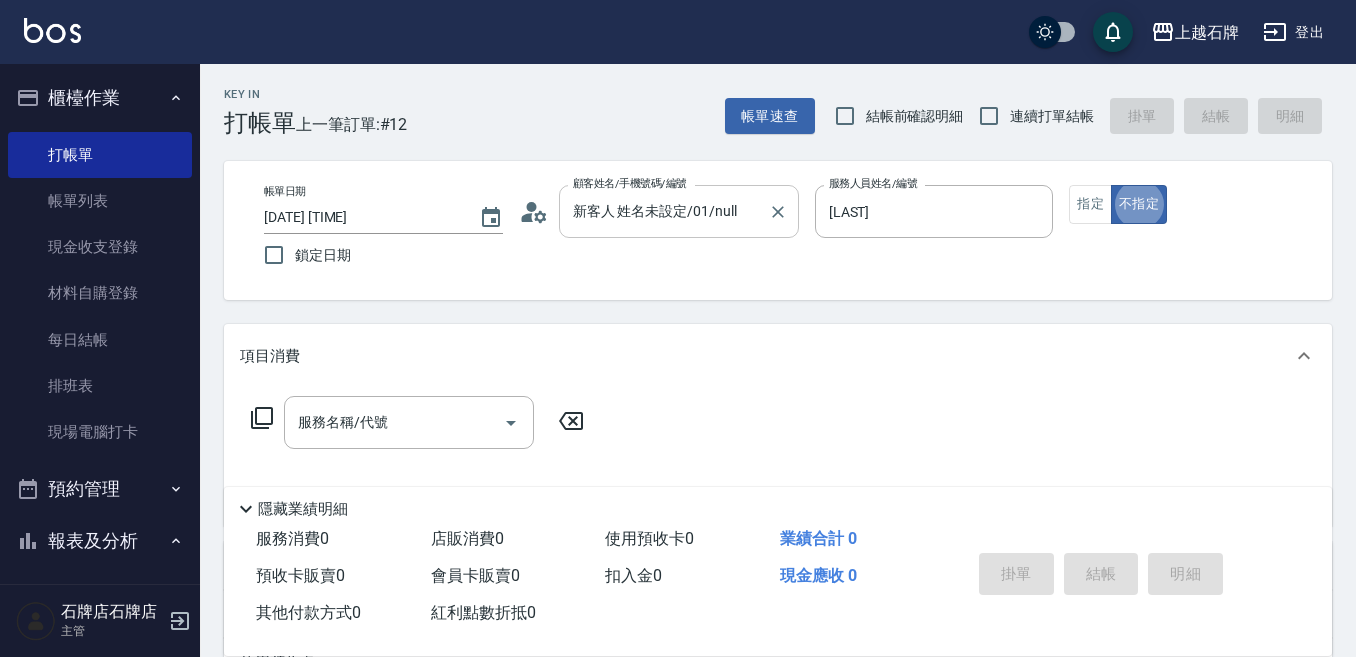 type on "false" 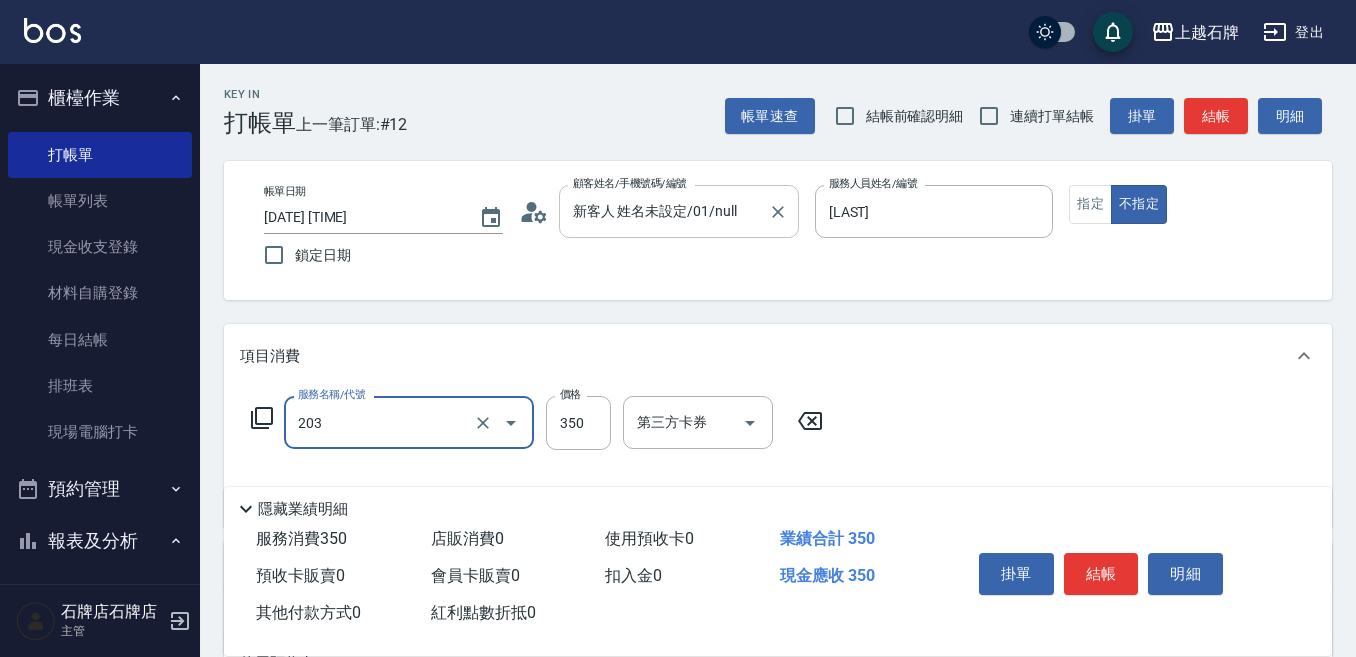 type on "B級洗+剪(203)" 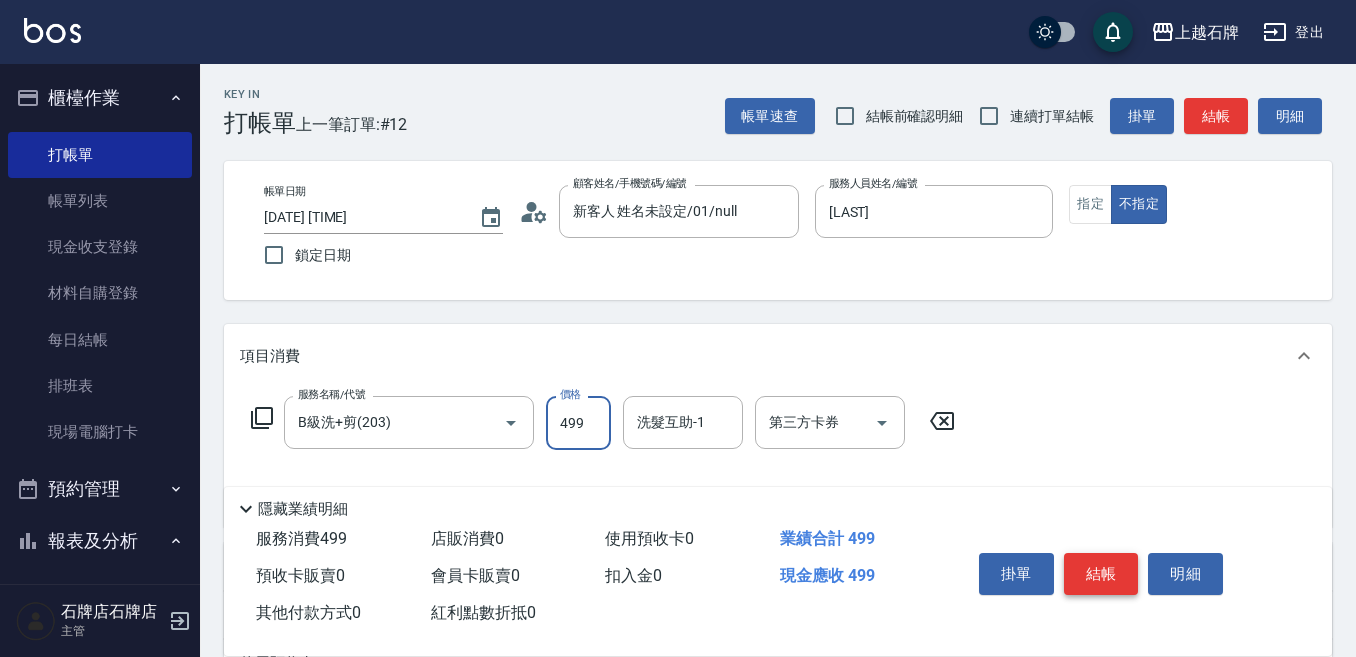 type on "499" 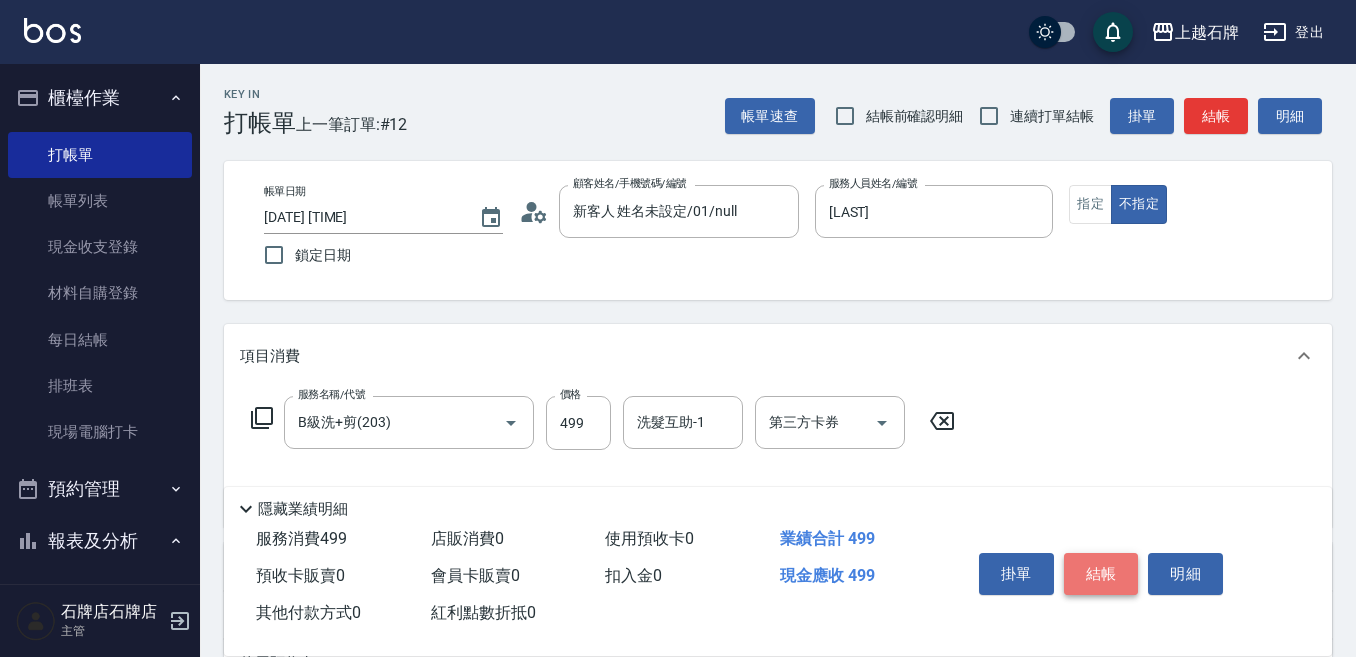click on "結帳" at bounding box center [1101, 574] 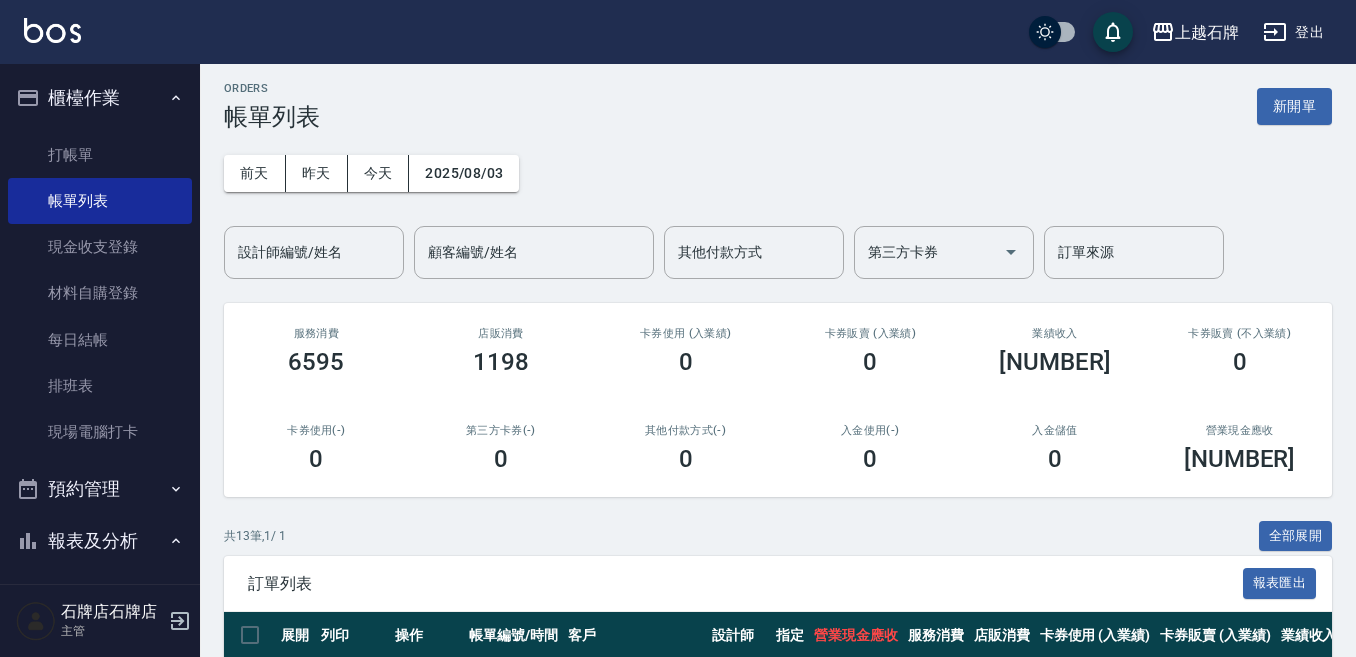 scroll, scrollTop: 100, scrollLeft: 0, axis: vertical 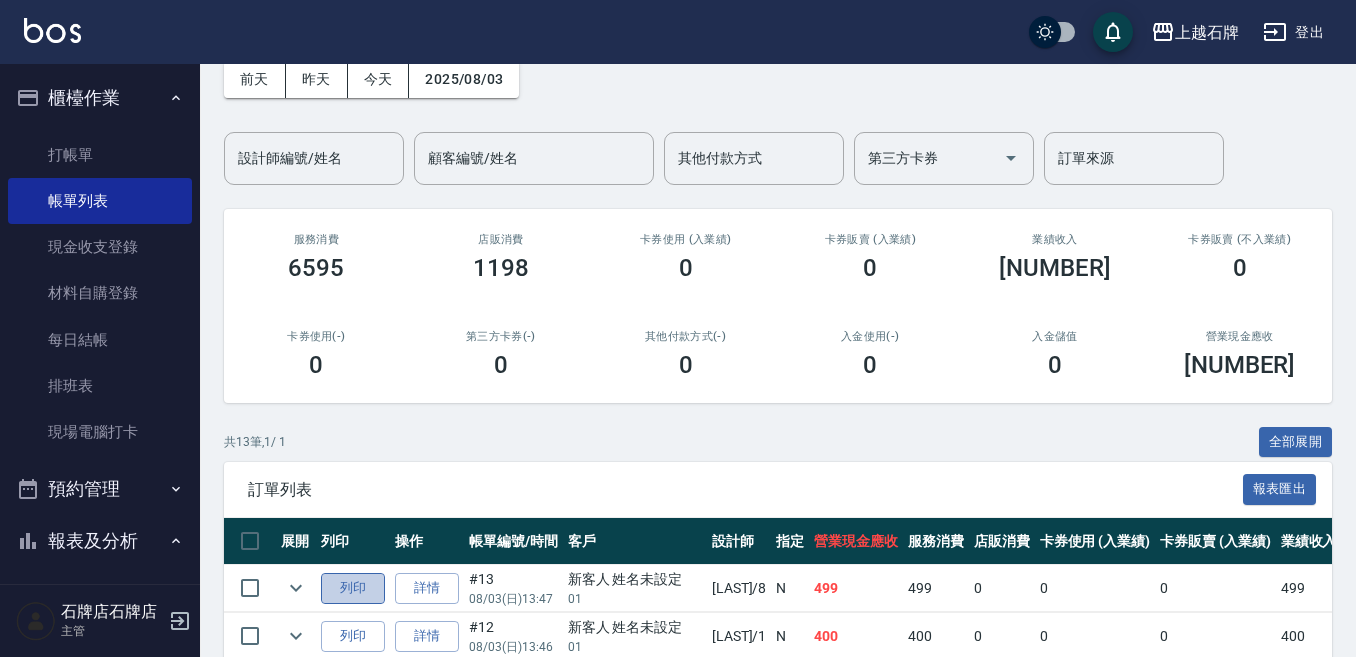 click on "列印" at bounding box center [353, 588] 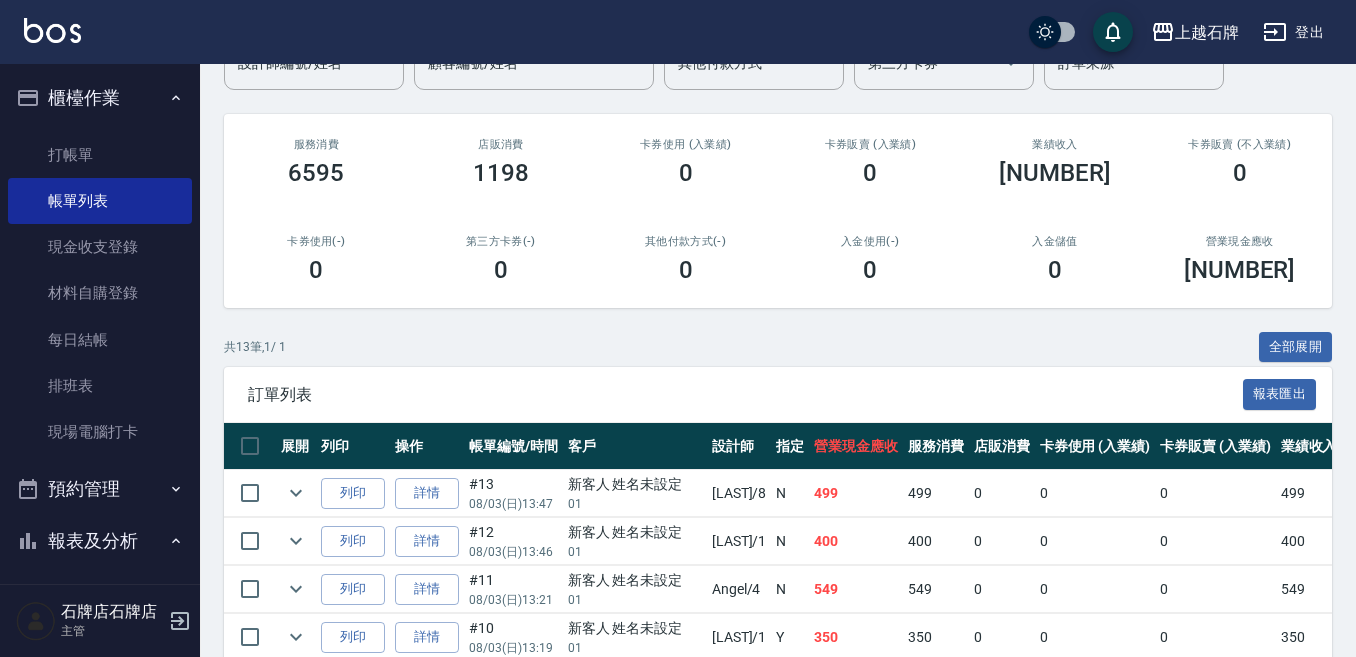 scroll, scrollTop: 200, scrollLeft: 0, axis: vertical 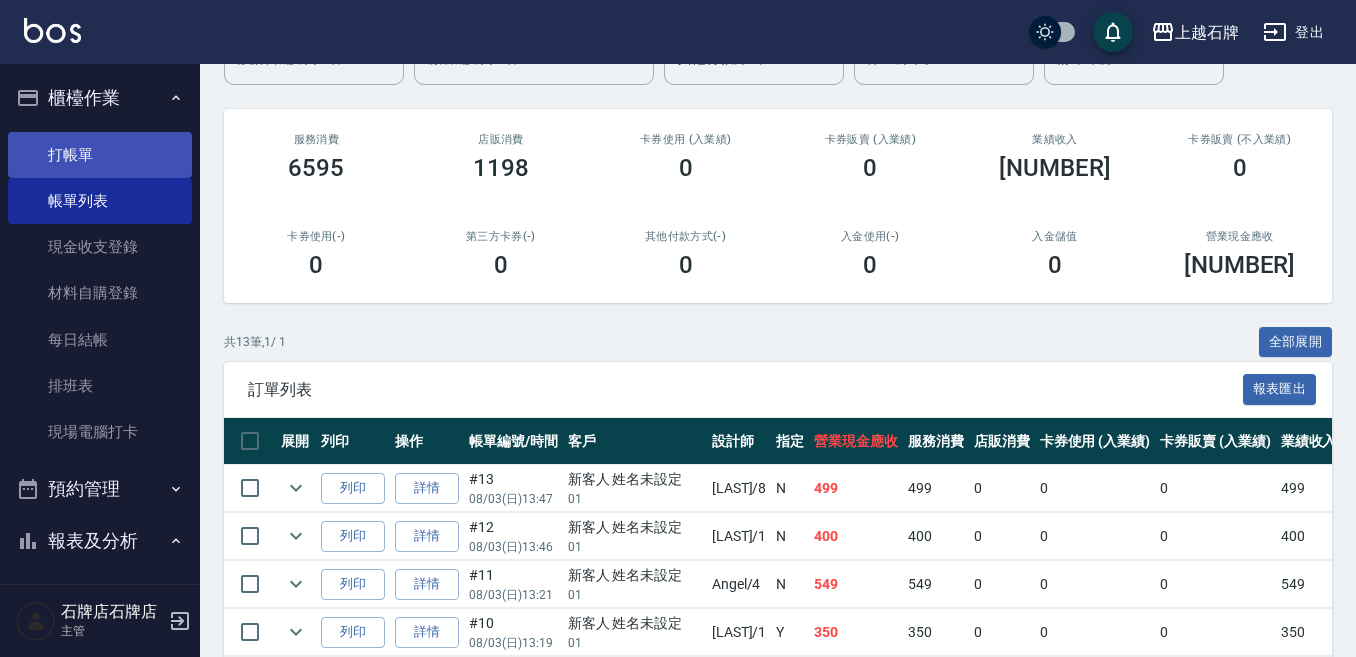 click on "打帳單" at bounding box center (100, 155) 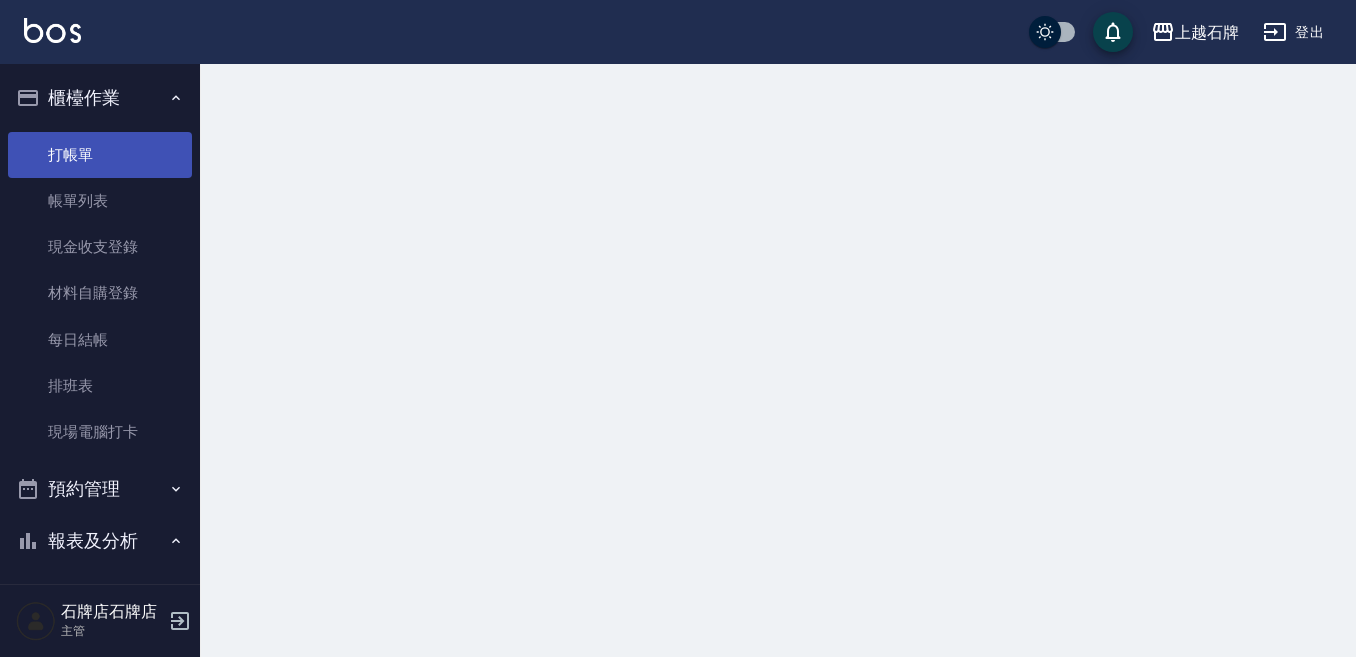 scroll, scrollTop: 0, scrollLeft: 0, axis: both 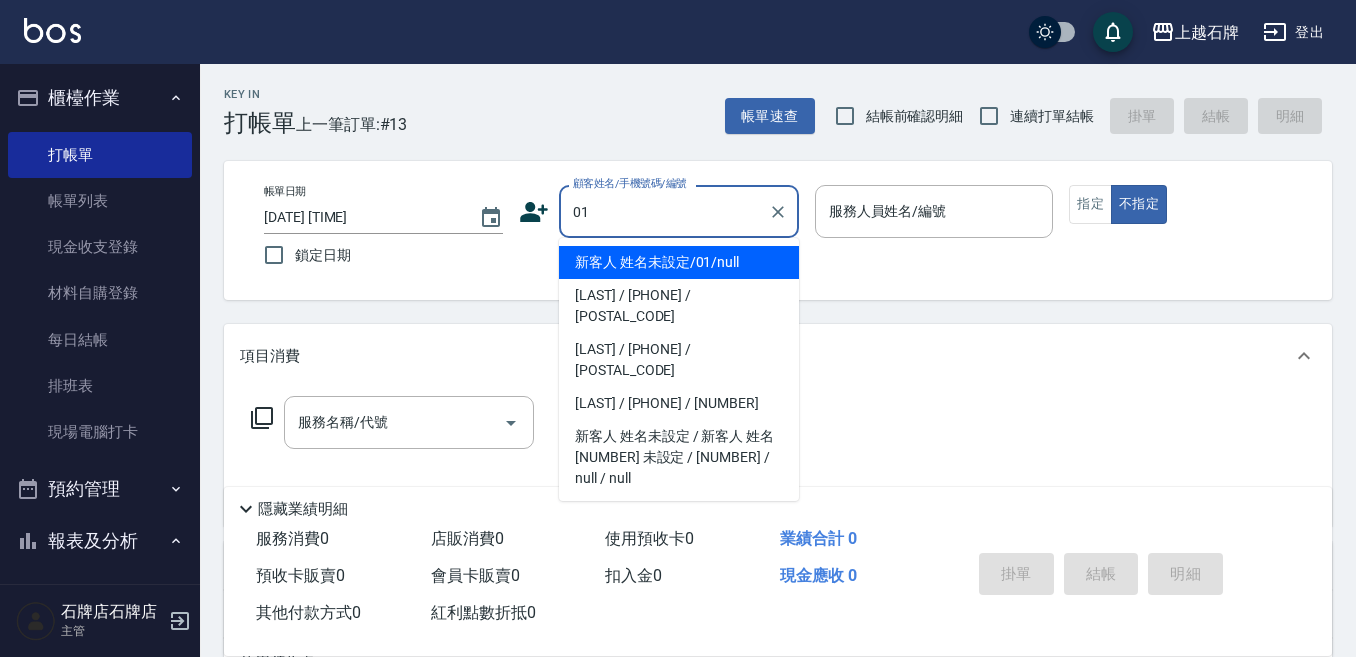 click on "新客人 姓名未設定/01/null" at bounding box center (679, 262) 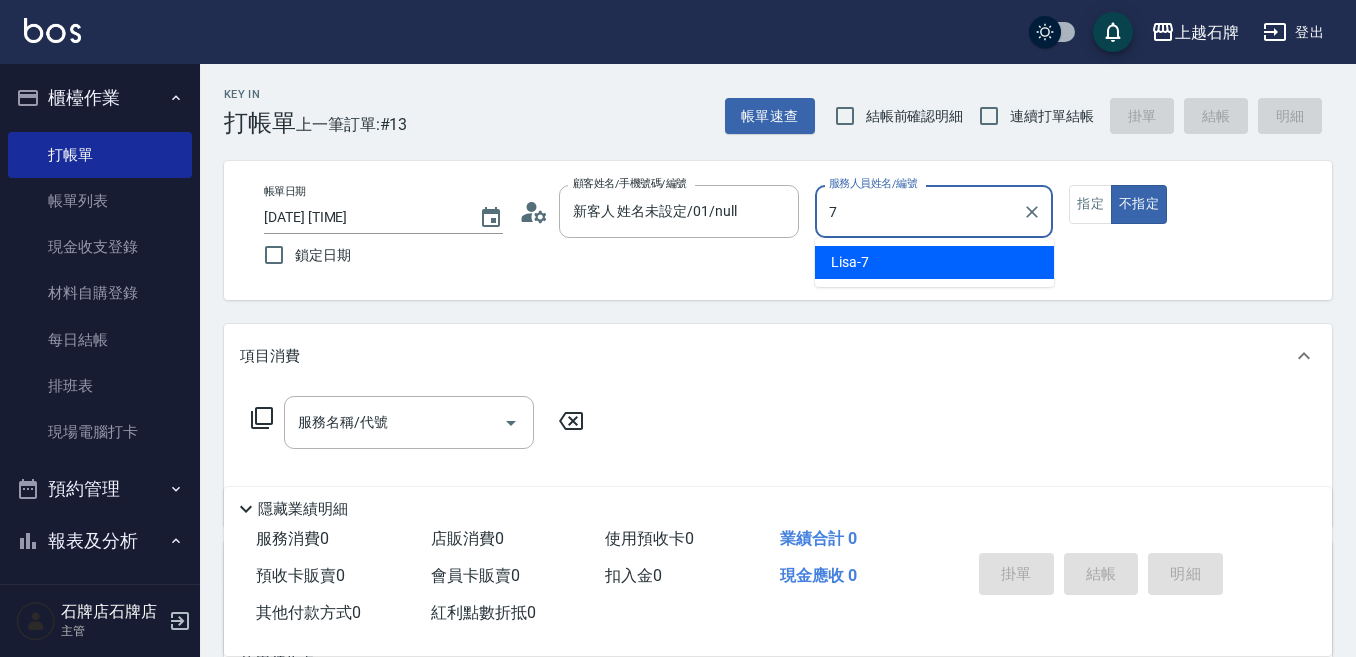 click on "[LAST] -[NUMBER]" at bounding box center (850, 262) 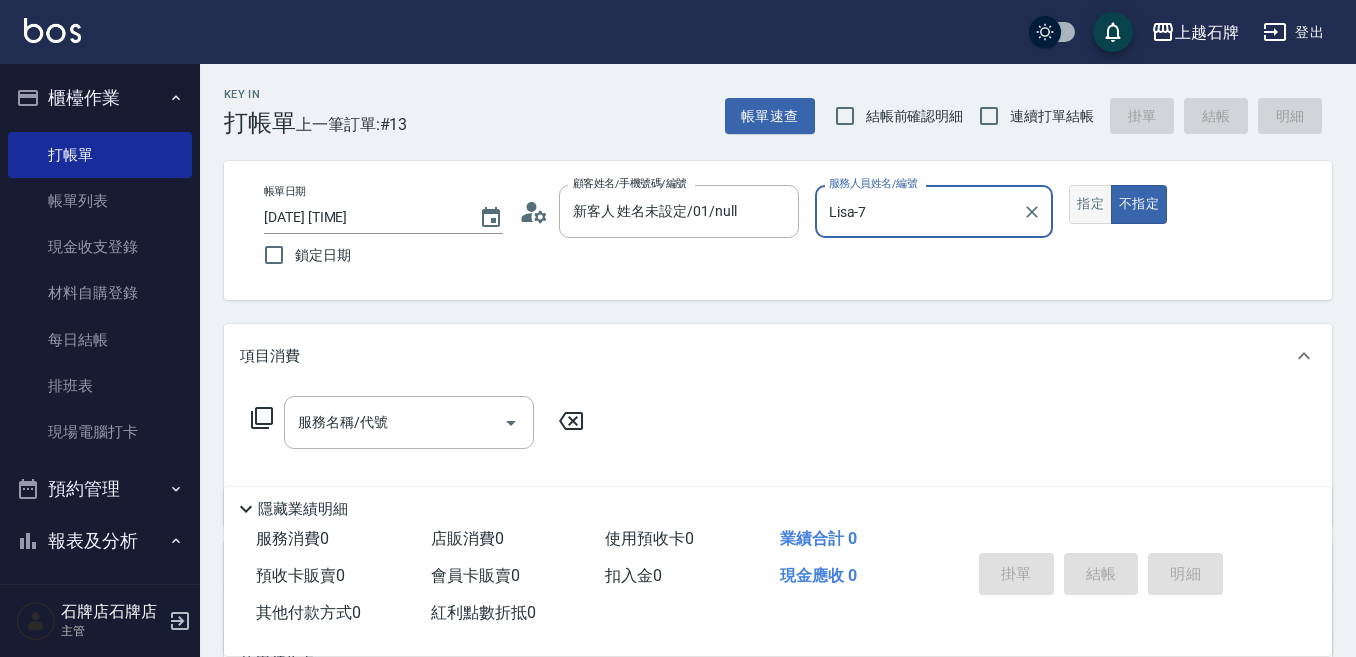 type on "Lisa-7" 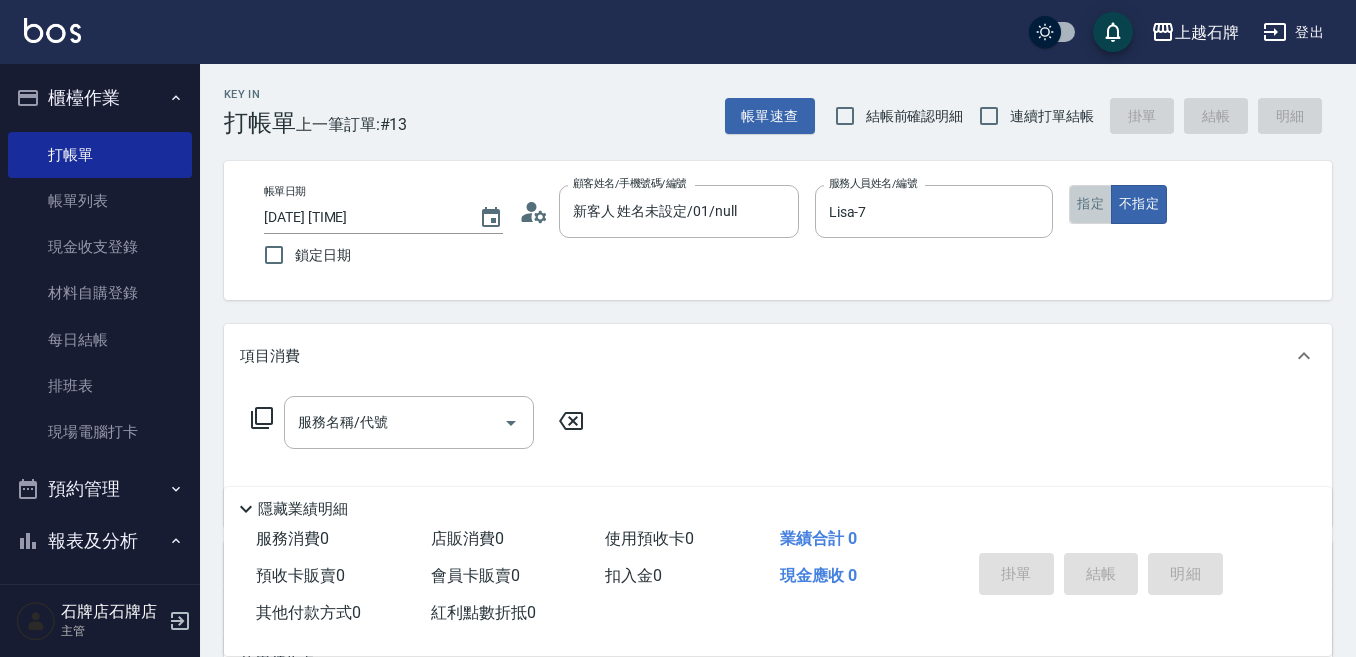 click on "指定" at bounding box center [1090, 204] 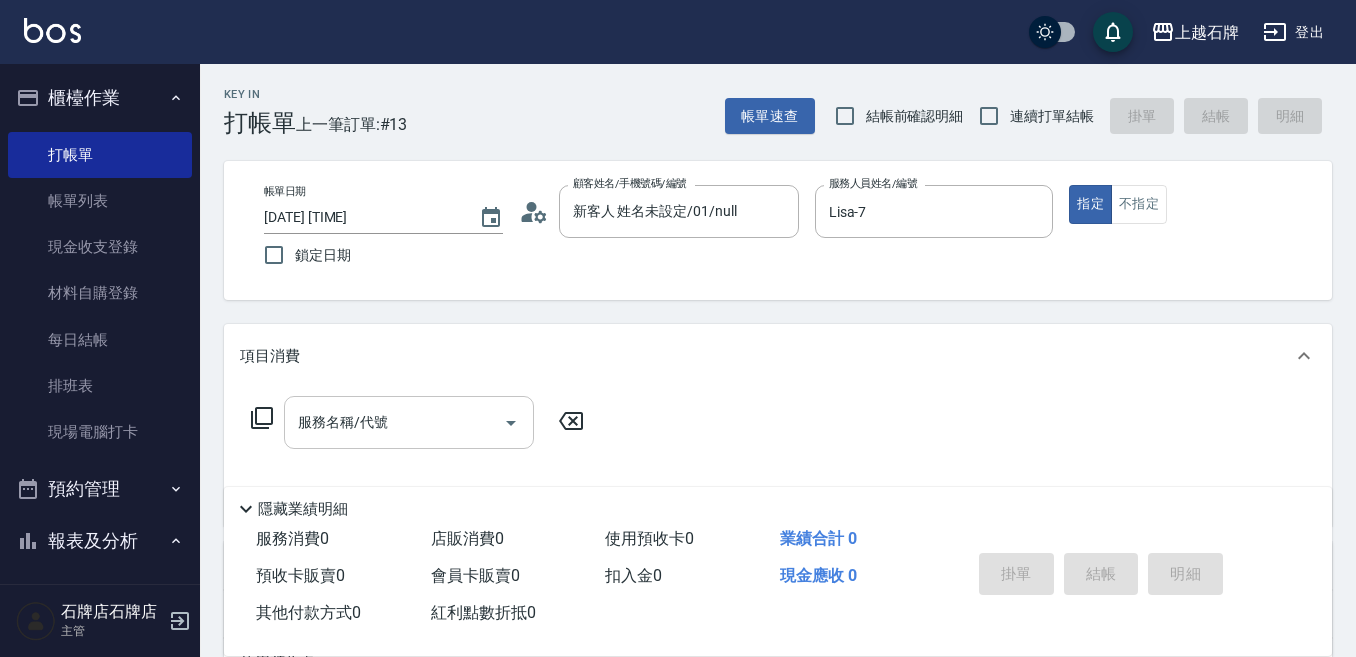click on "服務名稱/代號" at bounding box center (409, 422) 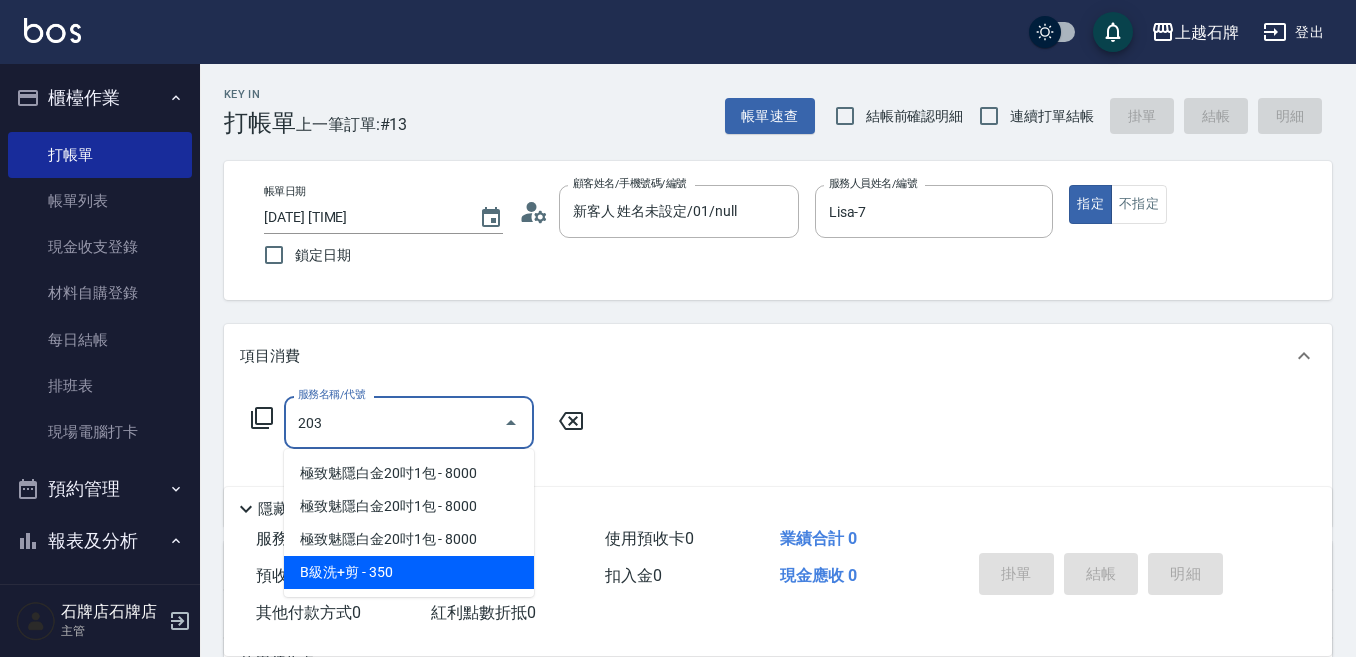 click on "B級洗+剪 - 350" at bounding box center [409, 572] 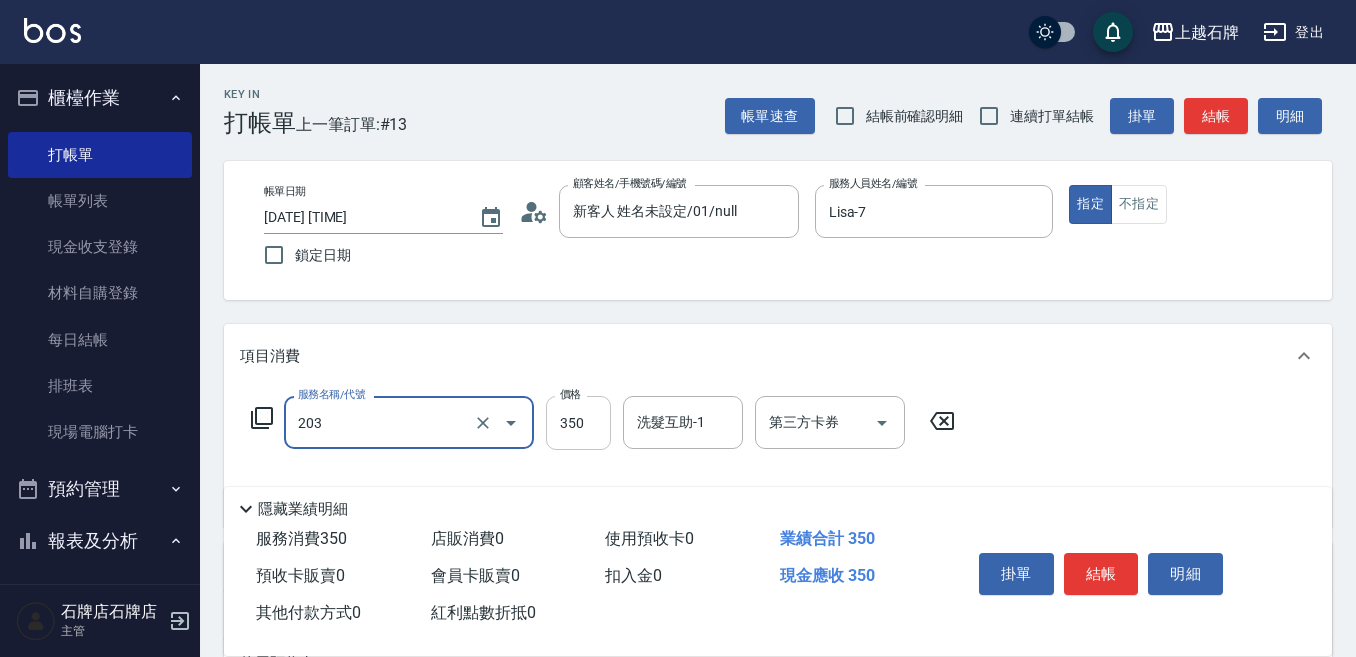 type on "B級洗+剪(203)" 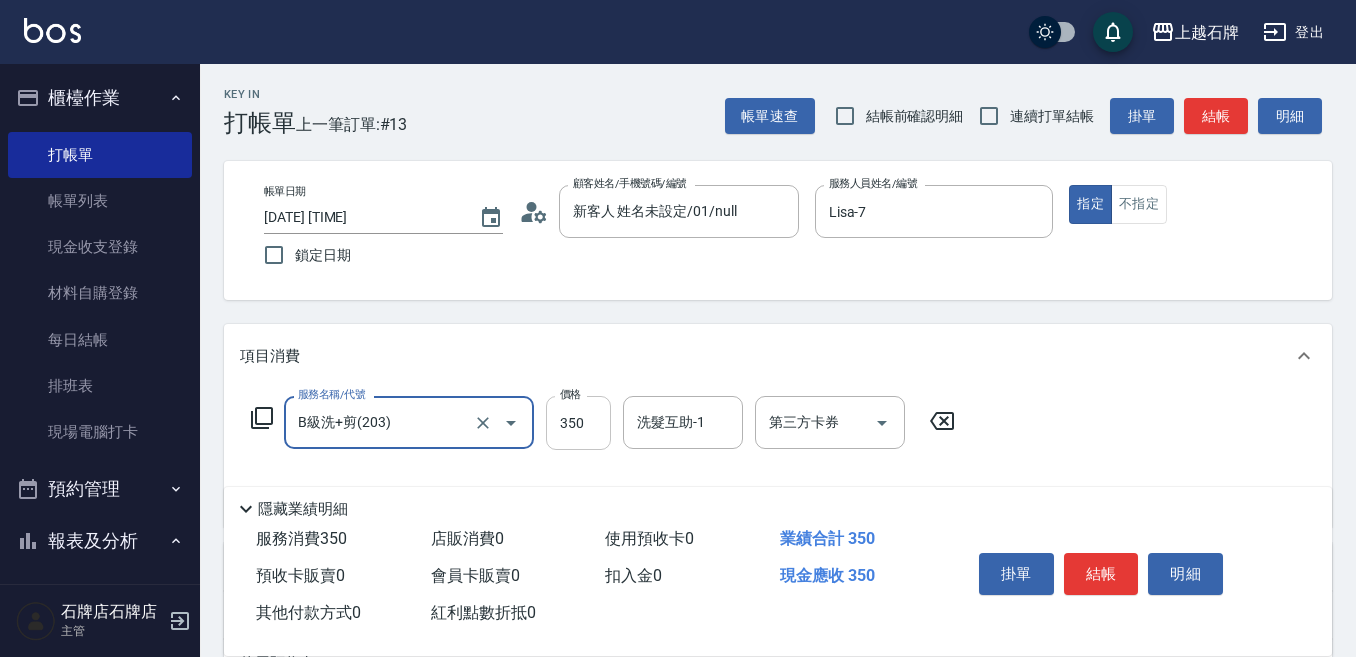 click on "350" at bounding box center [578, 423] 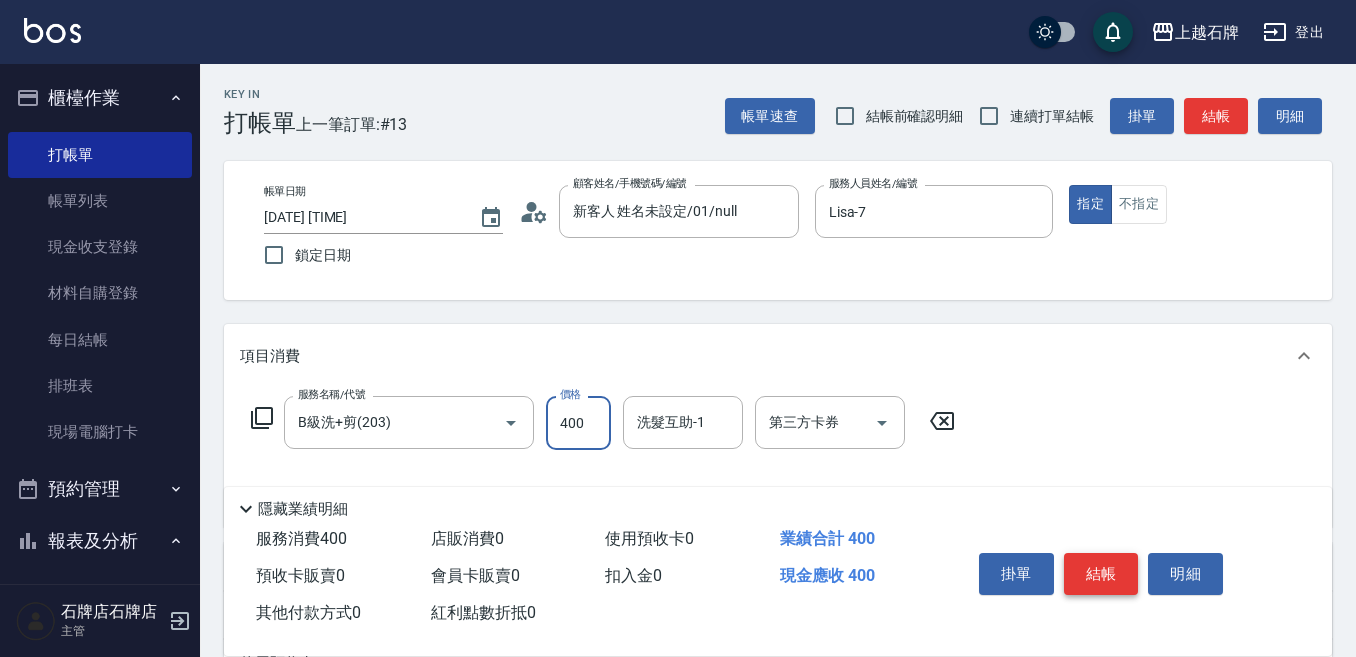 type on "400" 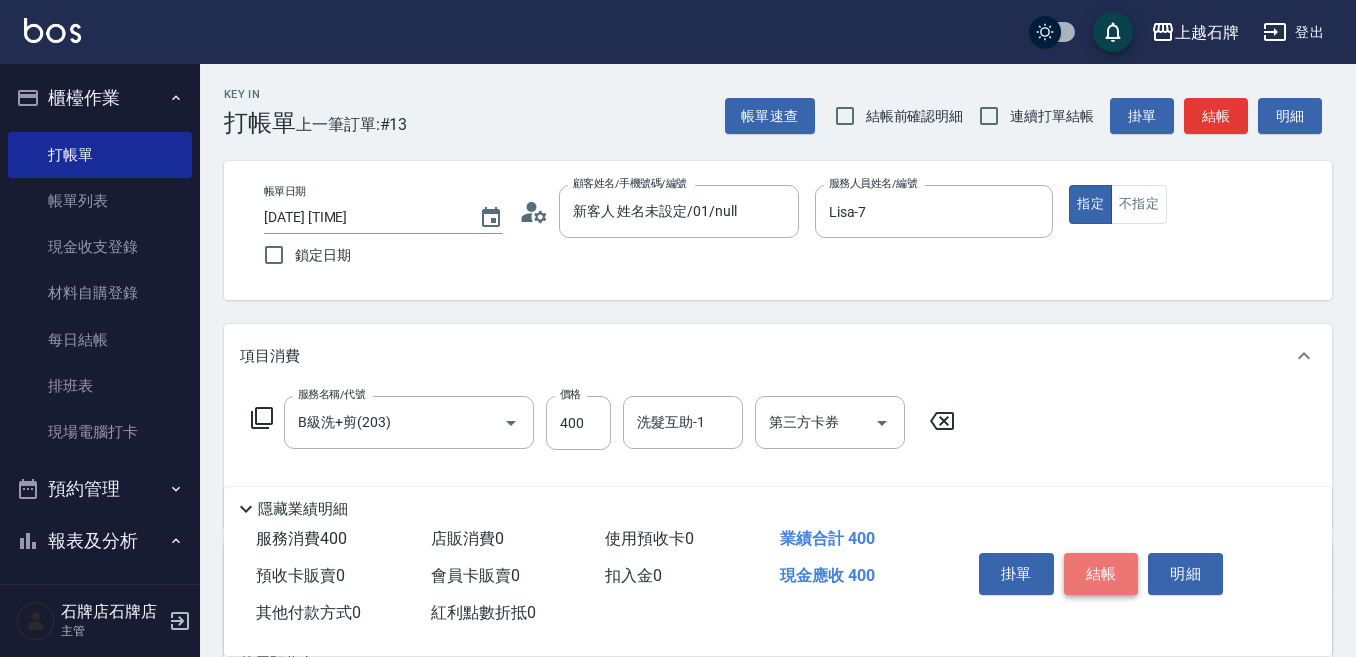 click on "結帳" at bounding box center [1101, 574] 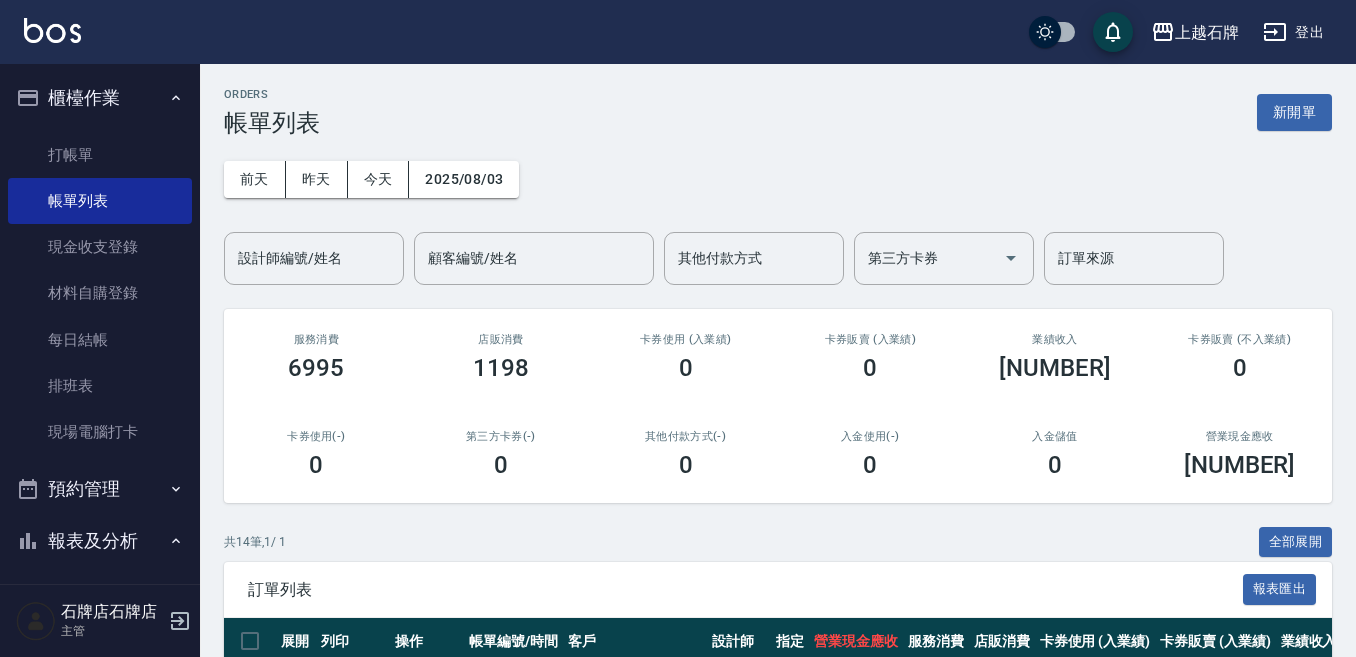 scroll, scrollTop: 200, scrollLeft: 0, axis: vertical 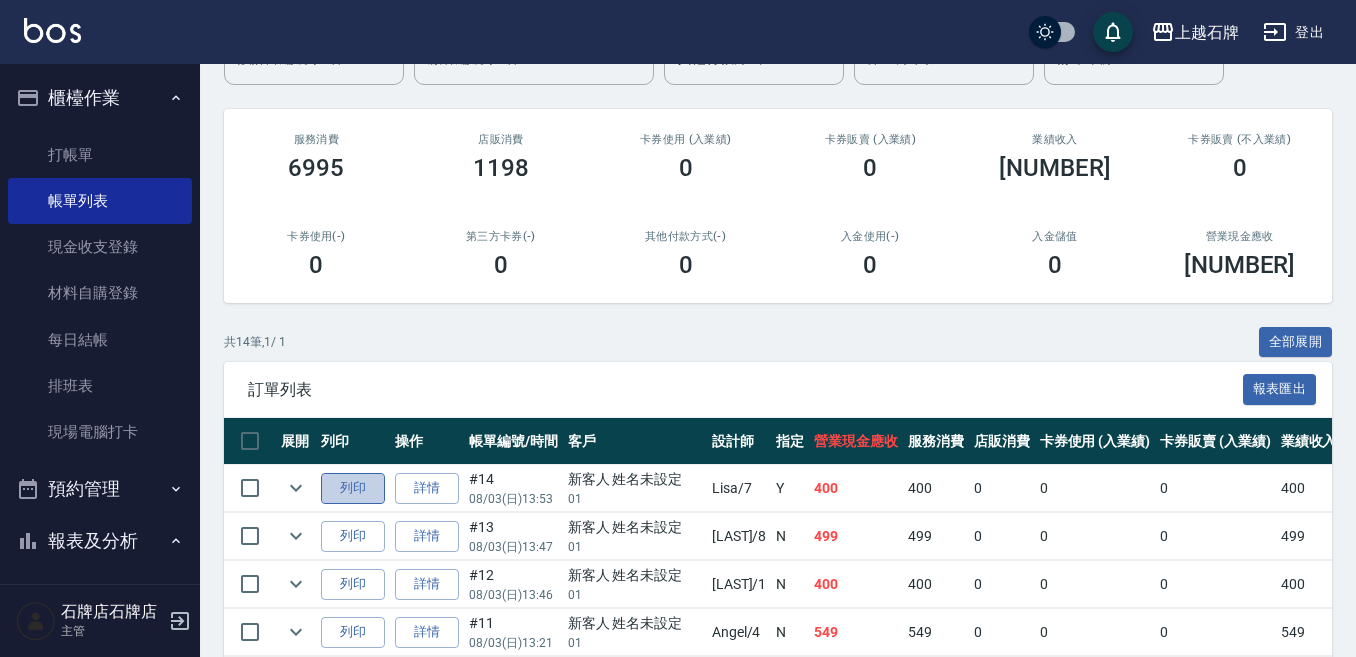 click on "列印" at bounding box center [353, 488] 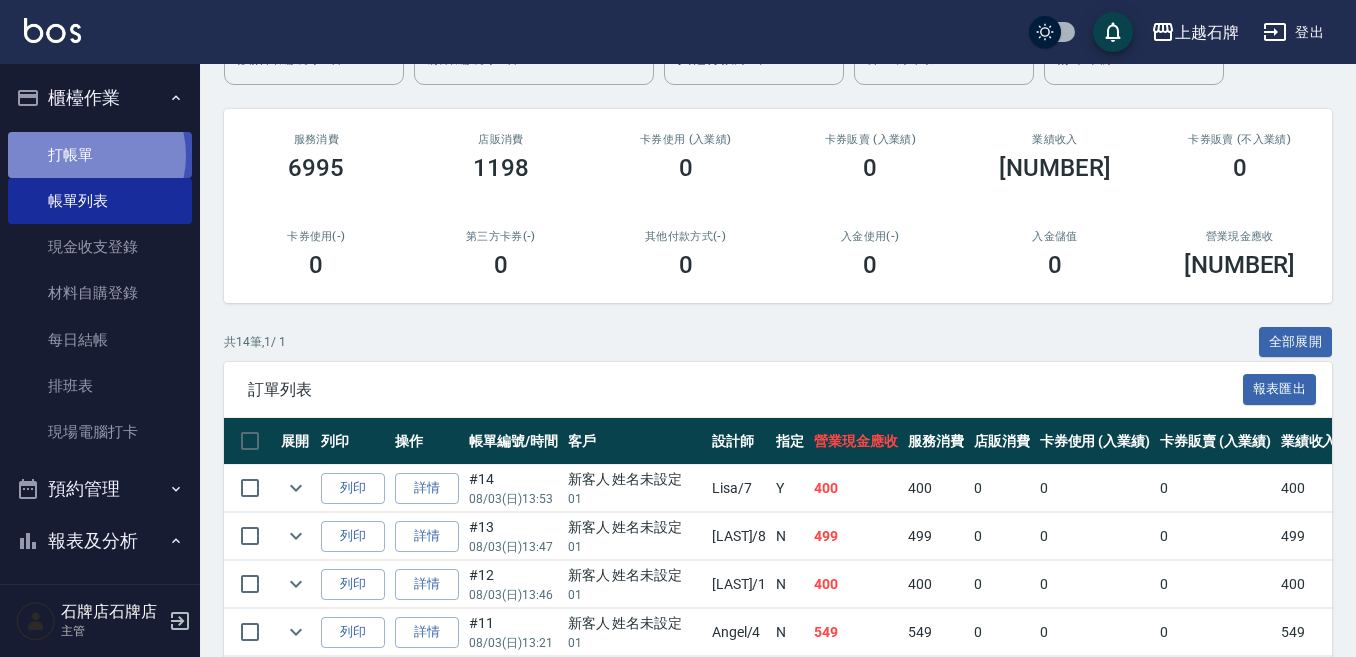 click on "打帳單" at bounding box center [100, 155] 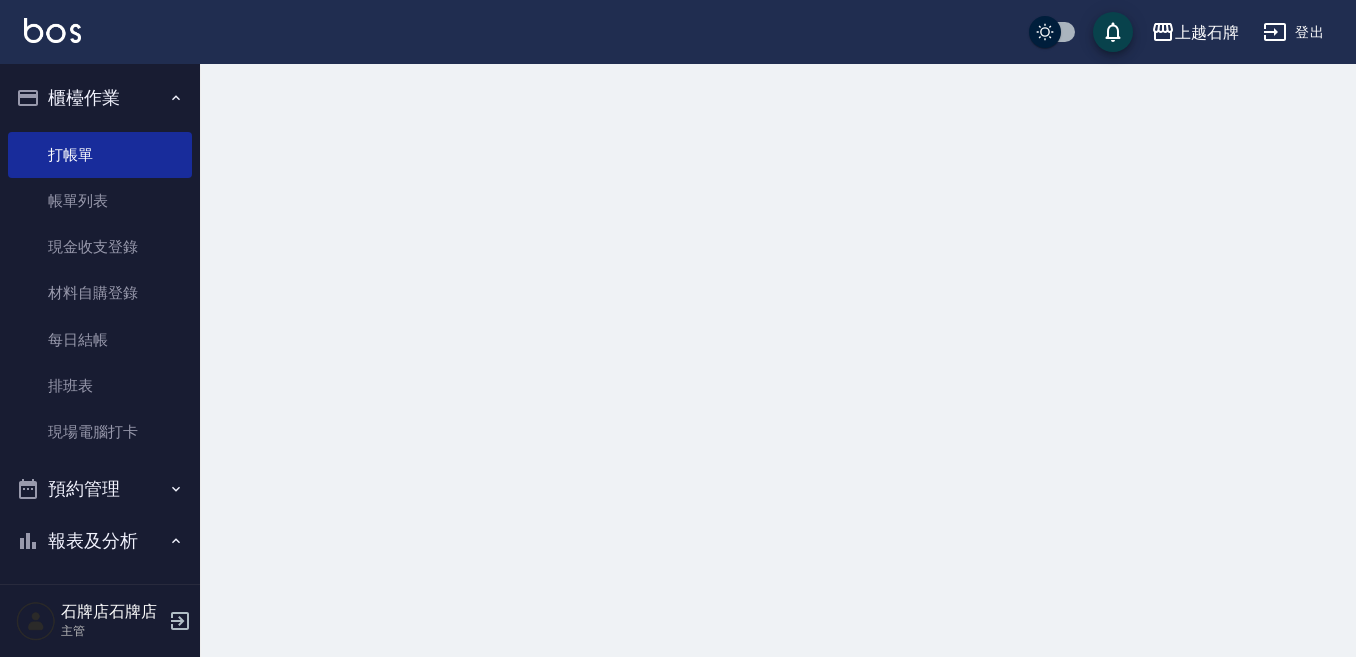 scroll, scrollTop: 0, scrollLeft: 0, axis: both 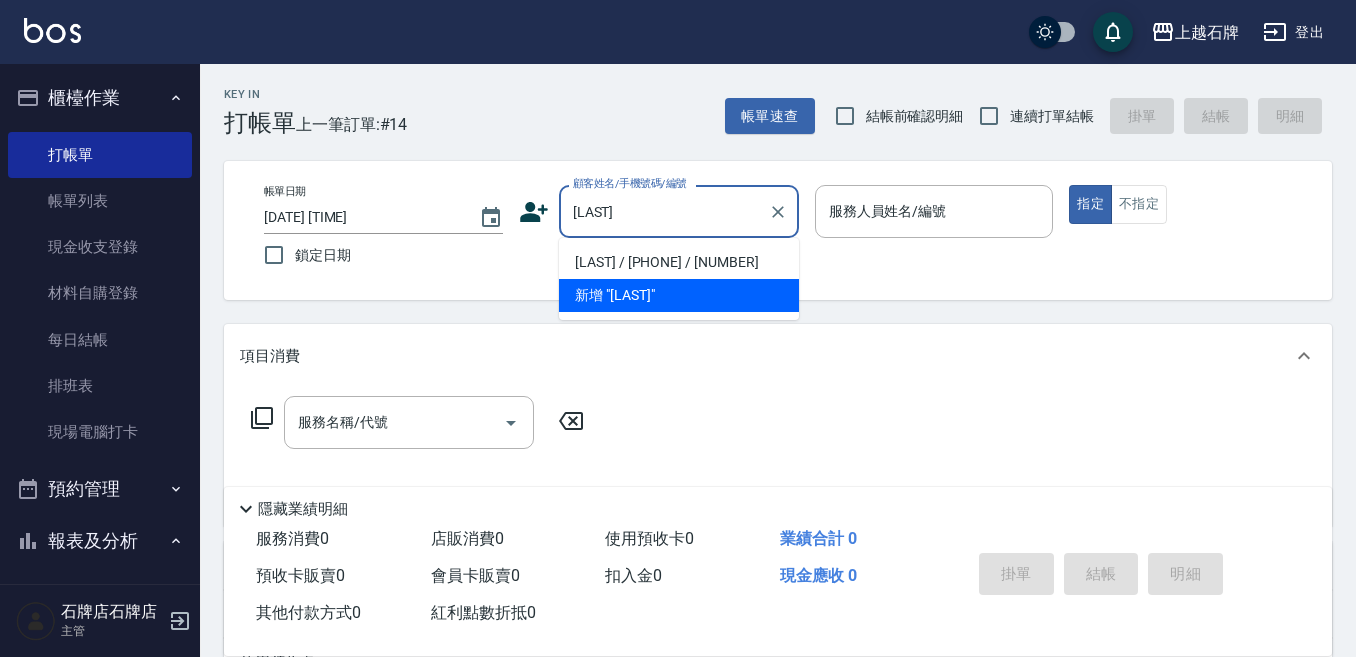 type on "[LAST]" 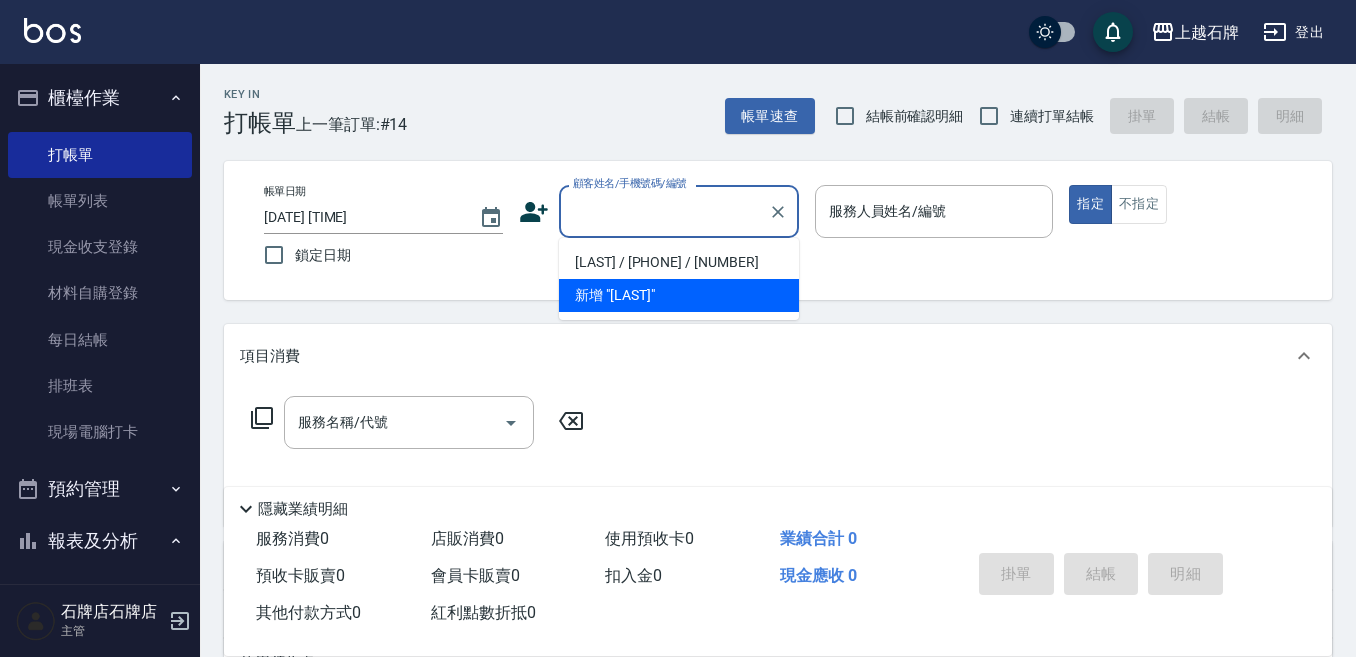 click on "服務名稱/代號 服務名稱/代號" at bounding box center [778, 457] 